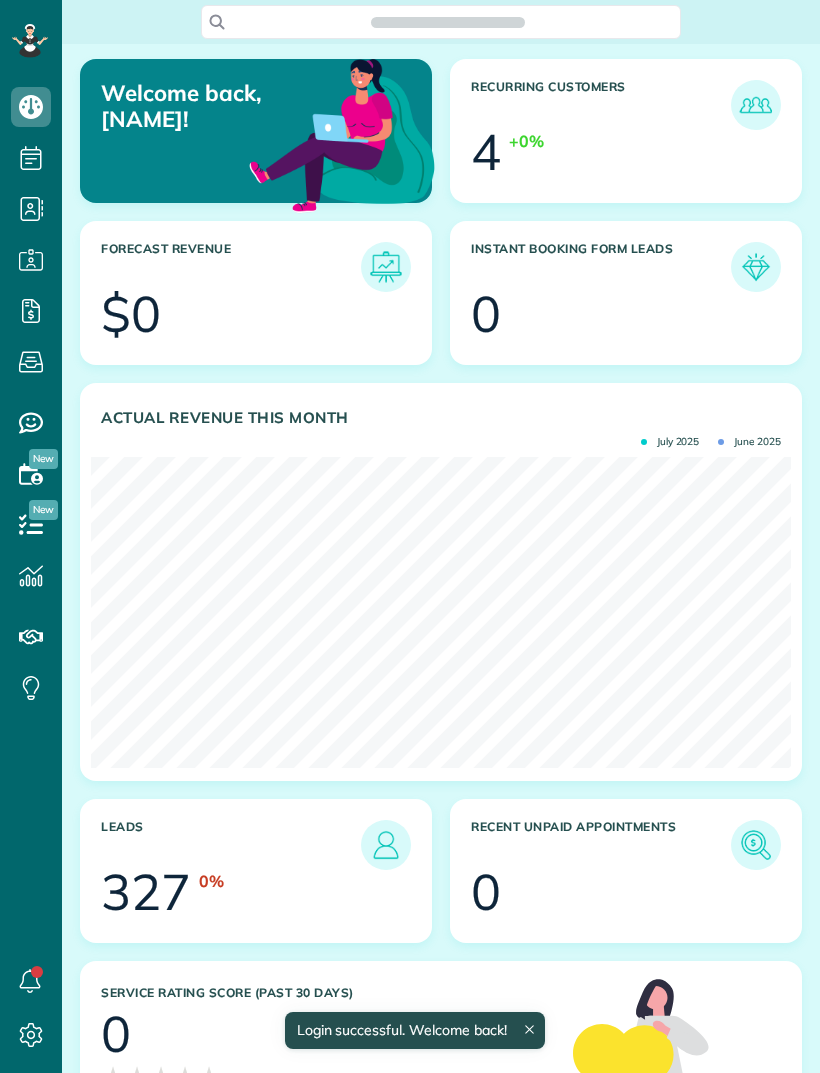 scroll, scrollTop: 0, scrollLeft: 0, axis: both 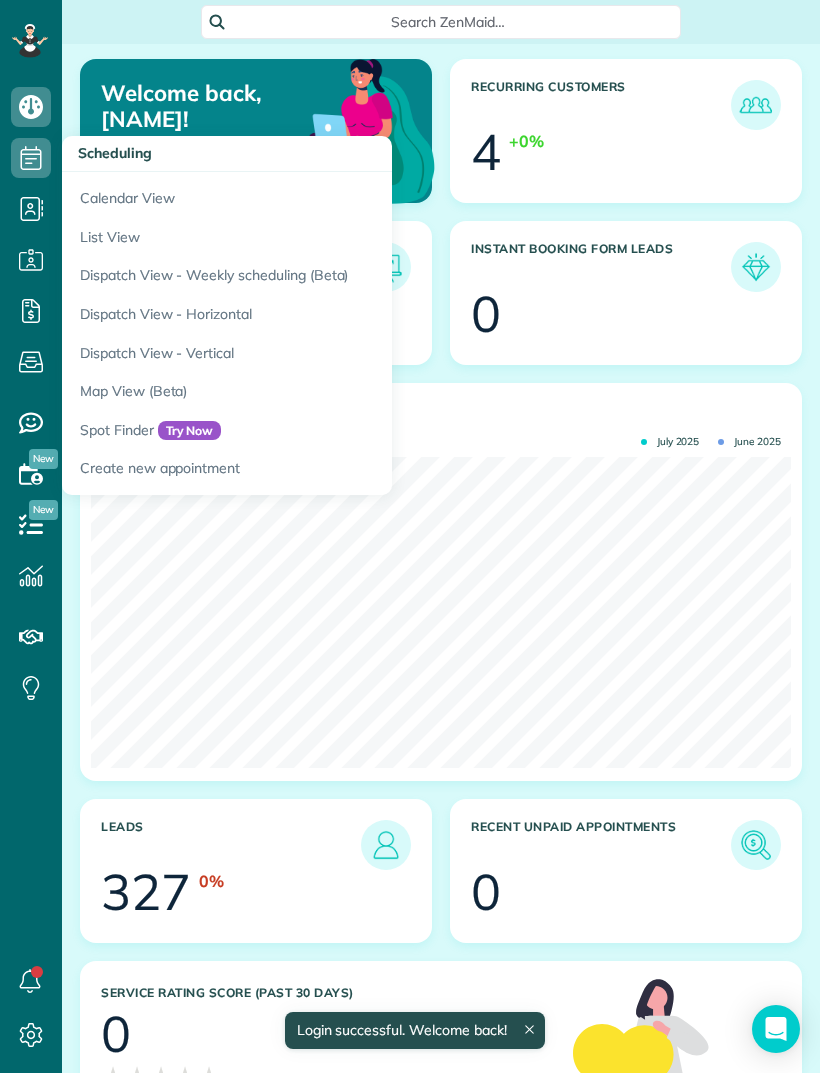 click on "Calendar View" at bounding box center (312, 195) 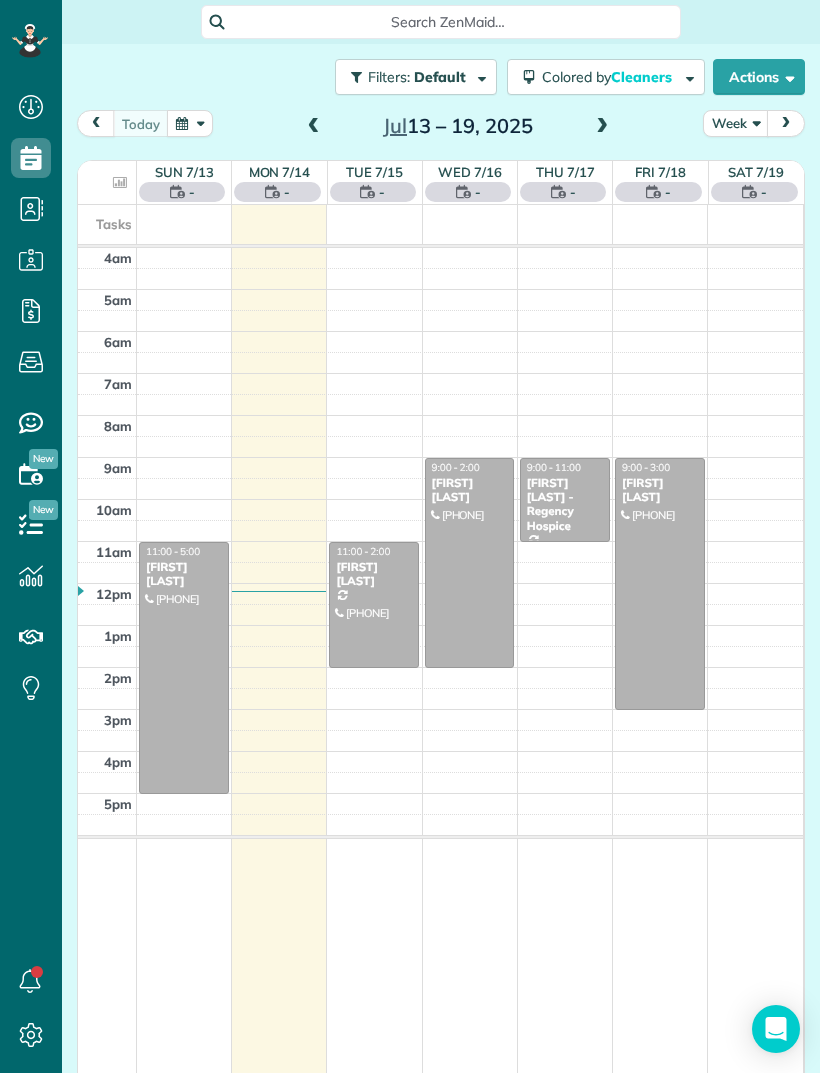 scroll, scrollTop: 0, scrollLeft: 0, axis: both 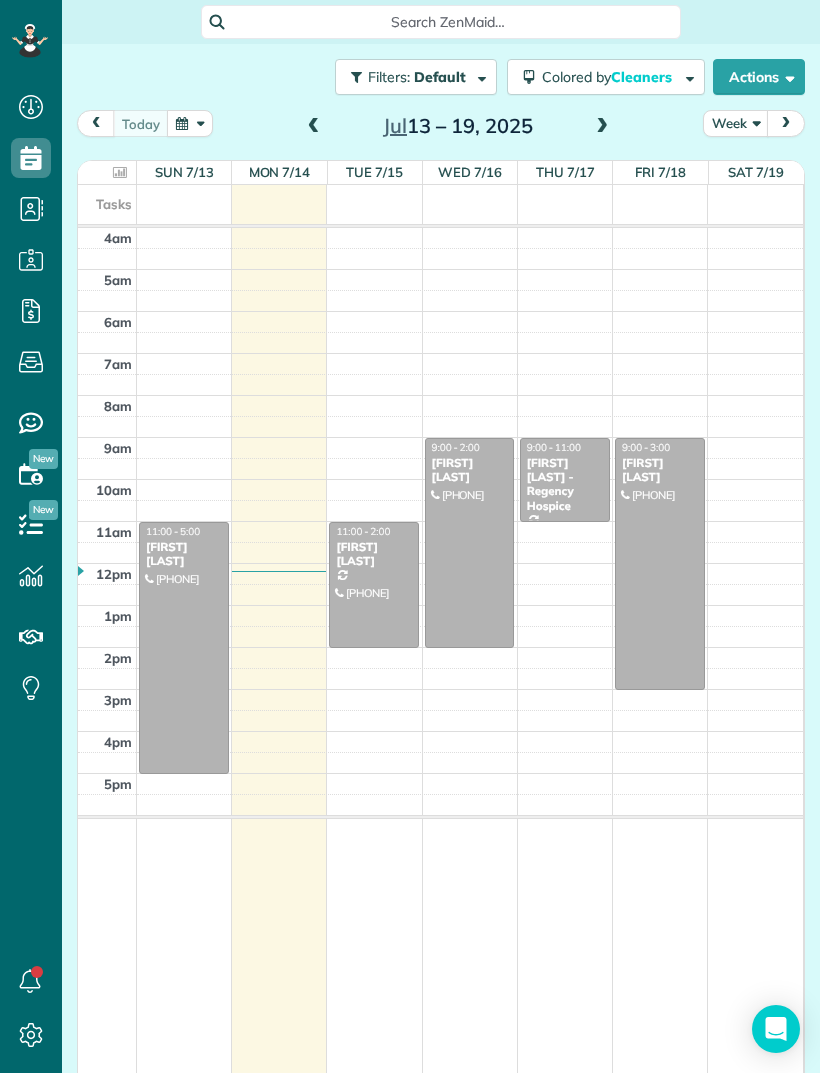 click at bounding box center (602, 127) 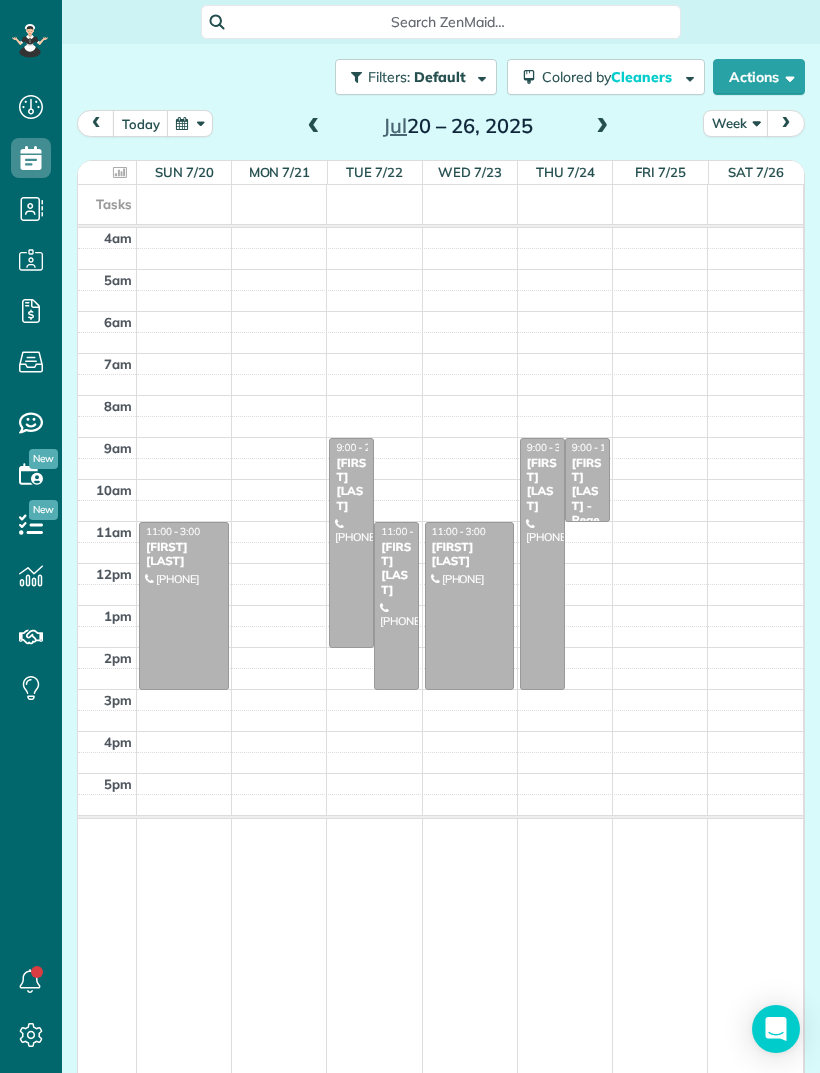 click at bounding box center [602, 127] 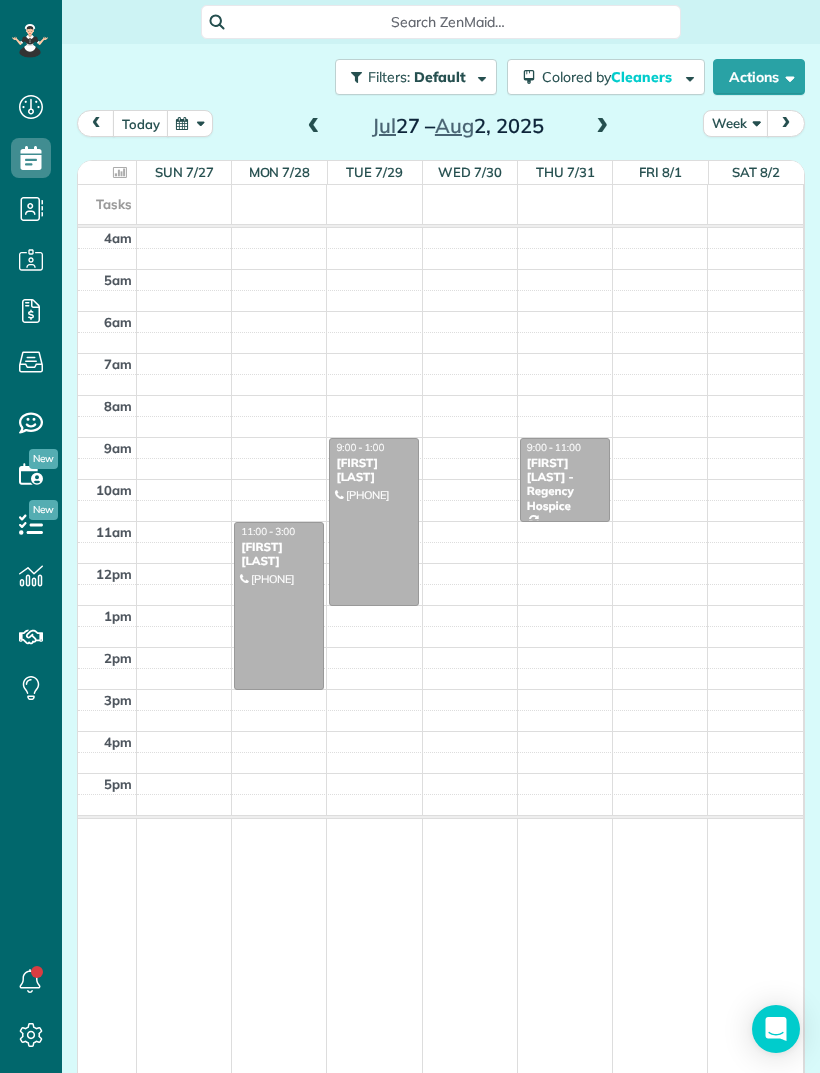 click at bounding box center (602, 127) 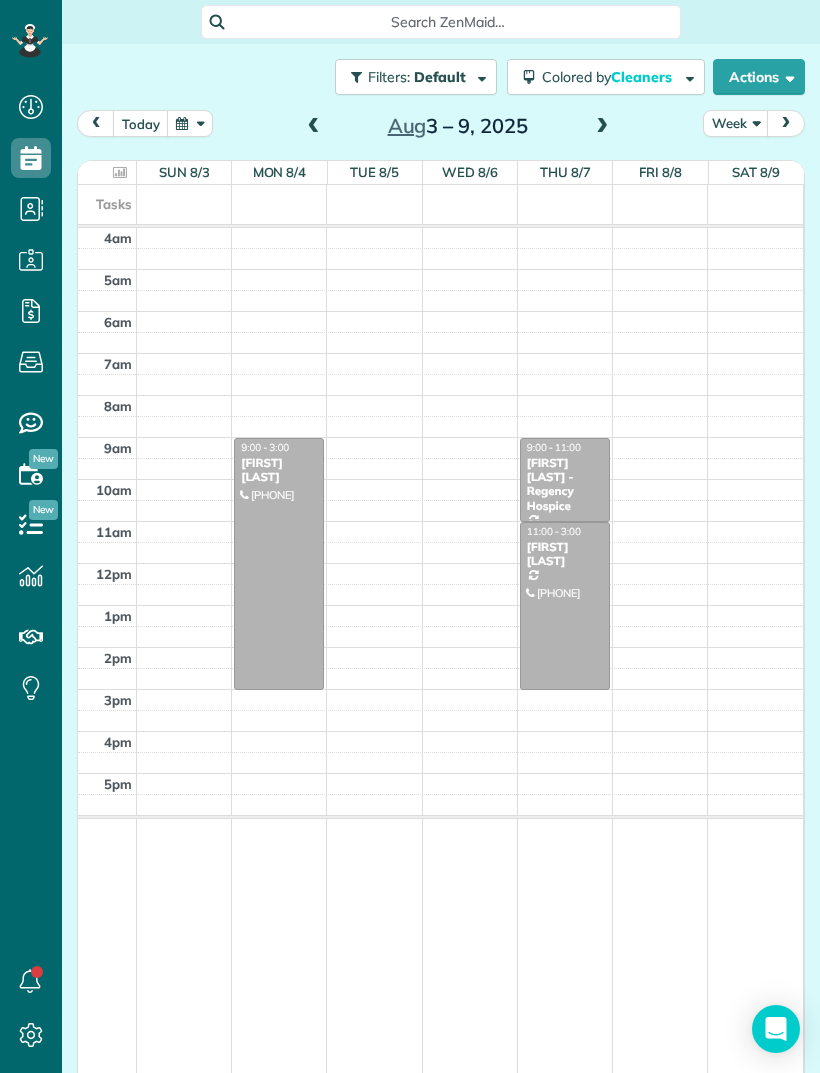 click at bounding box center (602, 127) 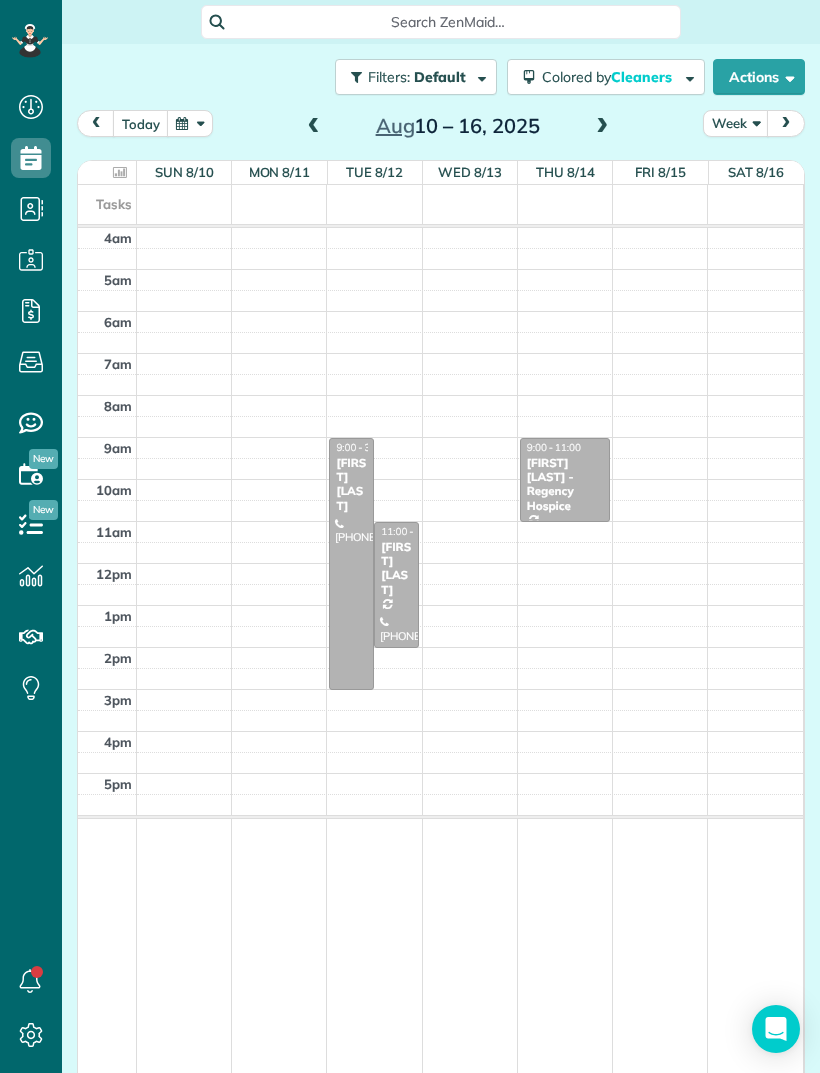 click at bounding box center [602, 127] 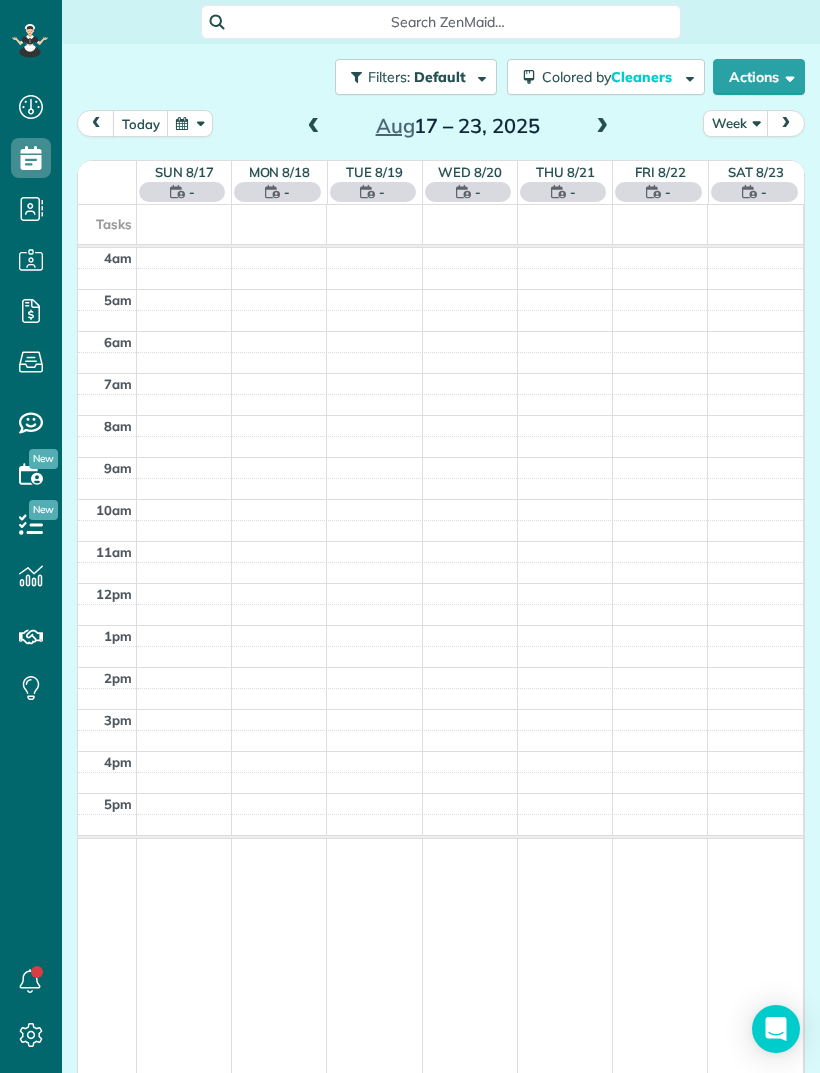click at bounding box center [602, 127] 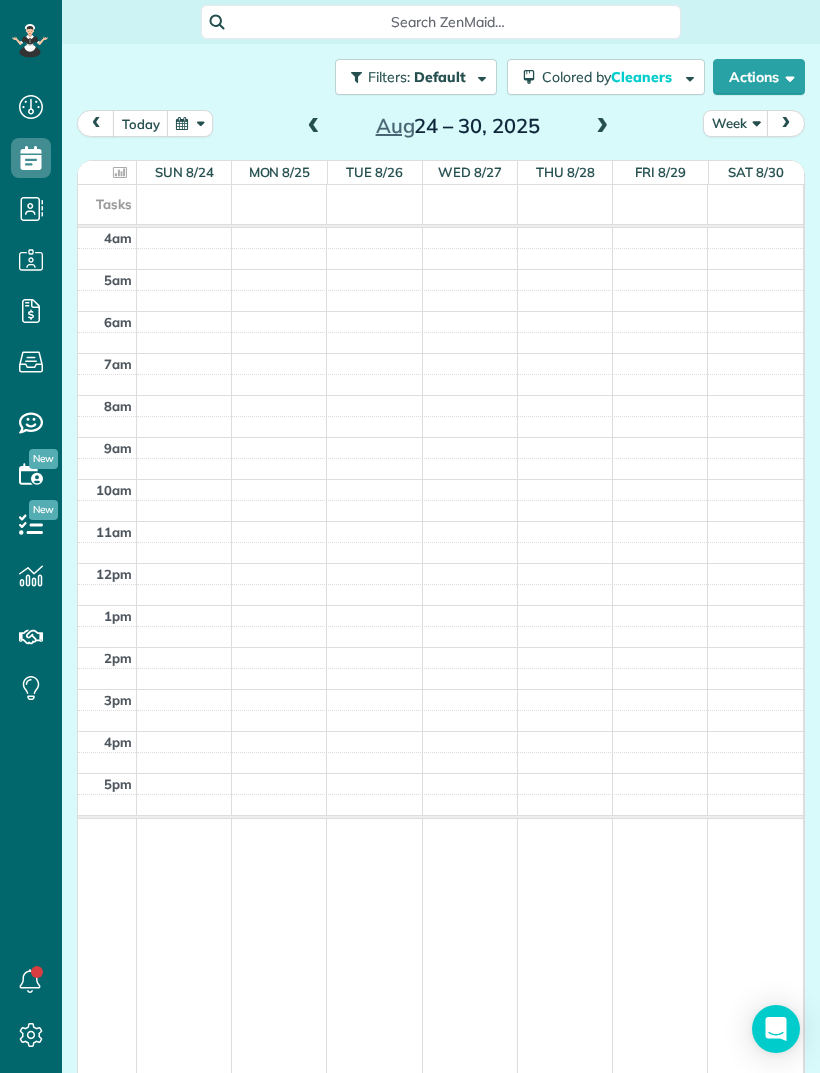 click at bounding box center [602, 127] 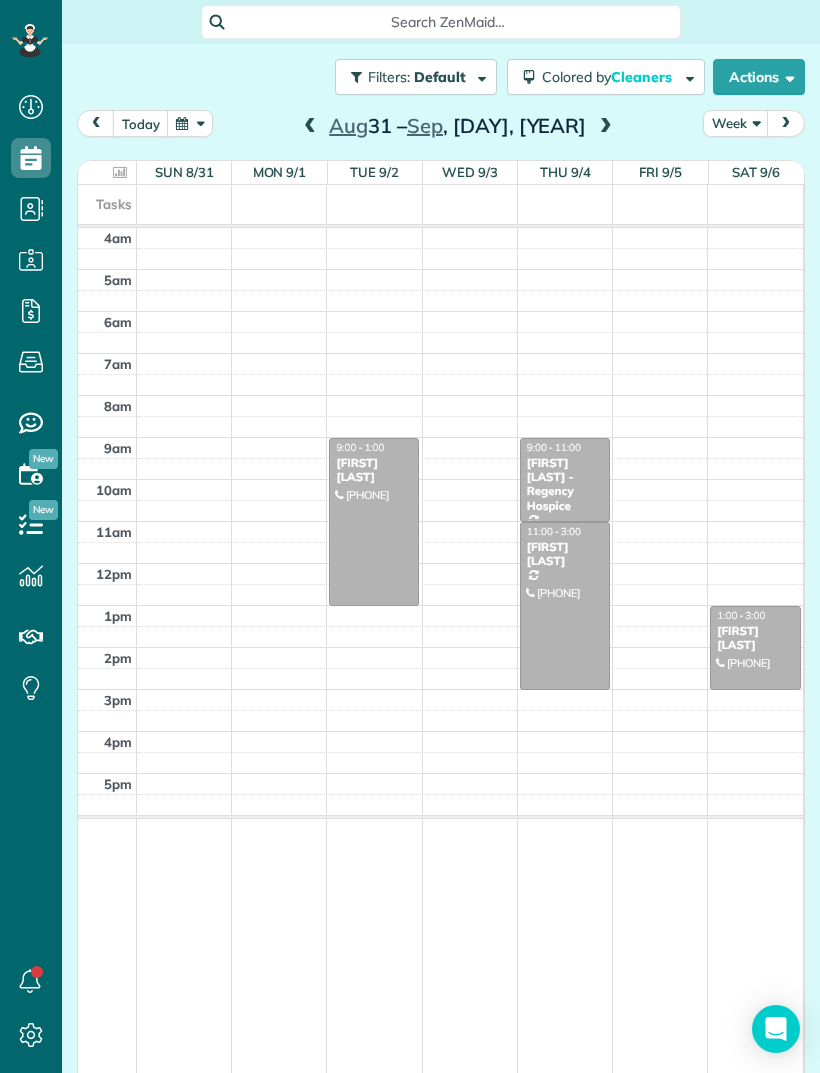 click at bounding box center (606, 127) 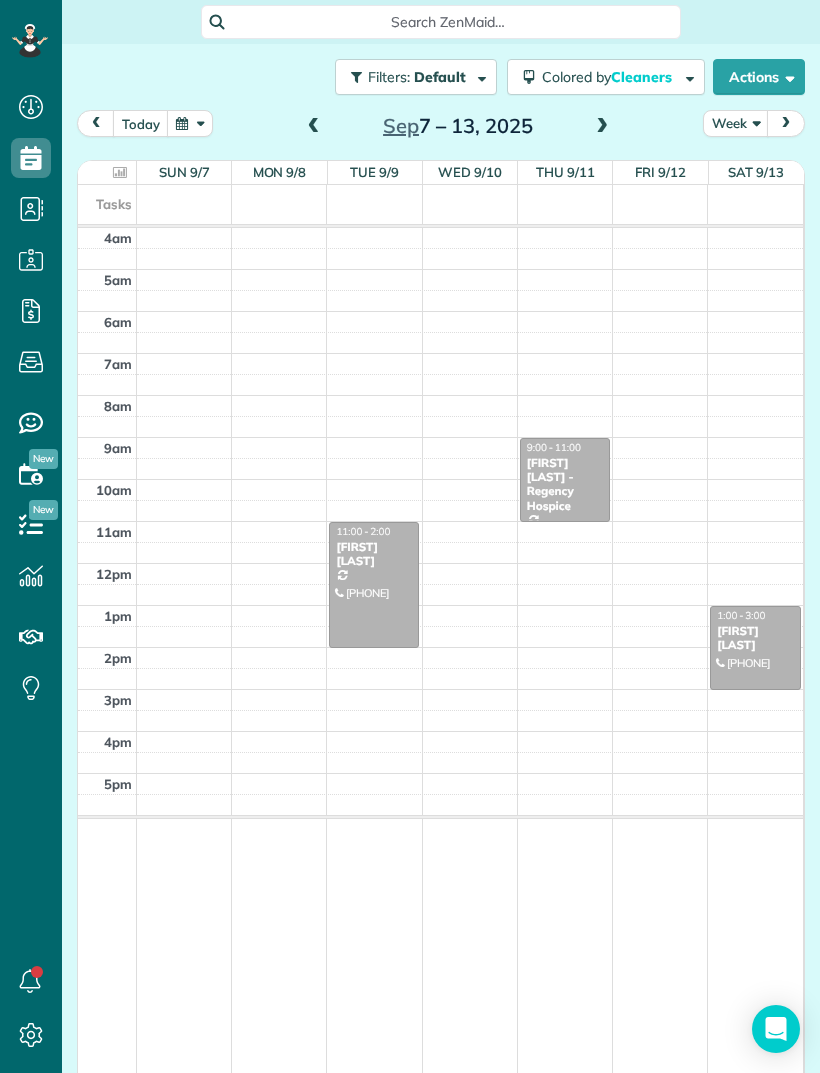 click at bounding box center [602, 127] 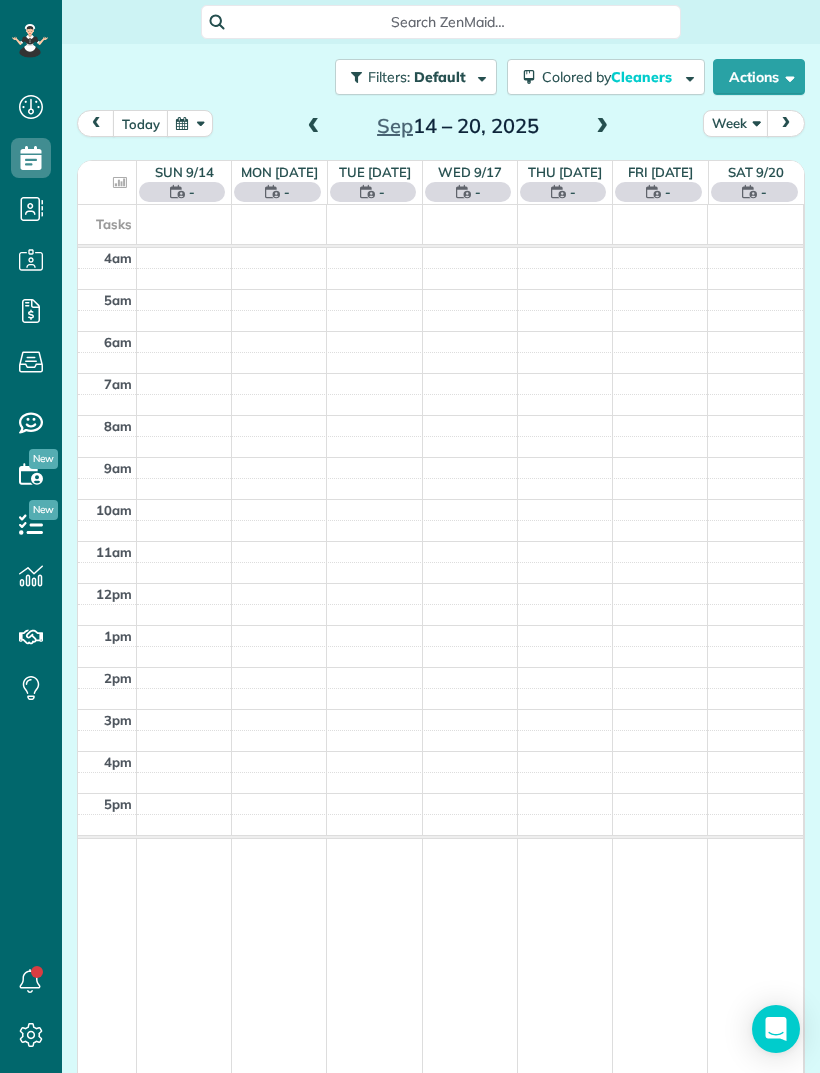 click at bounding box center [314, 127] 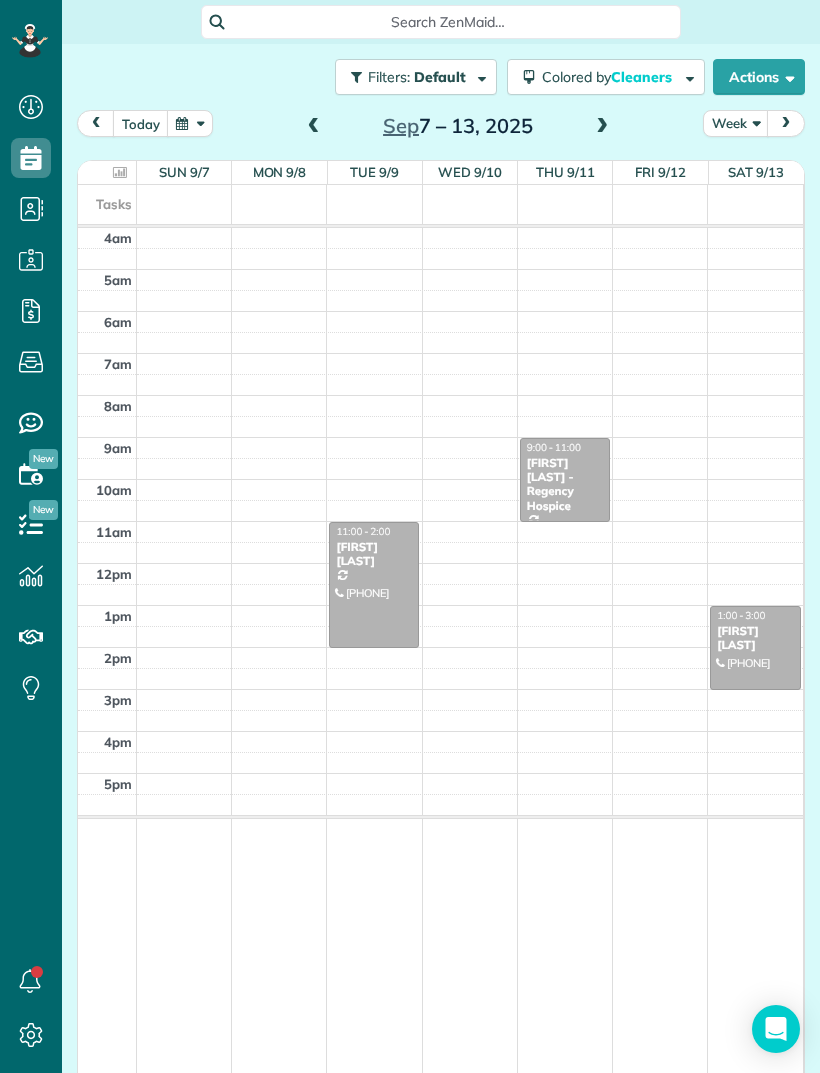 click at bounding box center [314, 127] 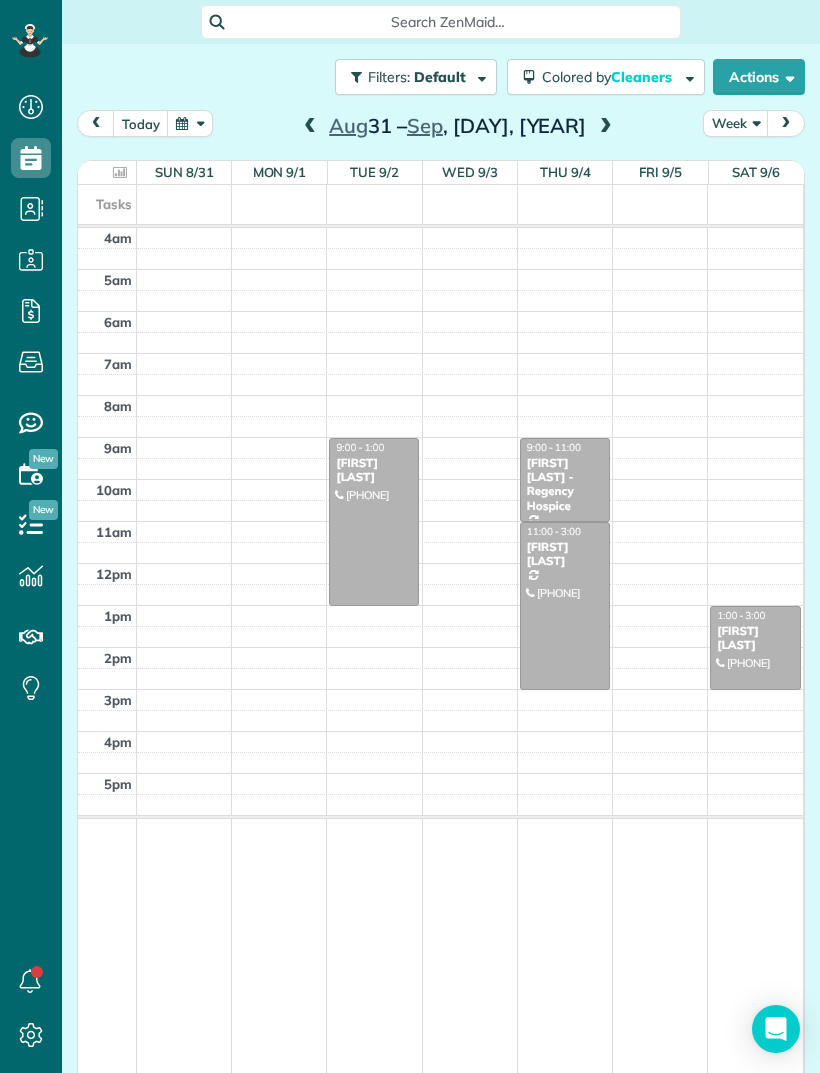 click at bounding box center (755, 648) 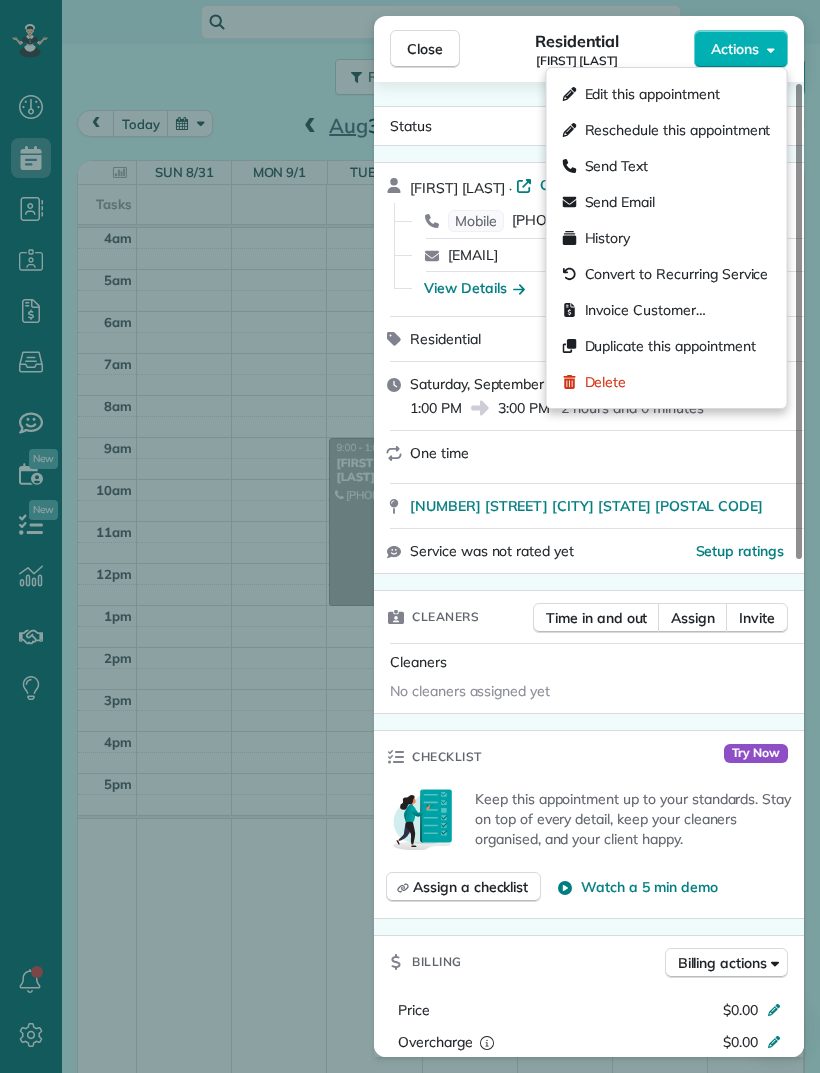 click on "Send Email" at bounding box center (620, 202) 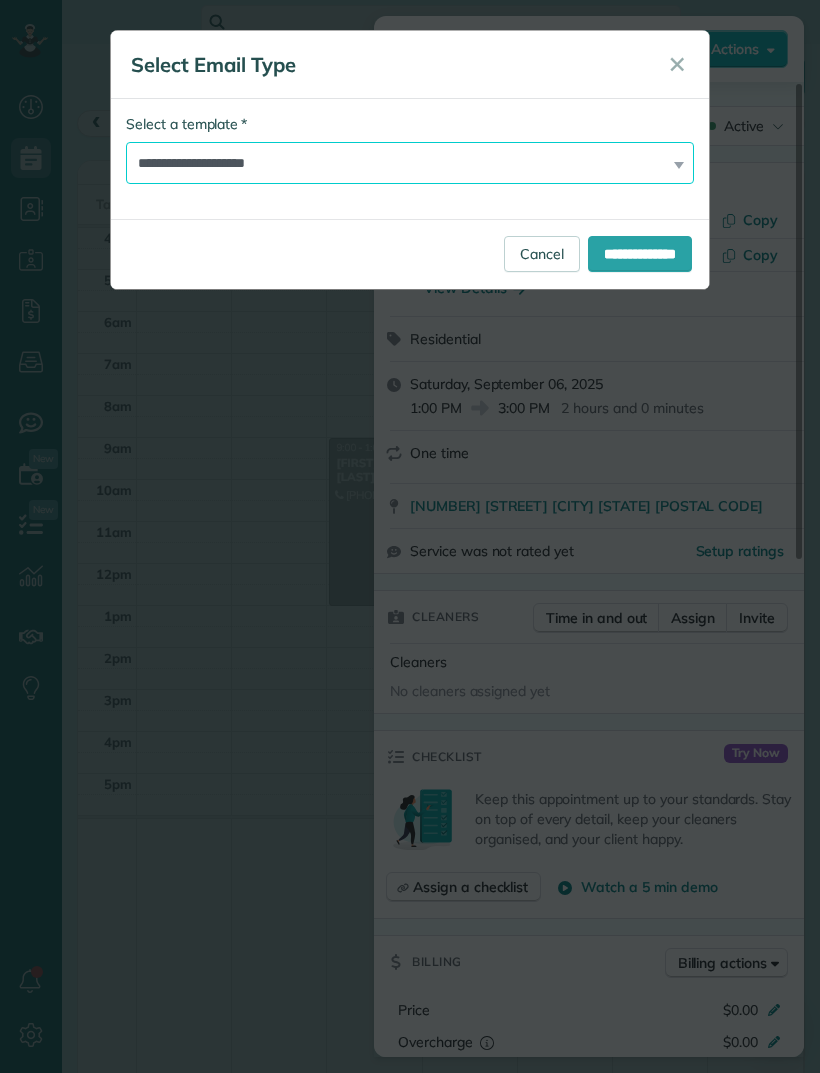 click on "**********" at bounding box center [410, 163] 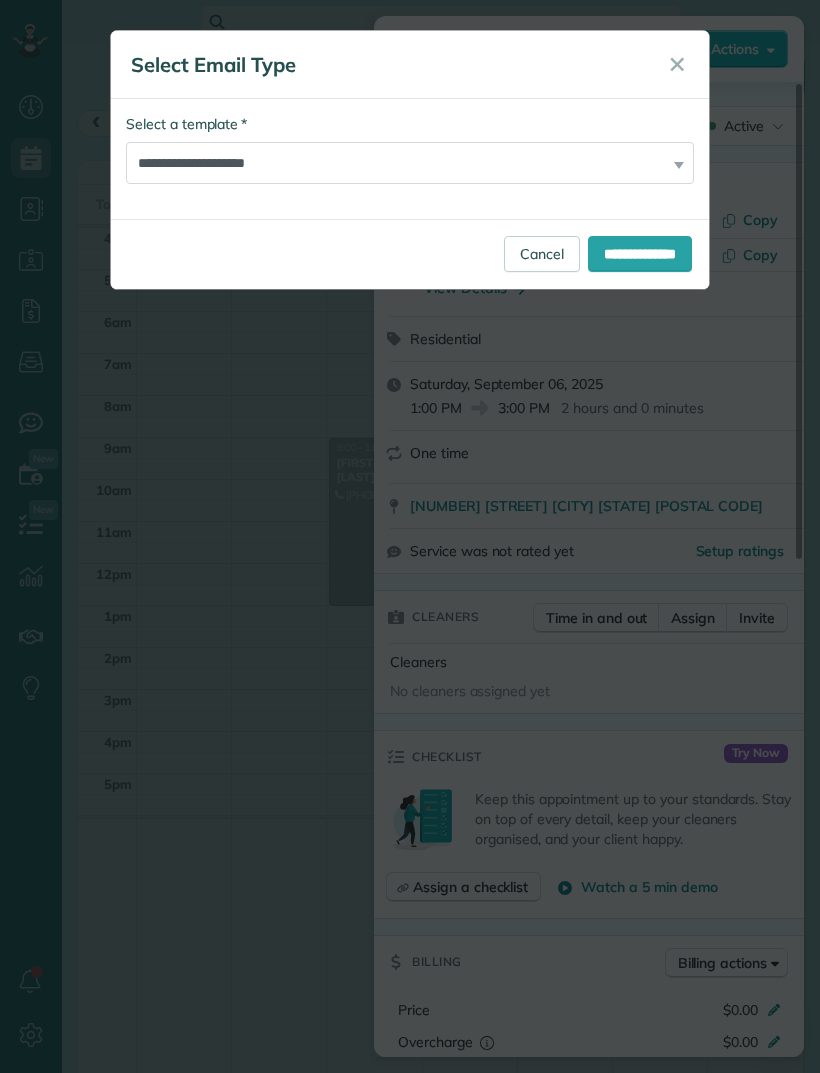 click on "**********" at bounding box center [640, 254] 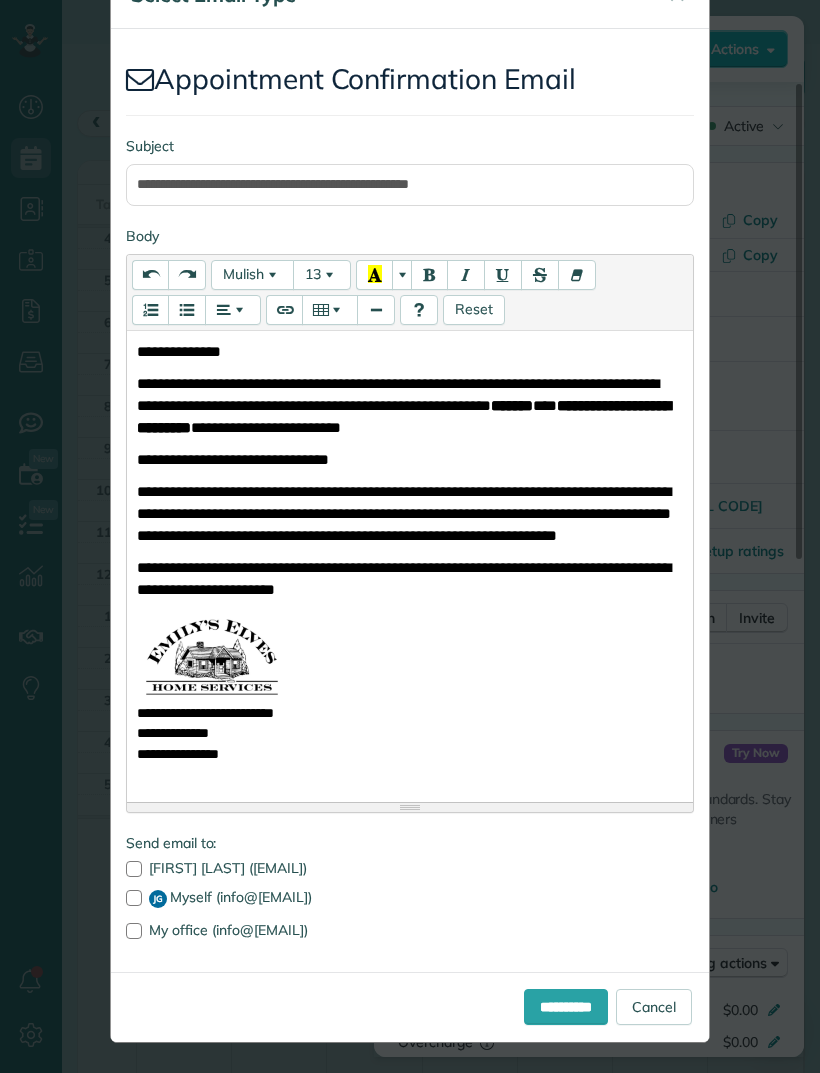 scroll, scrollTop: 70, scrollLeft: 0, axis: vertical 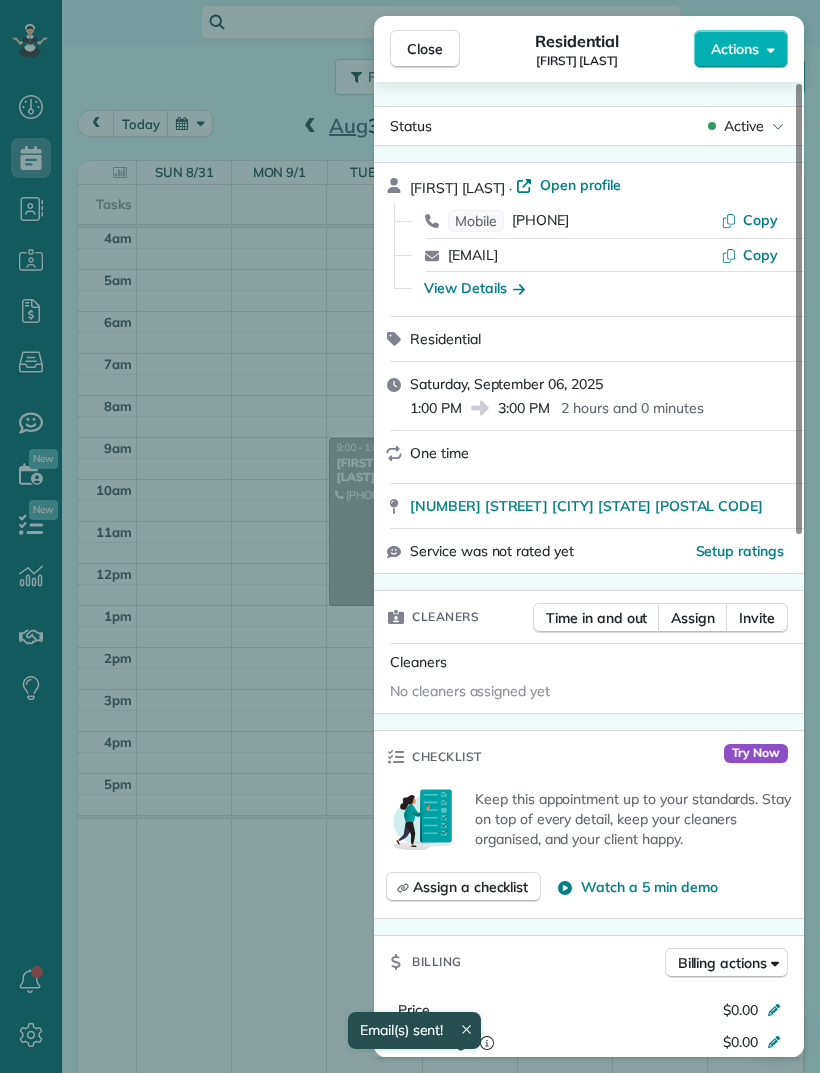 click on "Close" at bounding box center (425, 49) 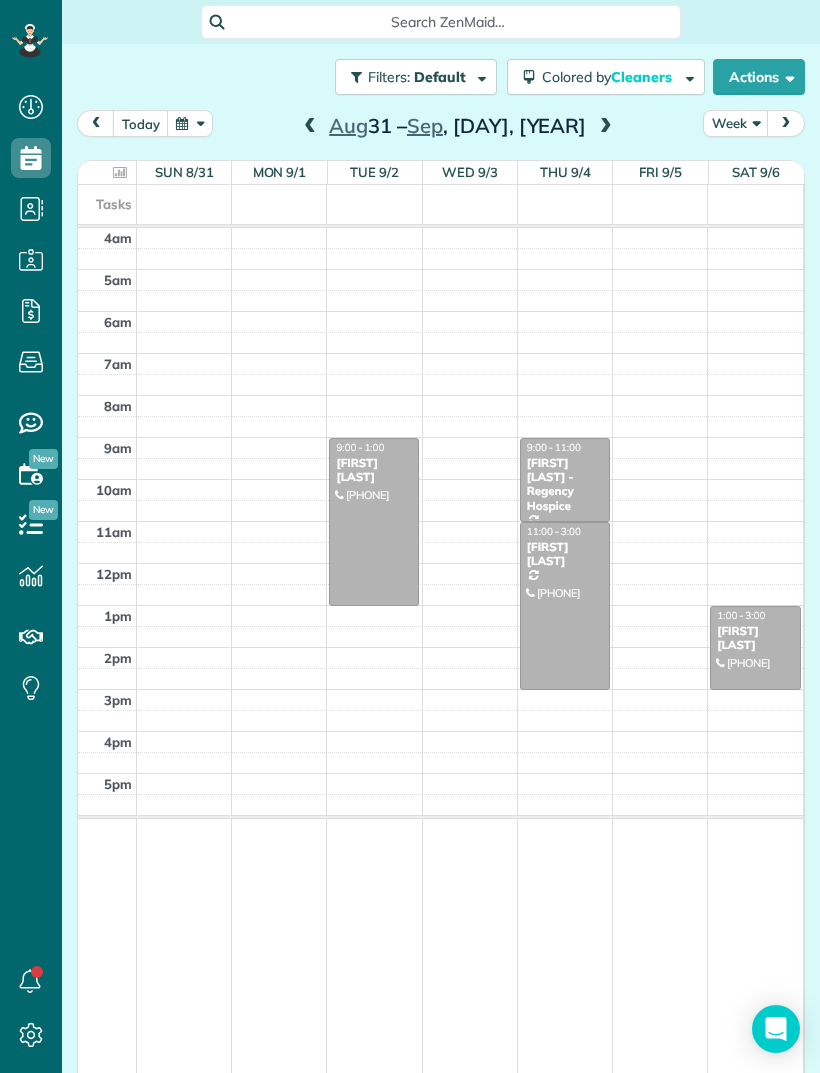 click at bounding box center [606, 127] 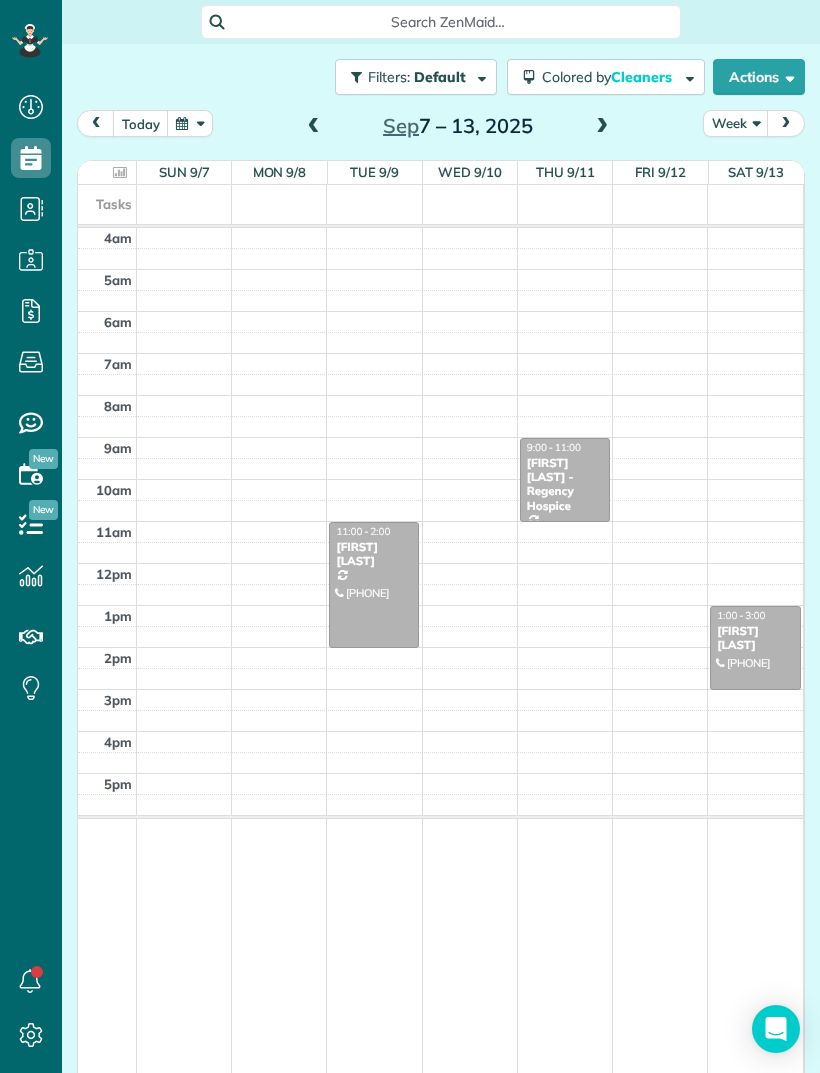 click at bounding box center (602, 127) 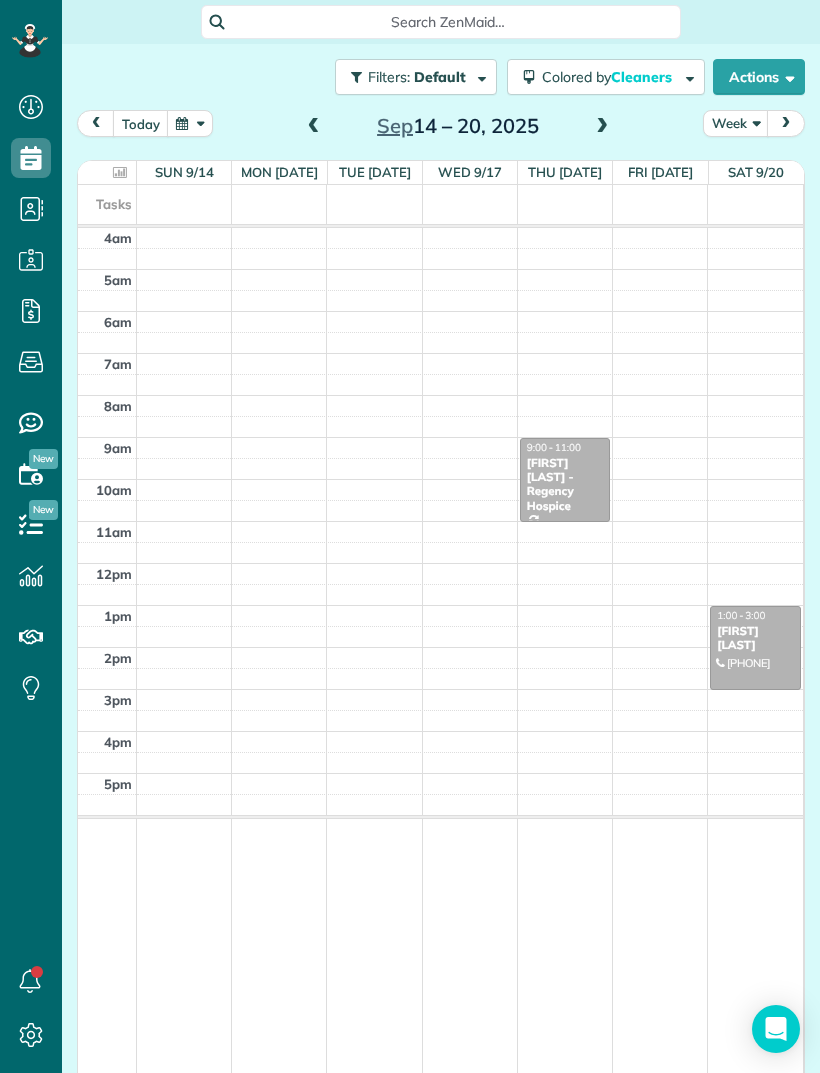 click at bounding box center (314, 127) 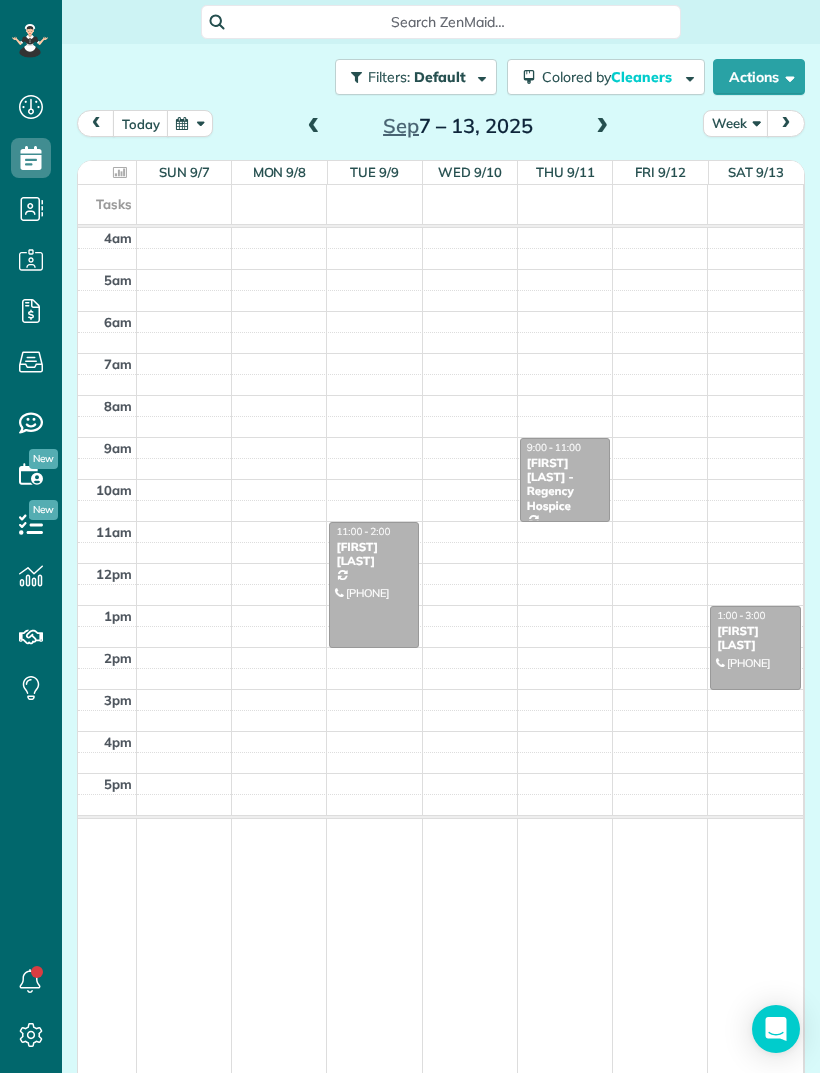 click at bounding box center (755, 648) 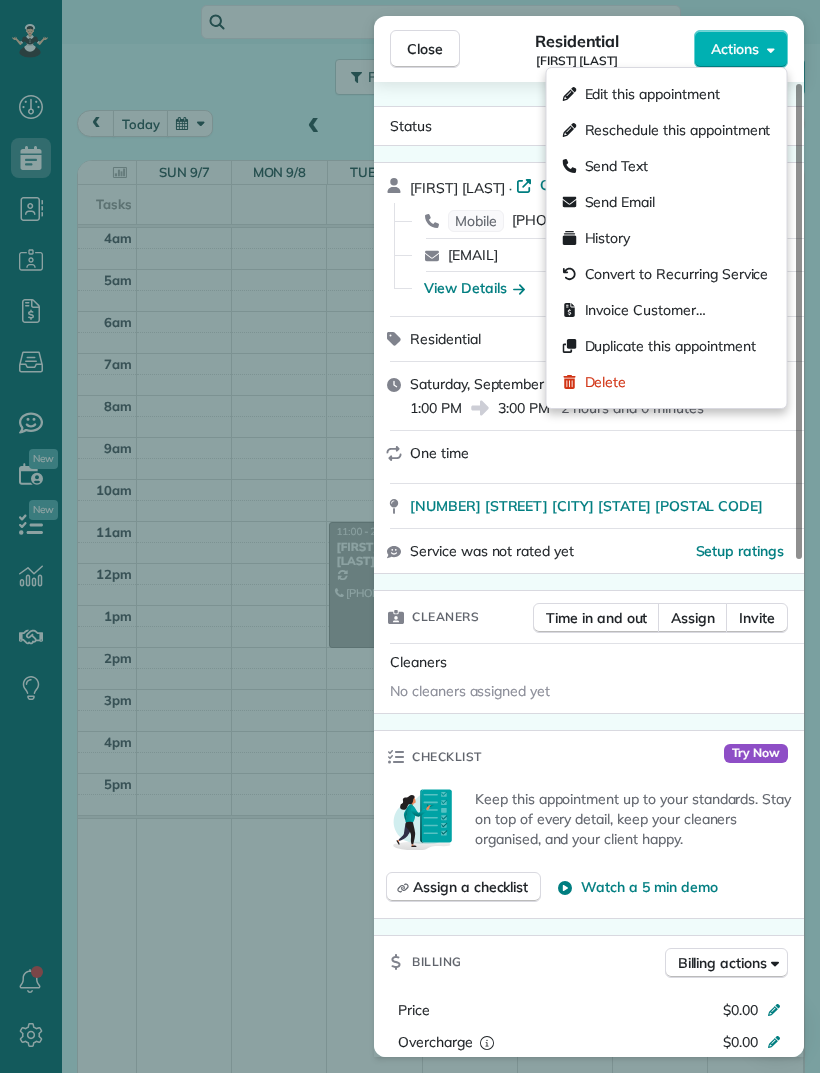 click on "Send Email" at bounding box center [620, 202] 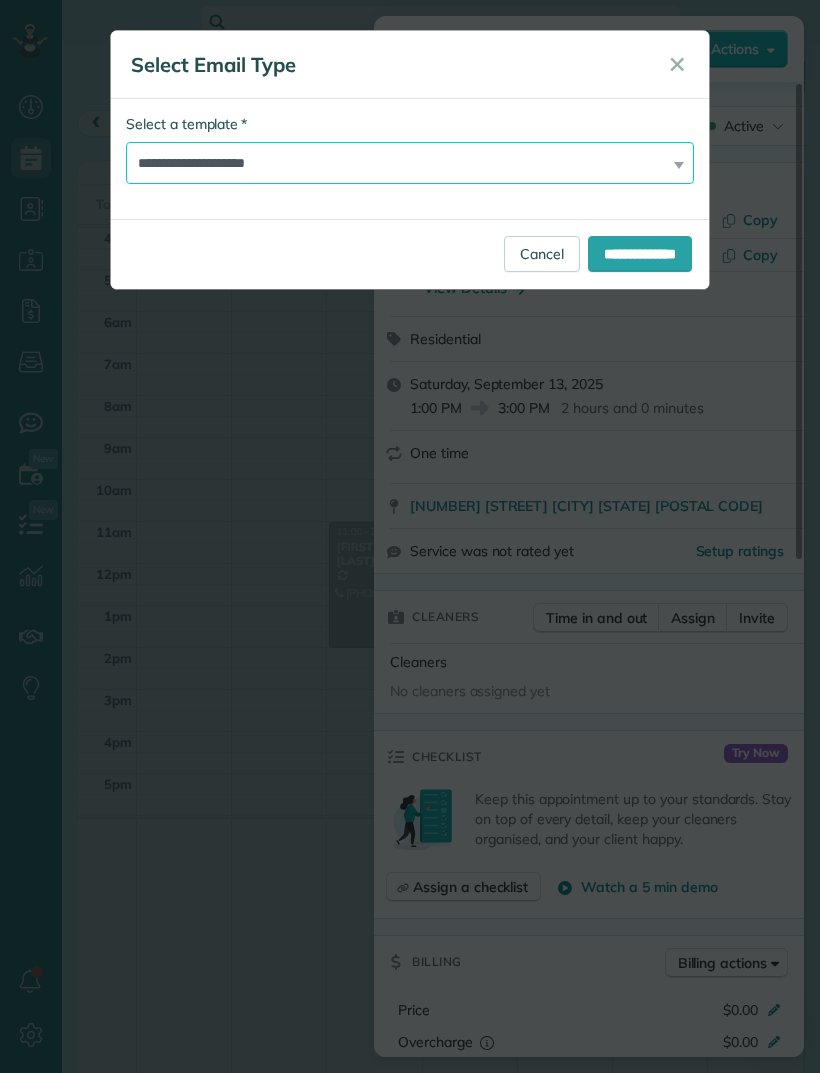 click on "**********" at bounding box center (410, 163) 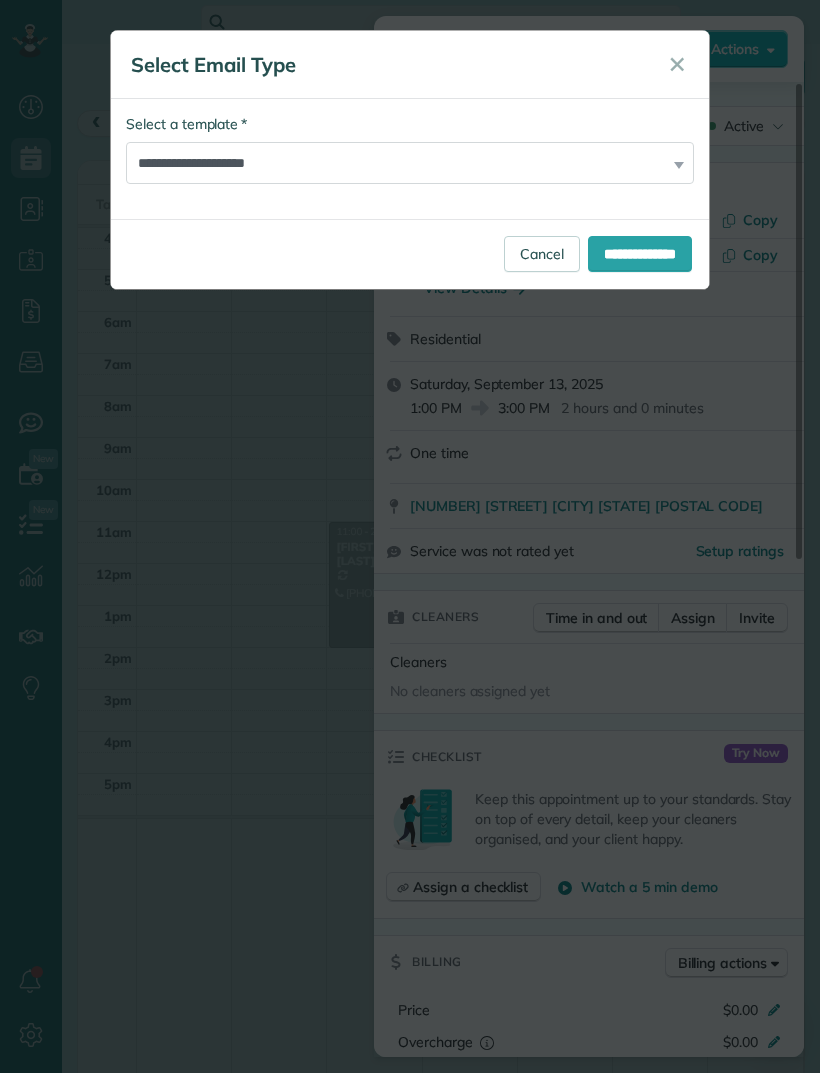 click on "**********" at bounding box center [640, 254] 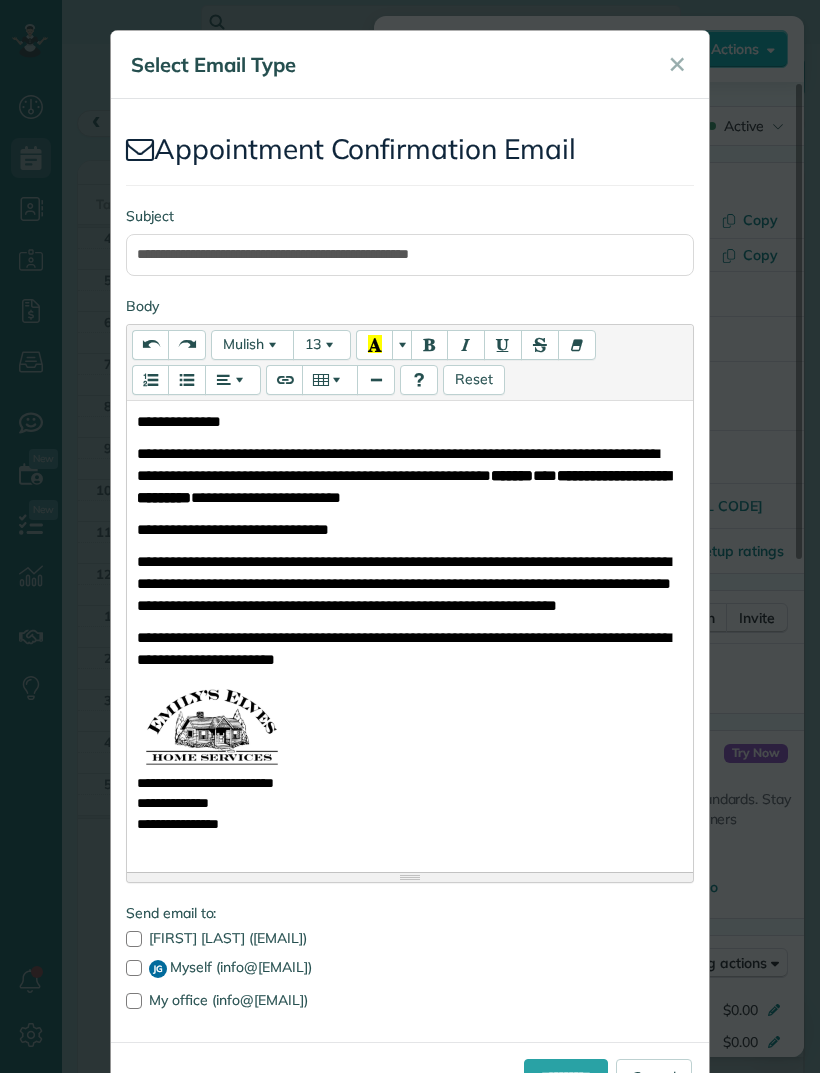 click on "JG" at bounding box center (158, 969) 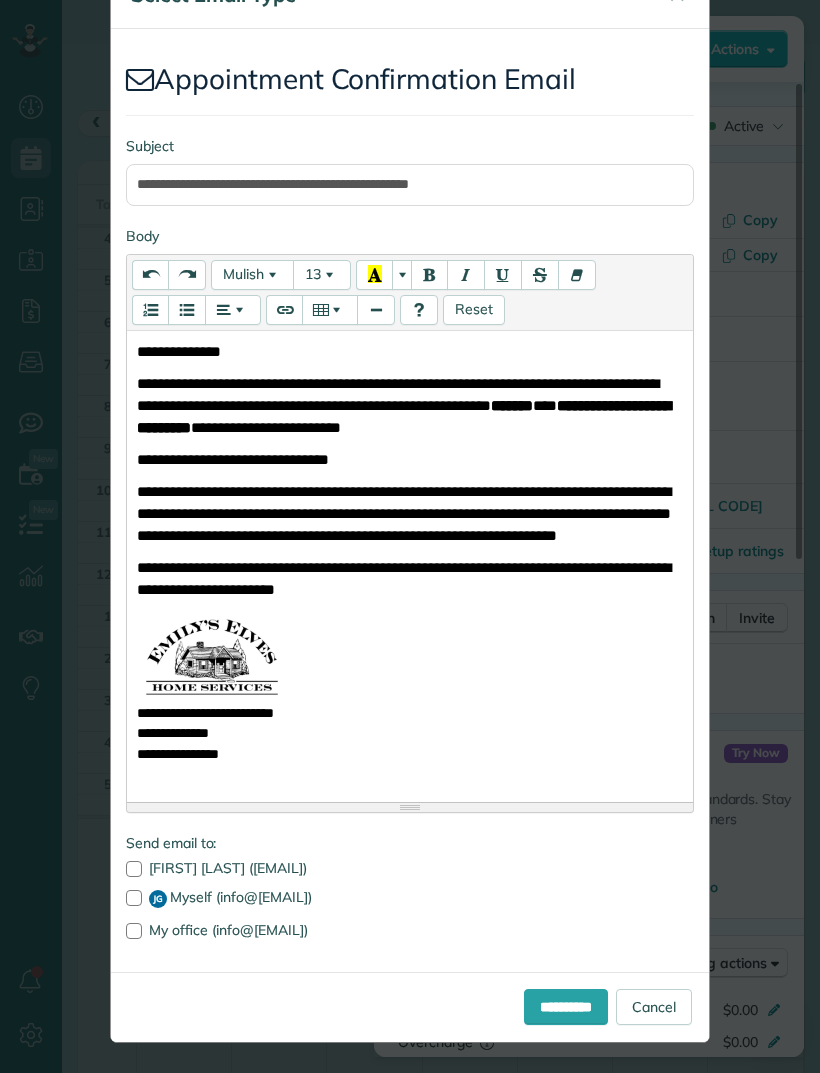 scroll, scrollTop: 70, scrollLeft: 0, axis: vertical 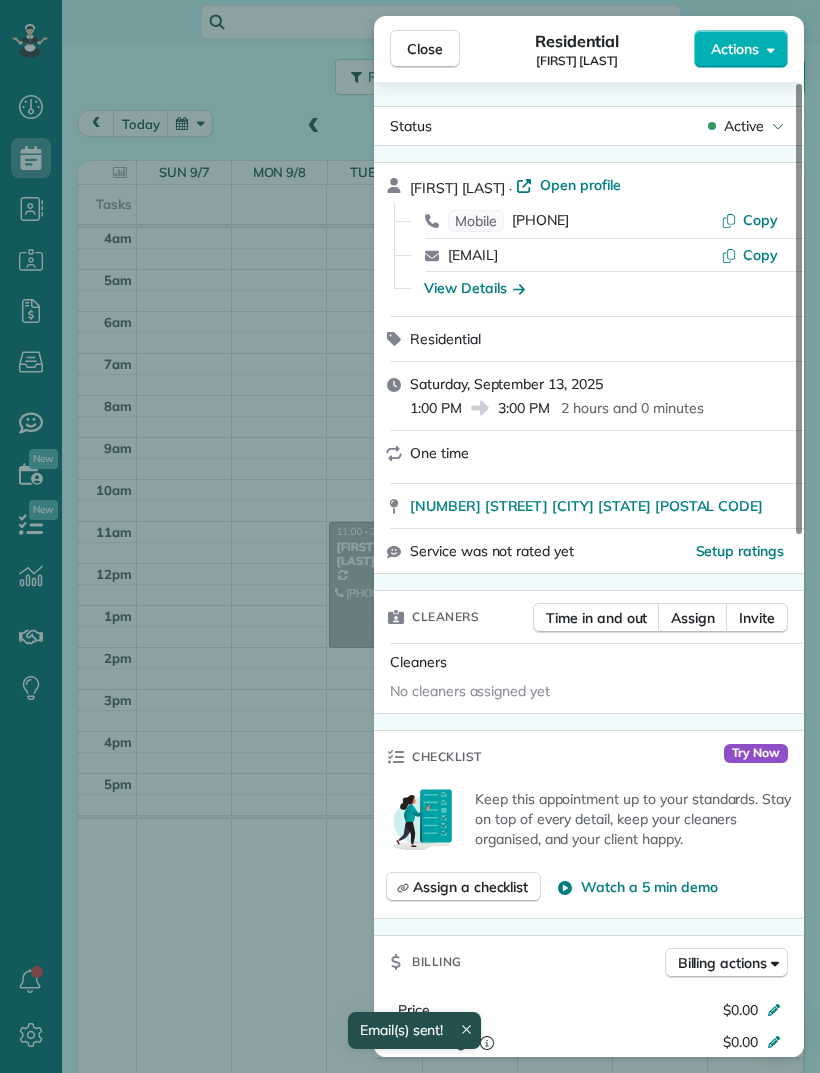 click on "Close" at bounding box center (425, 49) 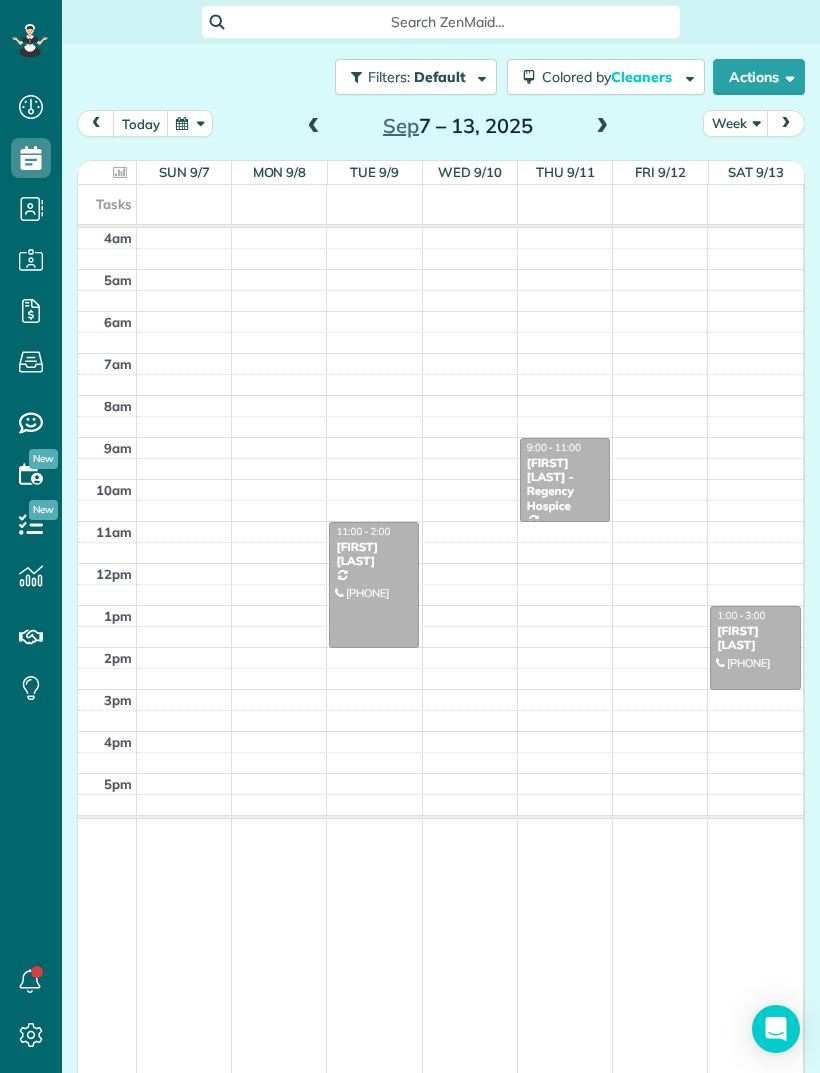 click at bounding box center [602, 127] 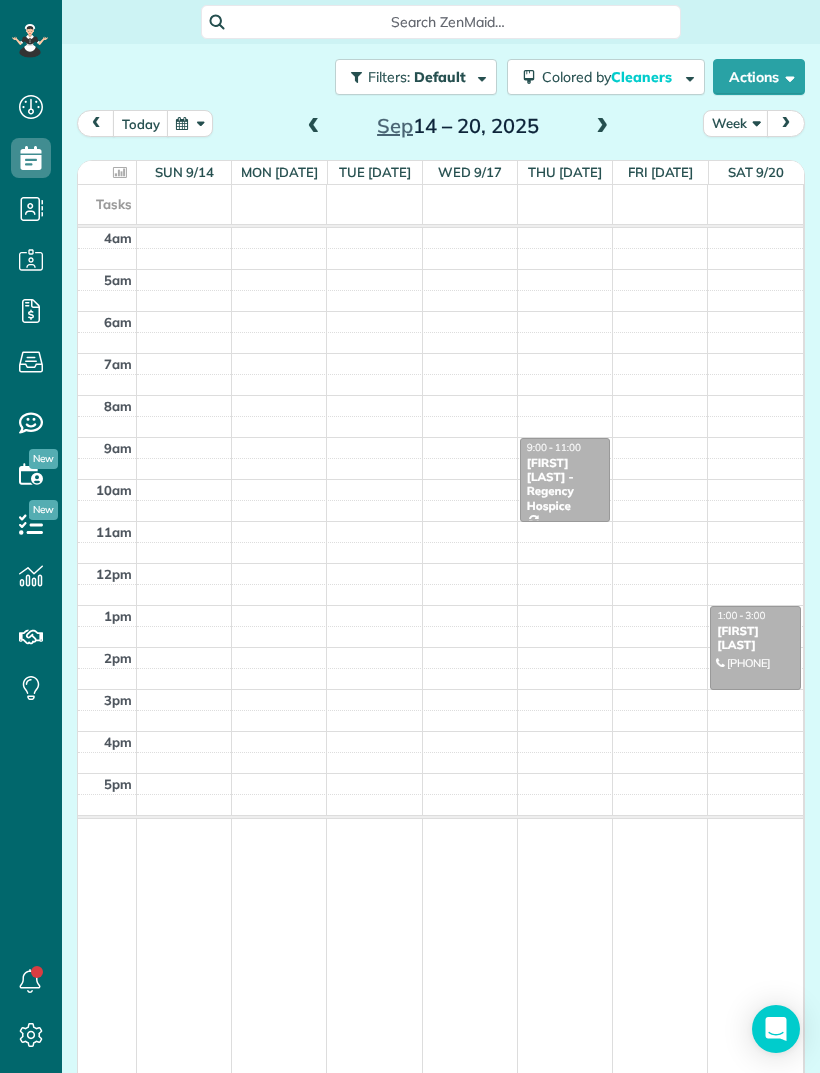 click at bounding box center [755, 648] 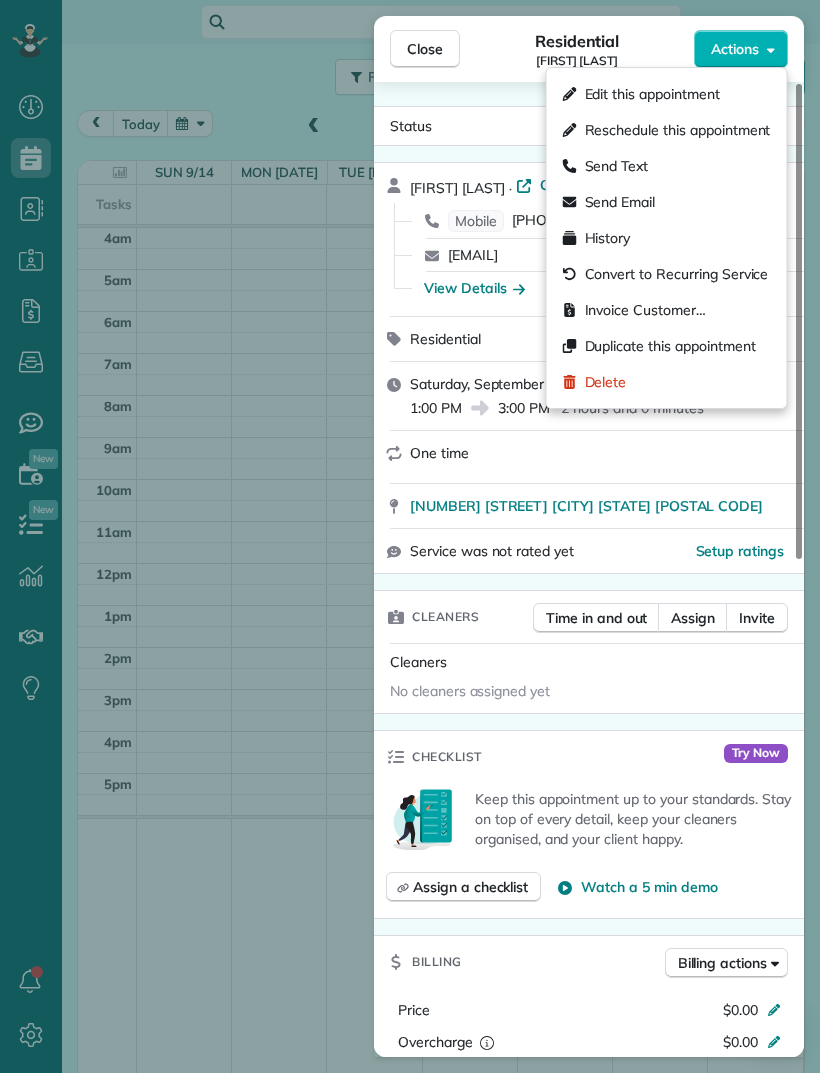 click on "Send Email" at bounding box center [667, 202] 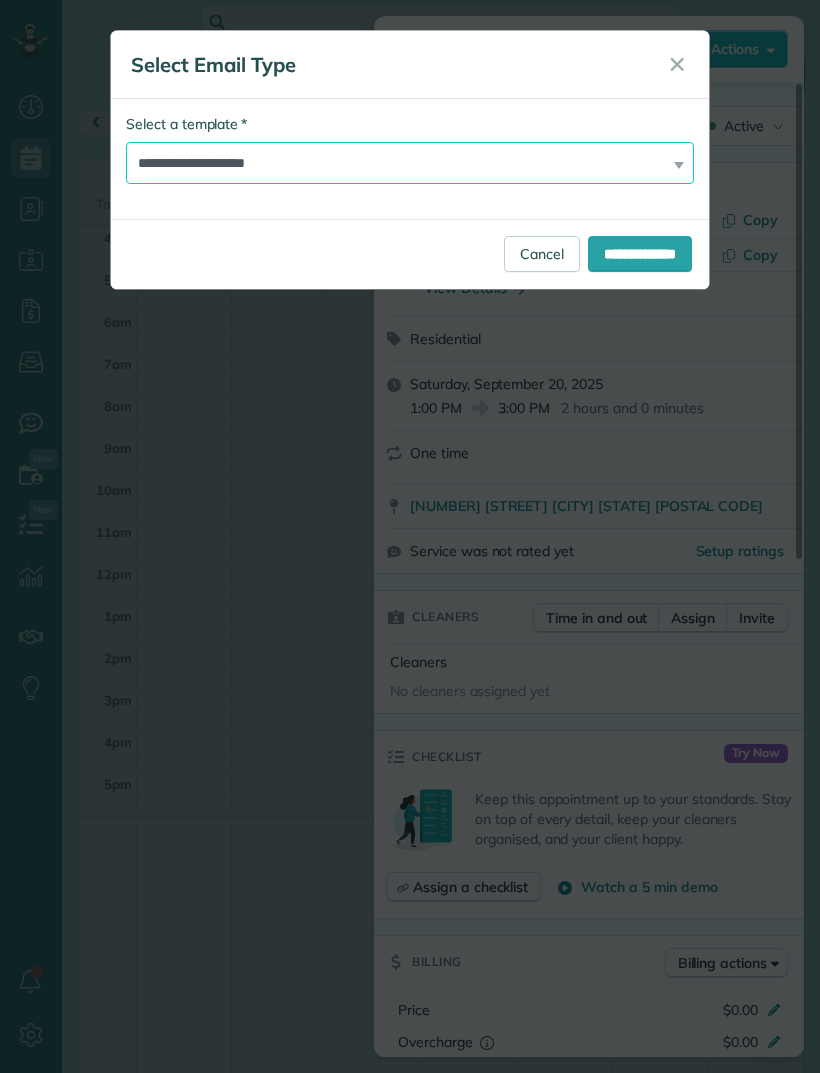 click on "**********" at bounding box center [410, 163] 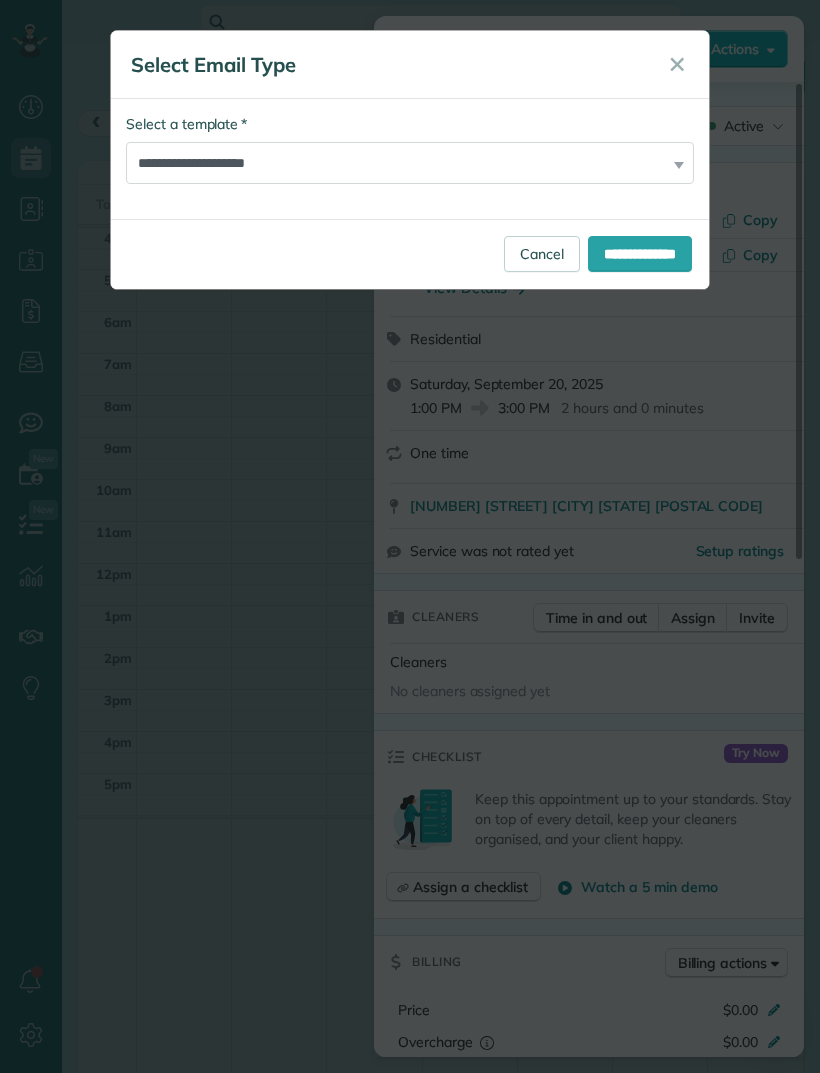 click on "**********" at bounding box center (640, 254) 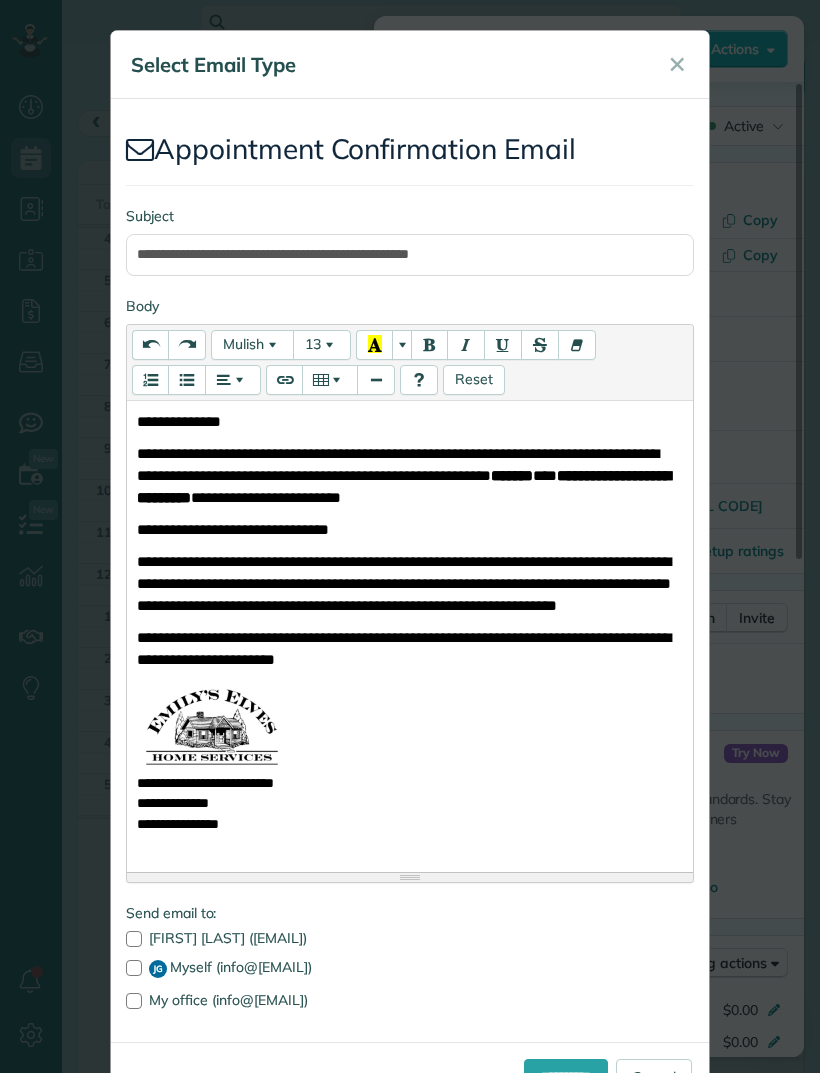 click on "JG" at bounding box center [158, 969] 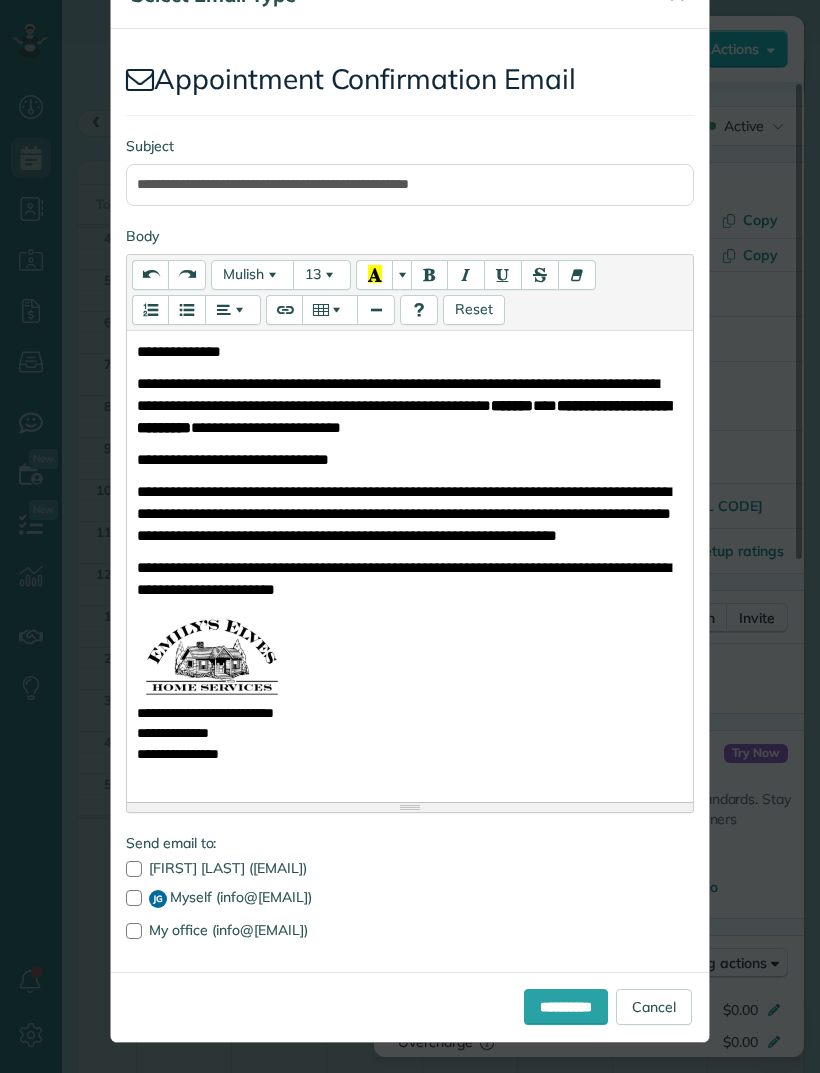 scroll, scrollTop: 70, scrollLeft: 0, axis: vertical 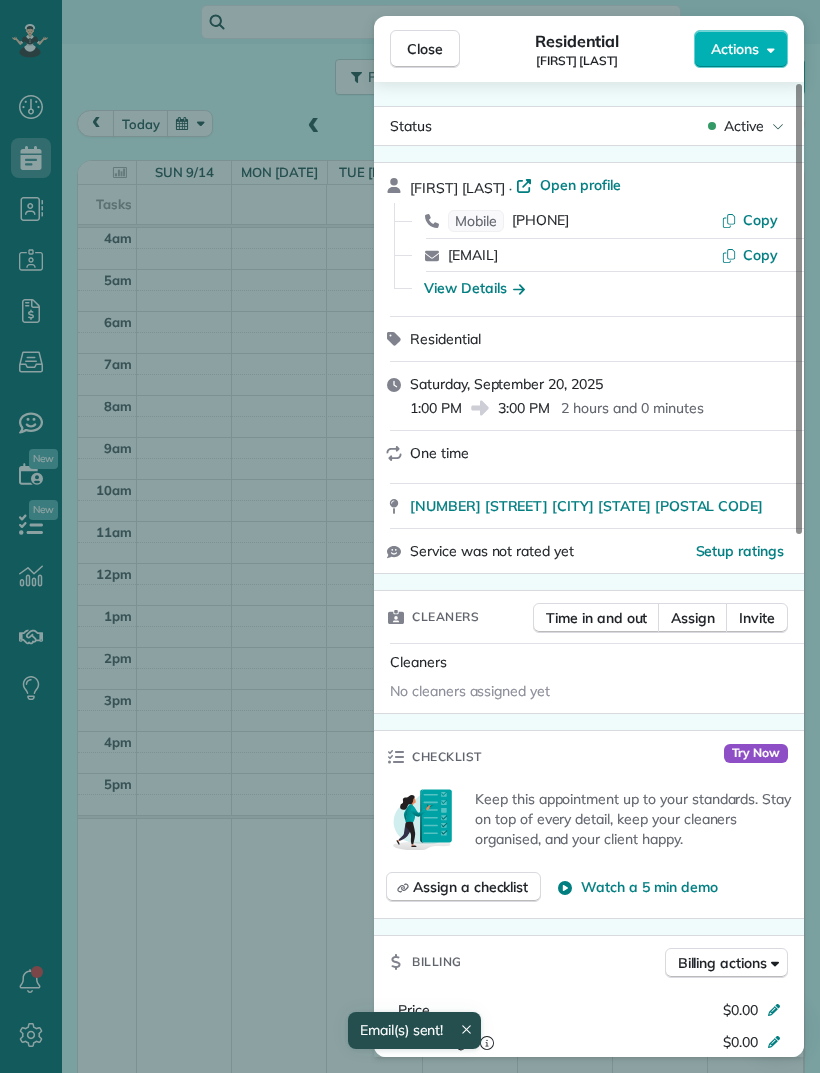 click on "Close" at bounding box center (425, 49) 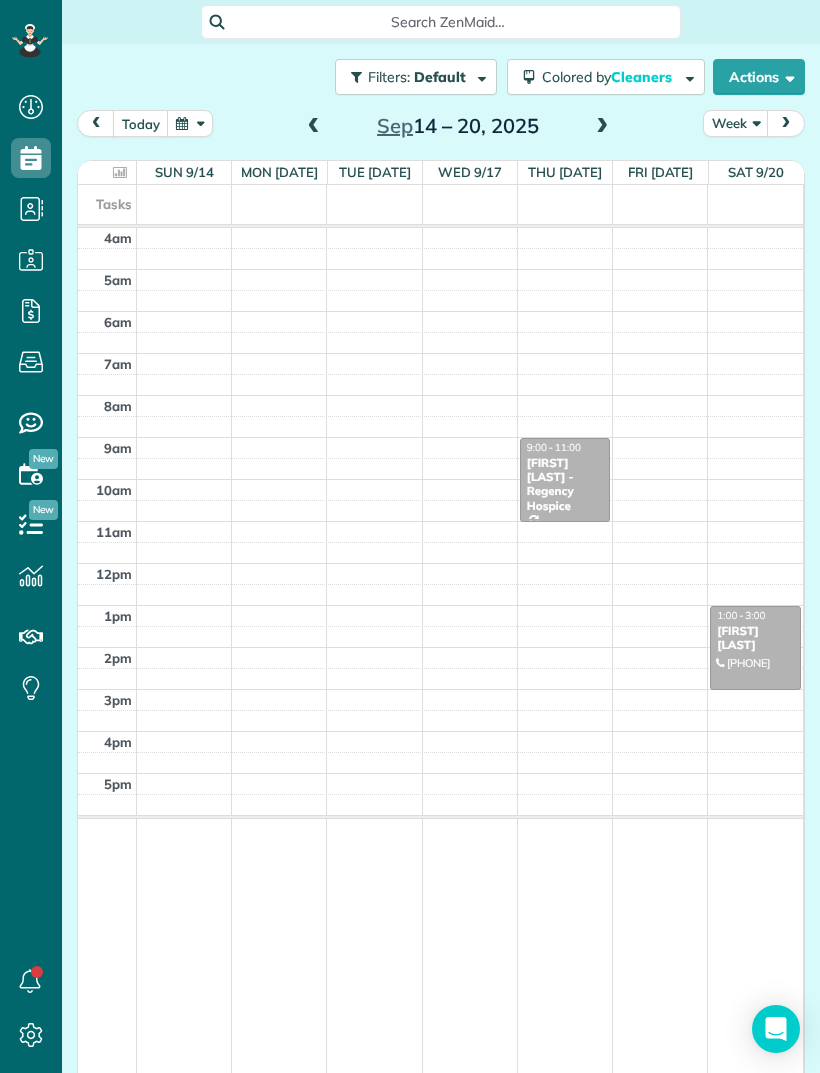 click at bounding box center [602, 127] 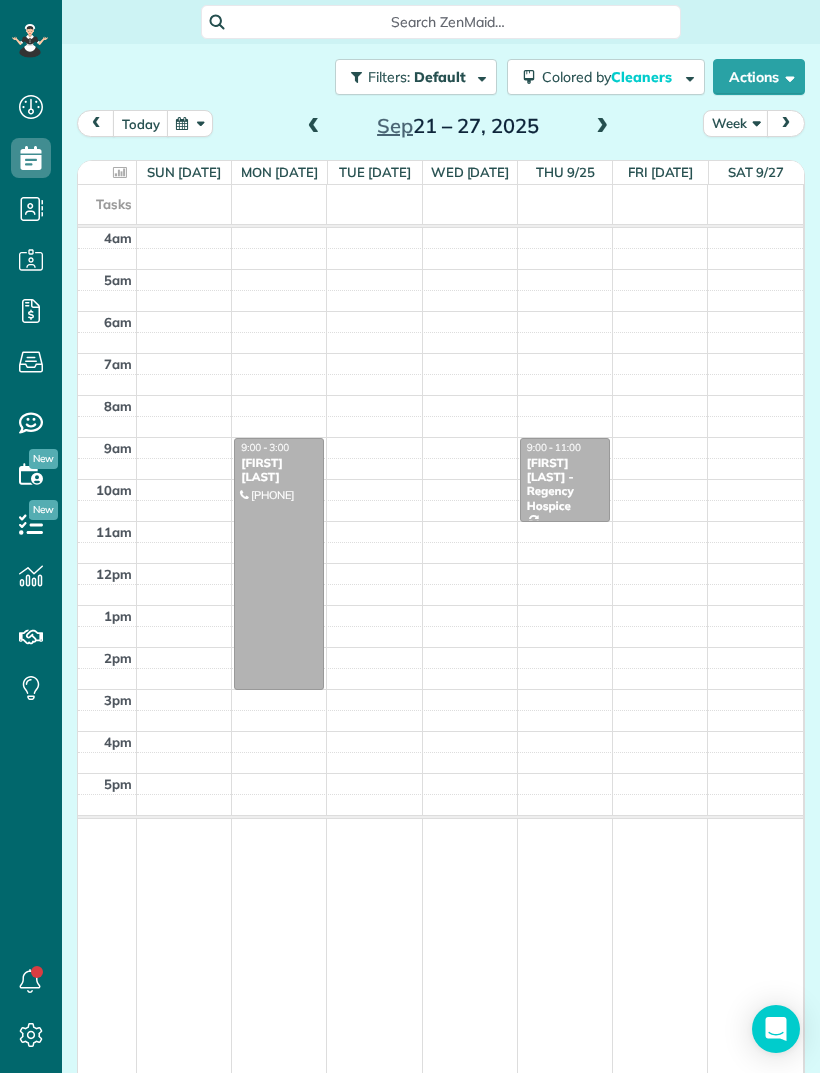 click at bounding box center [602, 127] 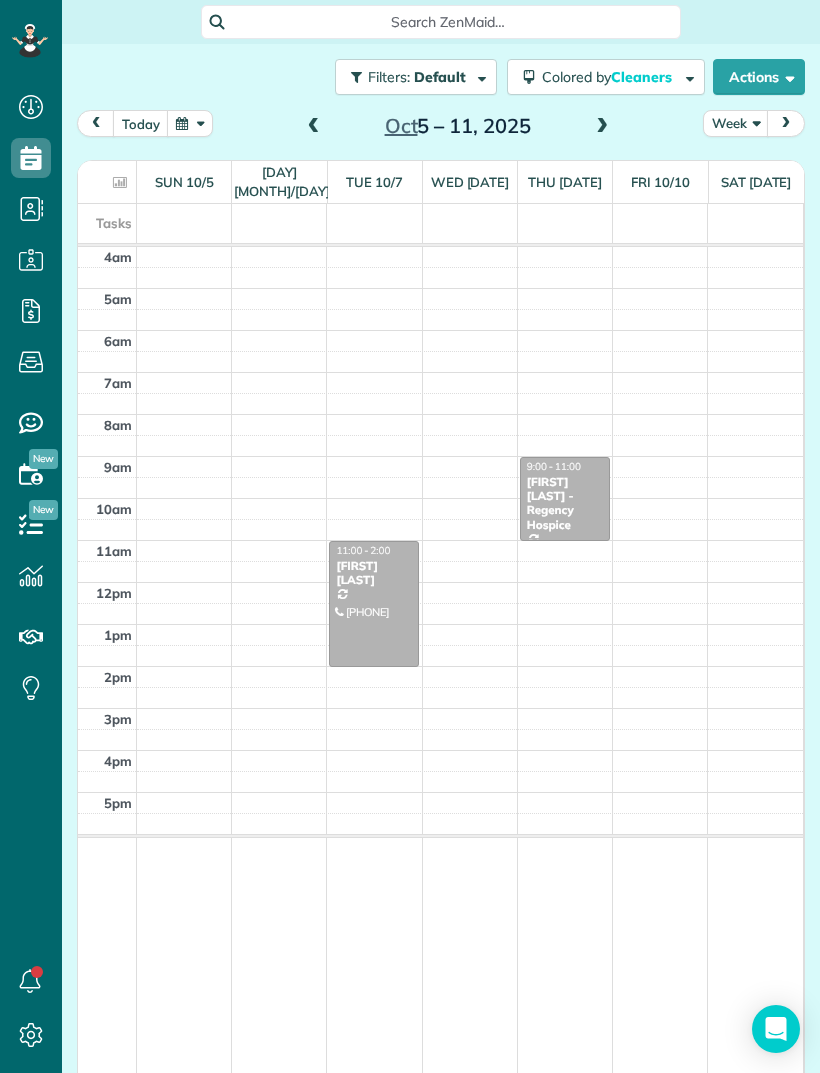 click at bounding box center (602, 127) 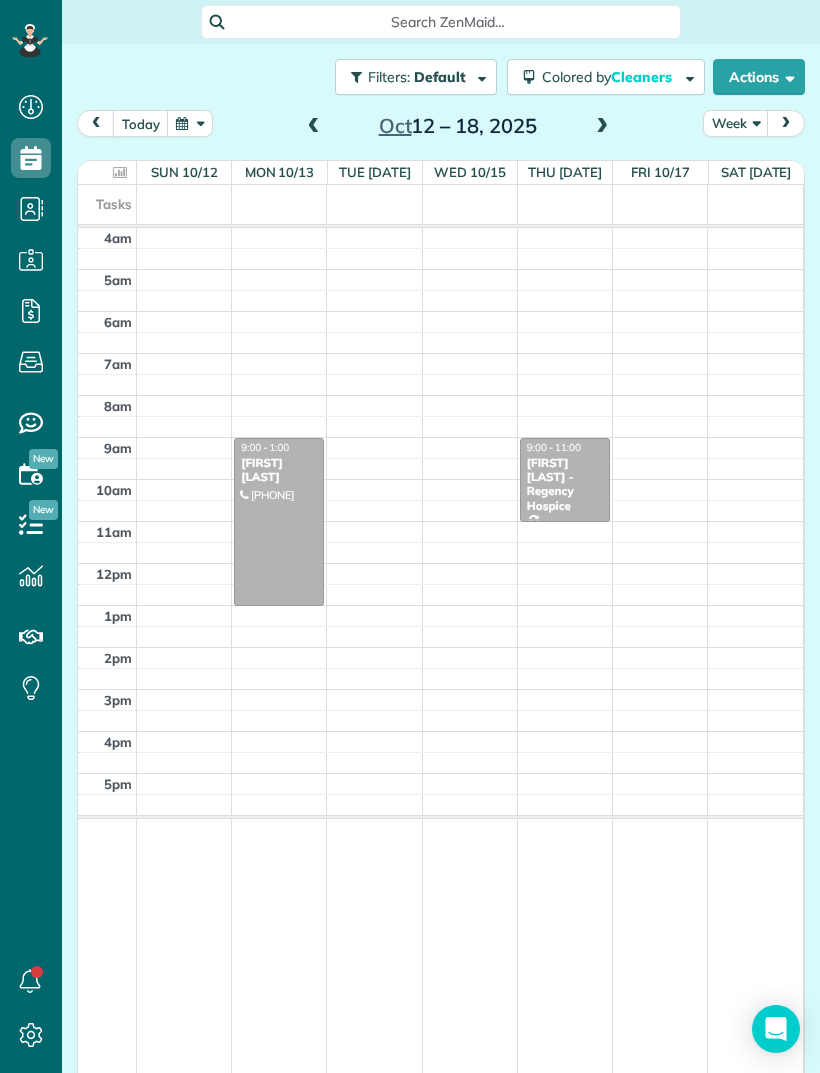 click at bounding box center [602, 127] 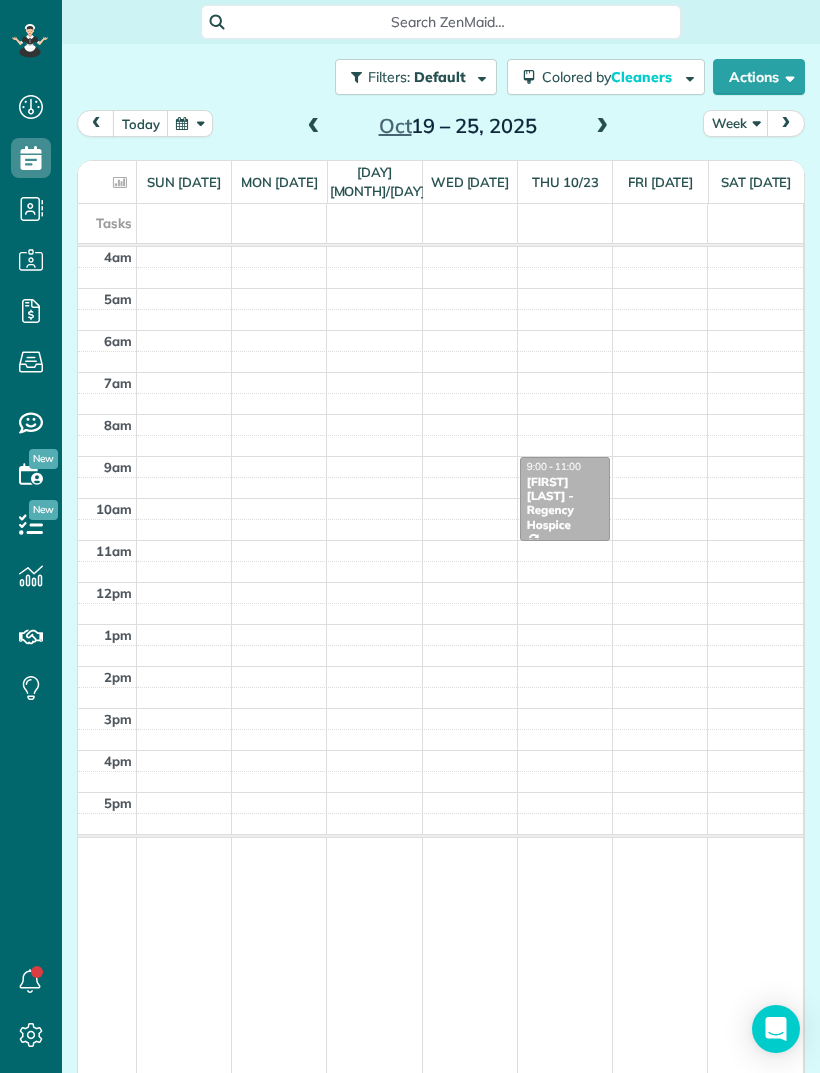 click at bounding box center (602, 127) 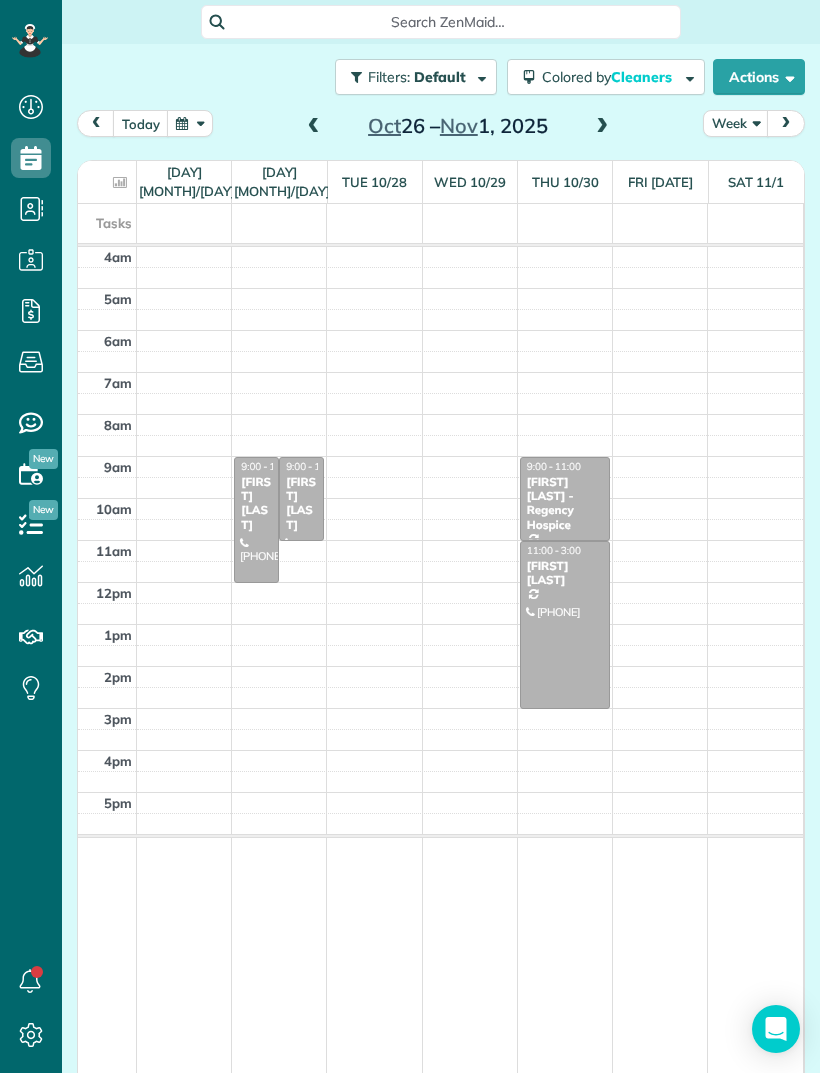 click on "[FIRST] [LAST]" at bounding box center [301, 504] 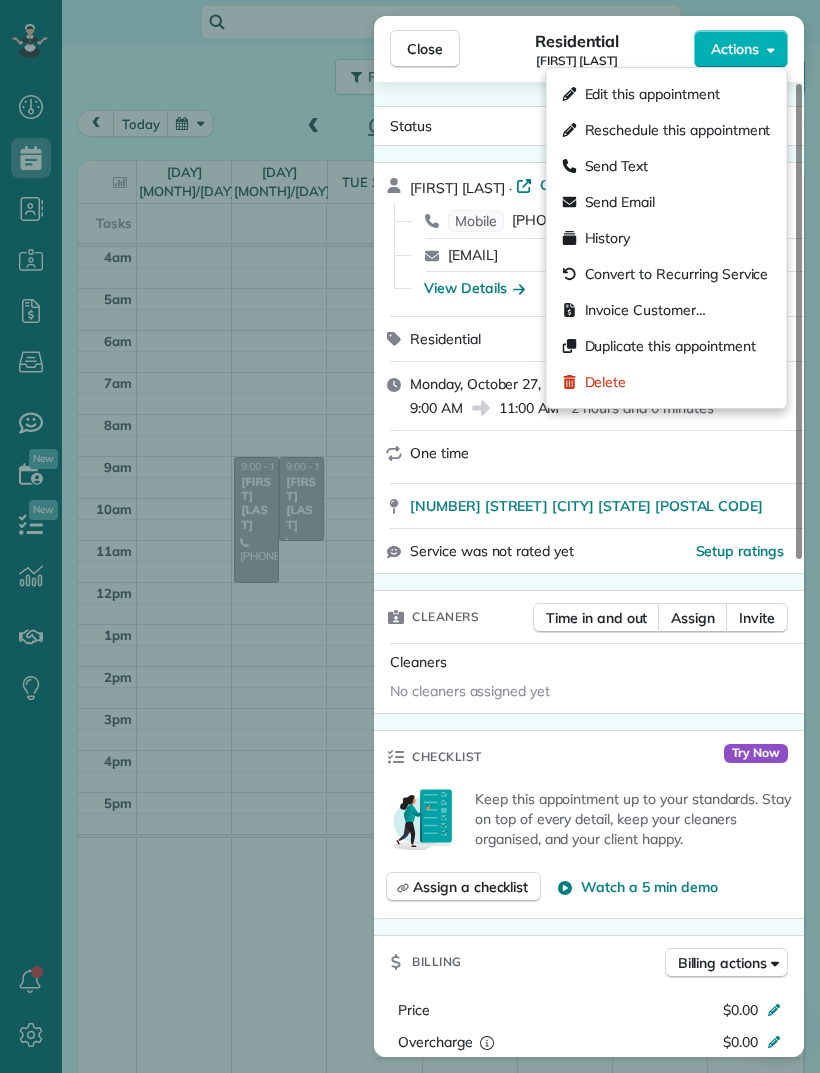 click on "Delete" at bounding box center [667, 382] 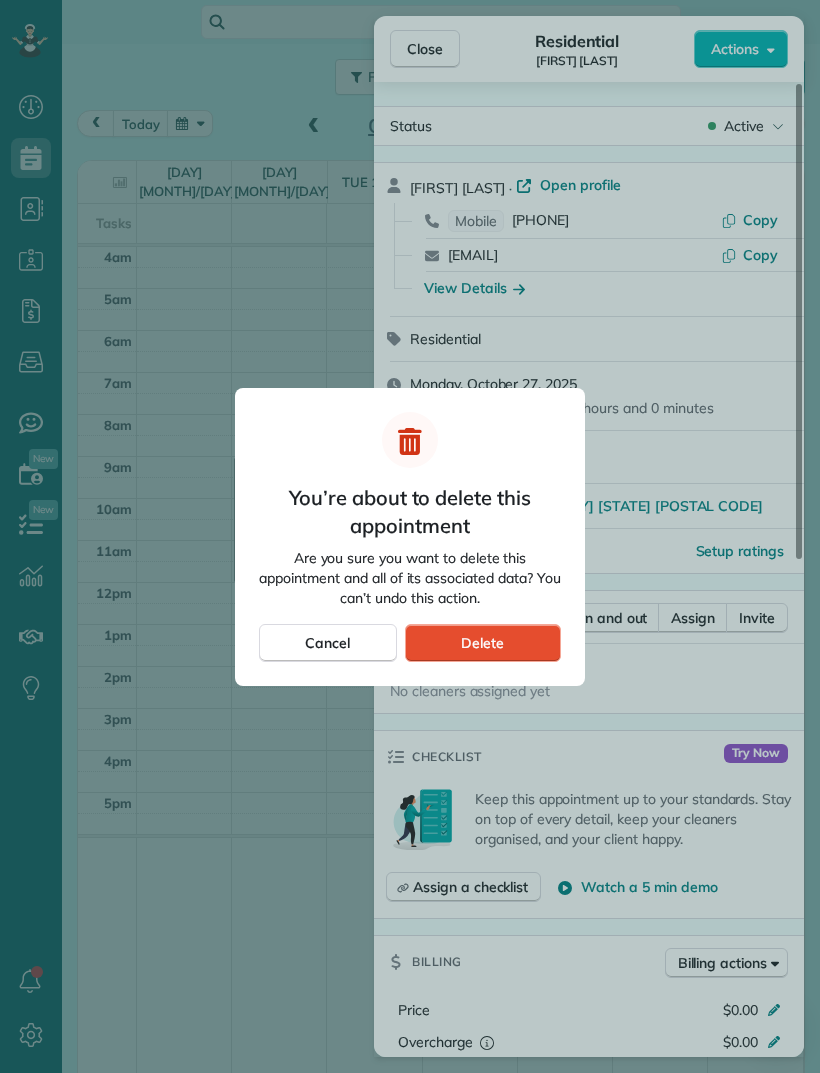 click on "Delete" at bounding box center [483, 643] 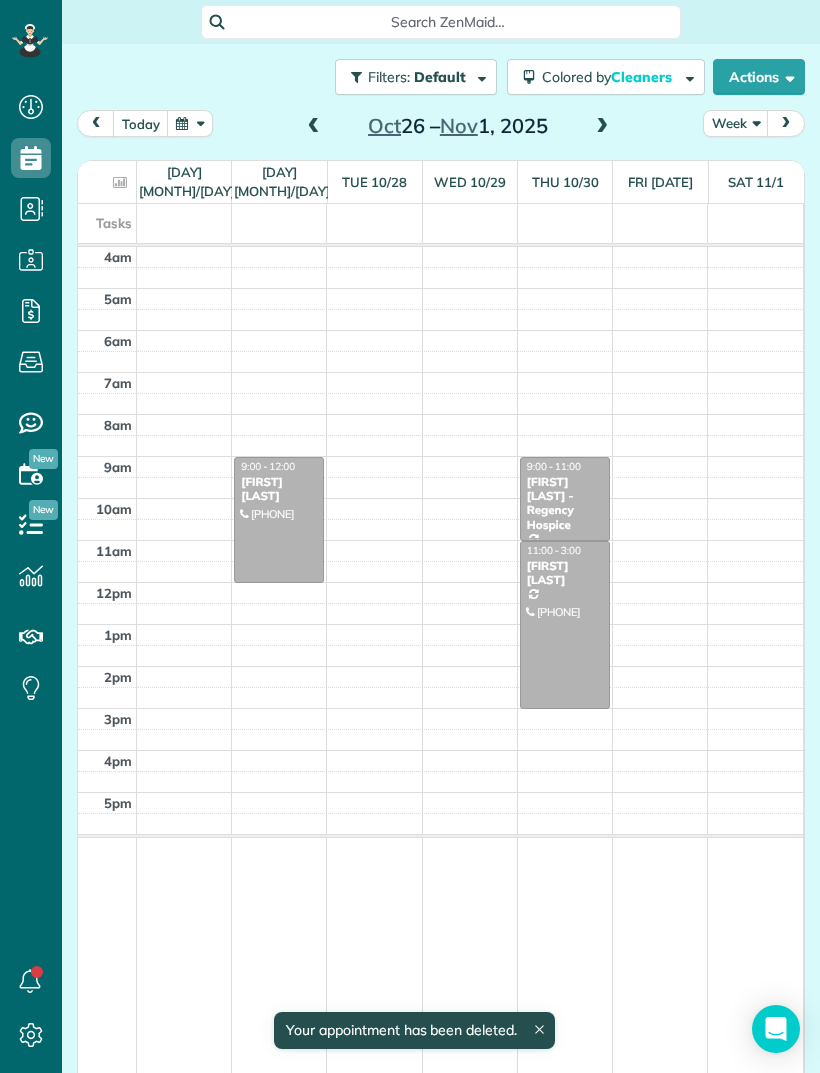 click at bounding box center [279, 520] 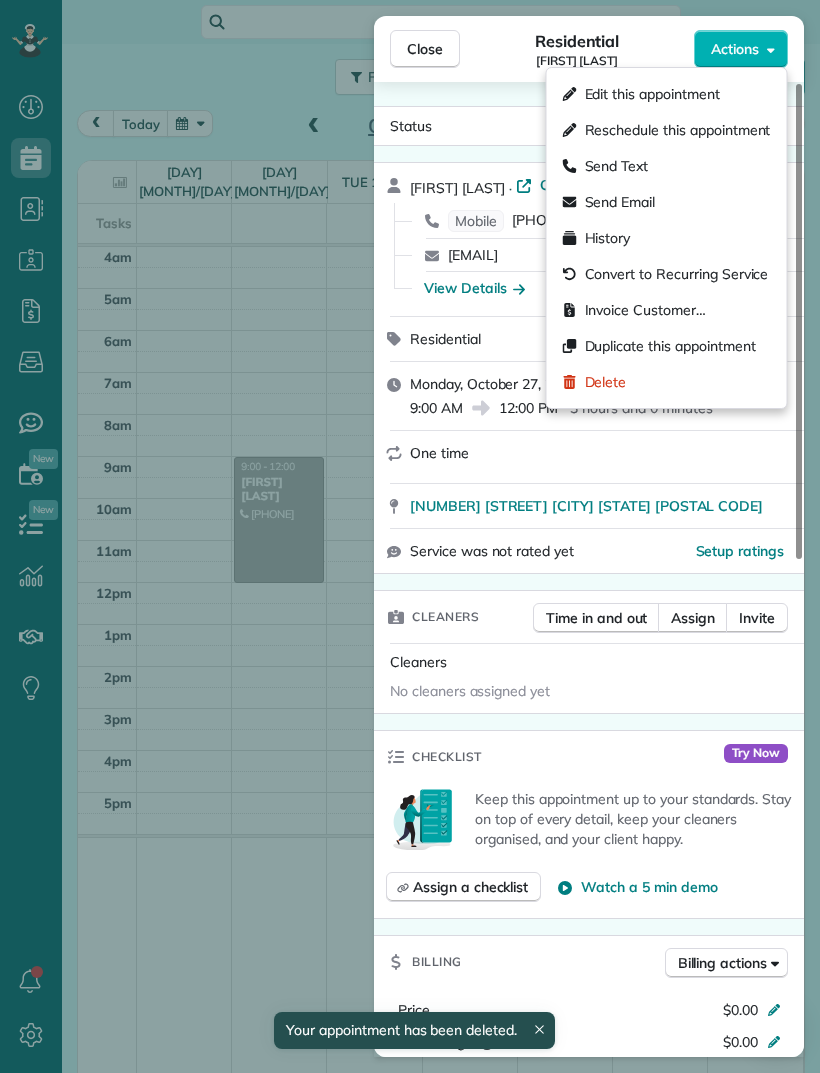 click on "Send Email" at bounding box center (620, 202) 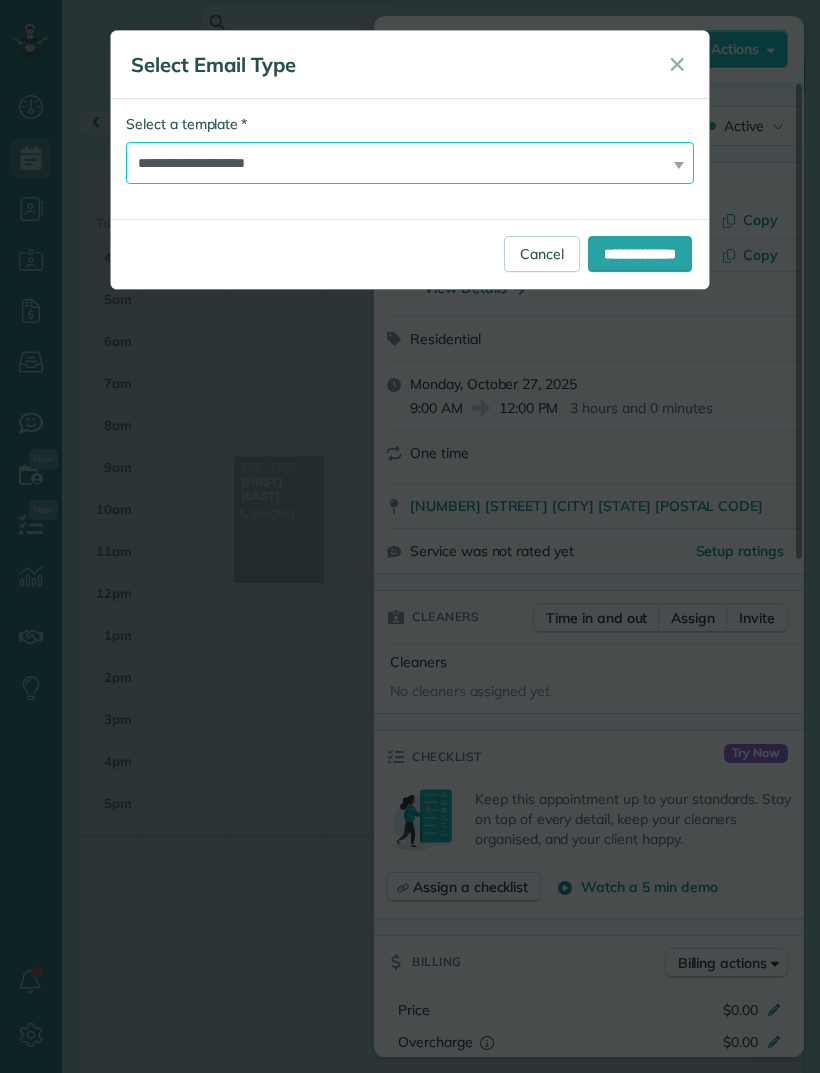 click on "**********" at bounding box center (410, 163) 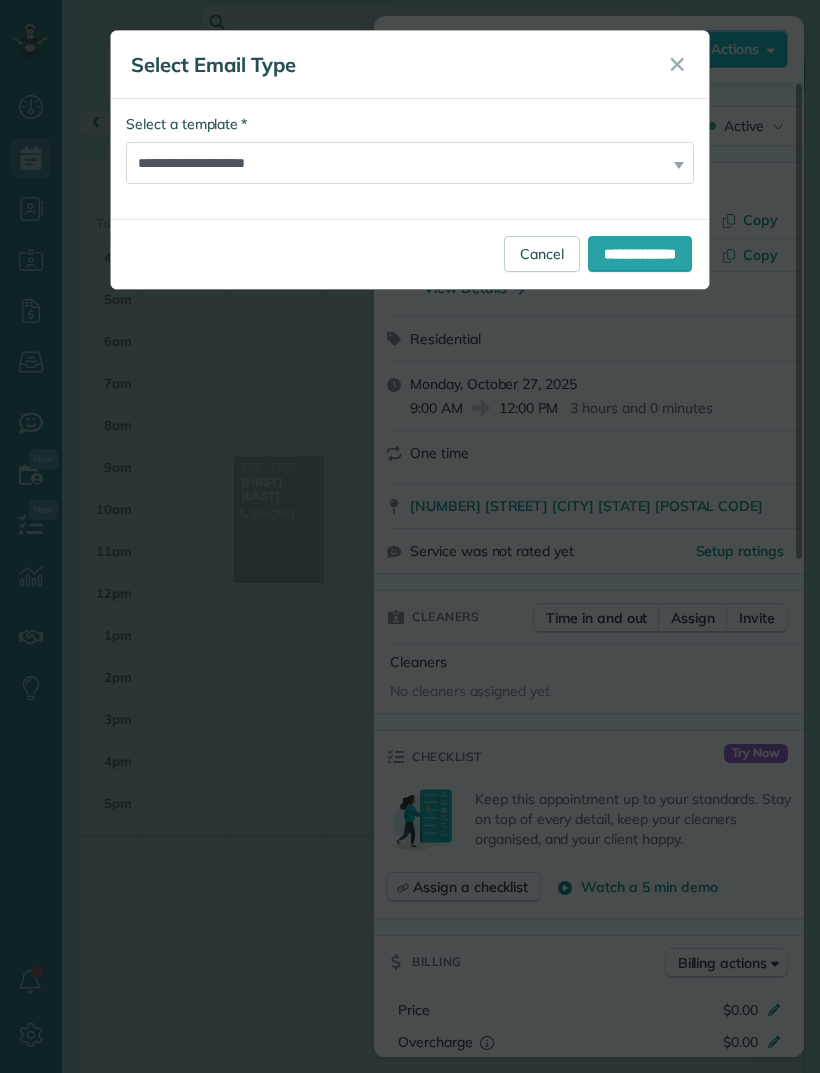 click on "**********" at bounding box center (640, 254) 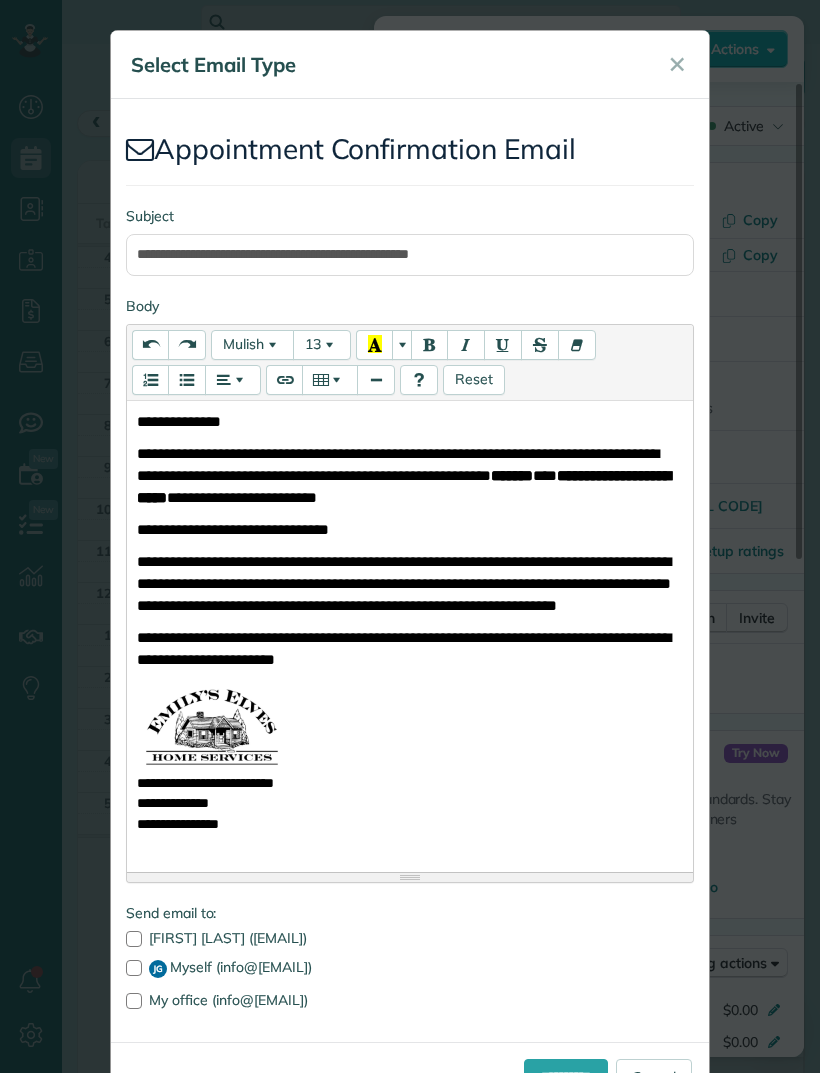 click on "JG Myself (info@[EMAIL])" at bounding box center (410, 969) 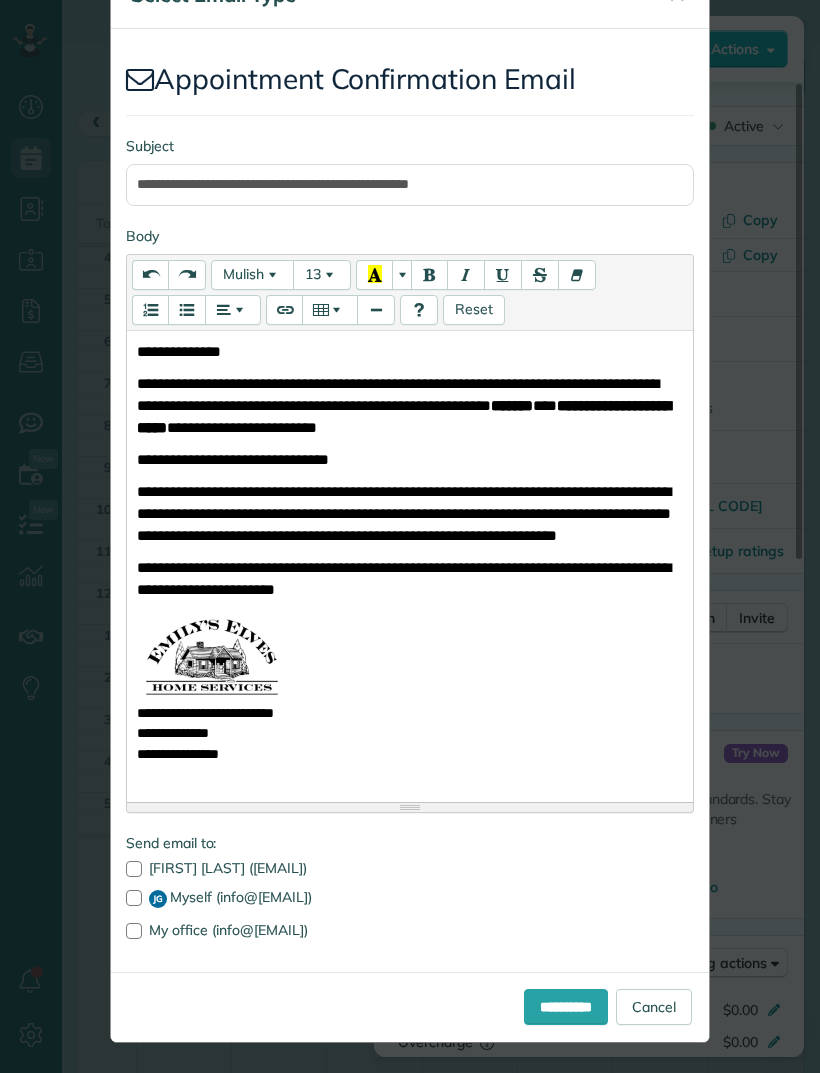 scroll, scrollTop: 70, scrollLeft: 0, axis: vertical 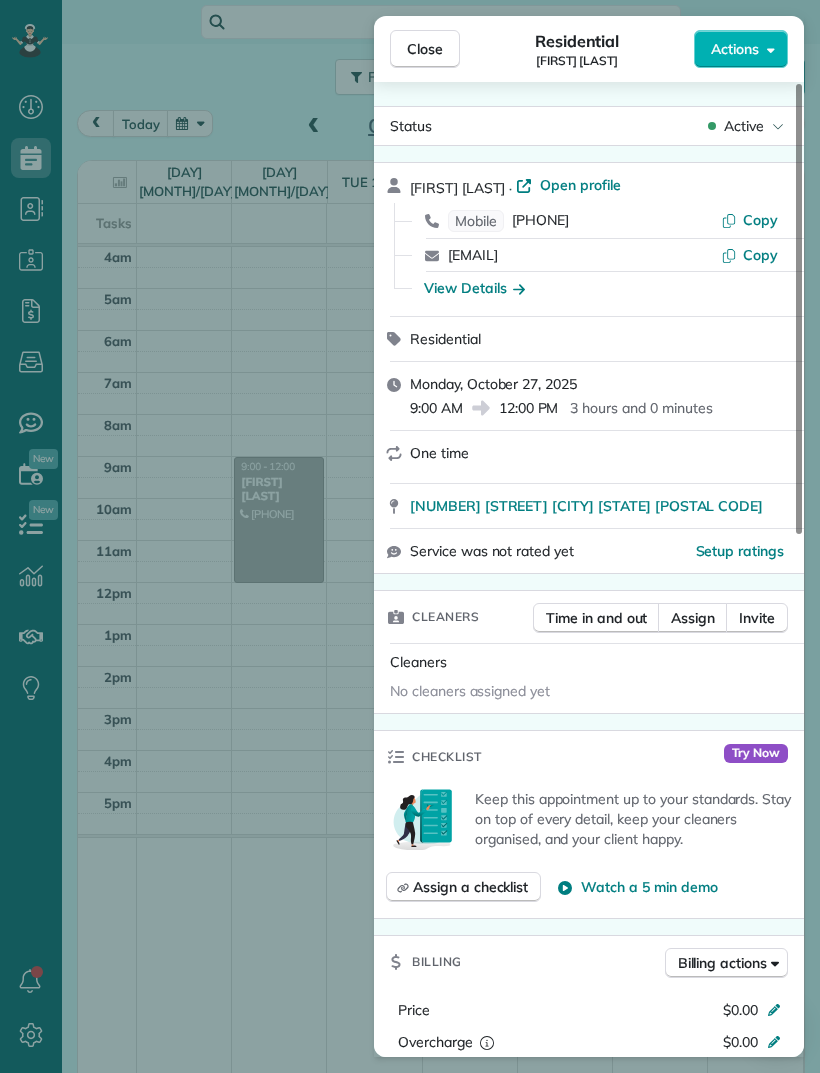 click on "Close" at bounding box center (425, 49) 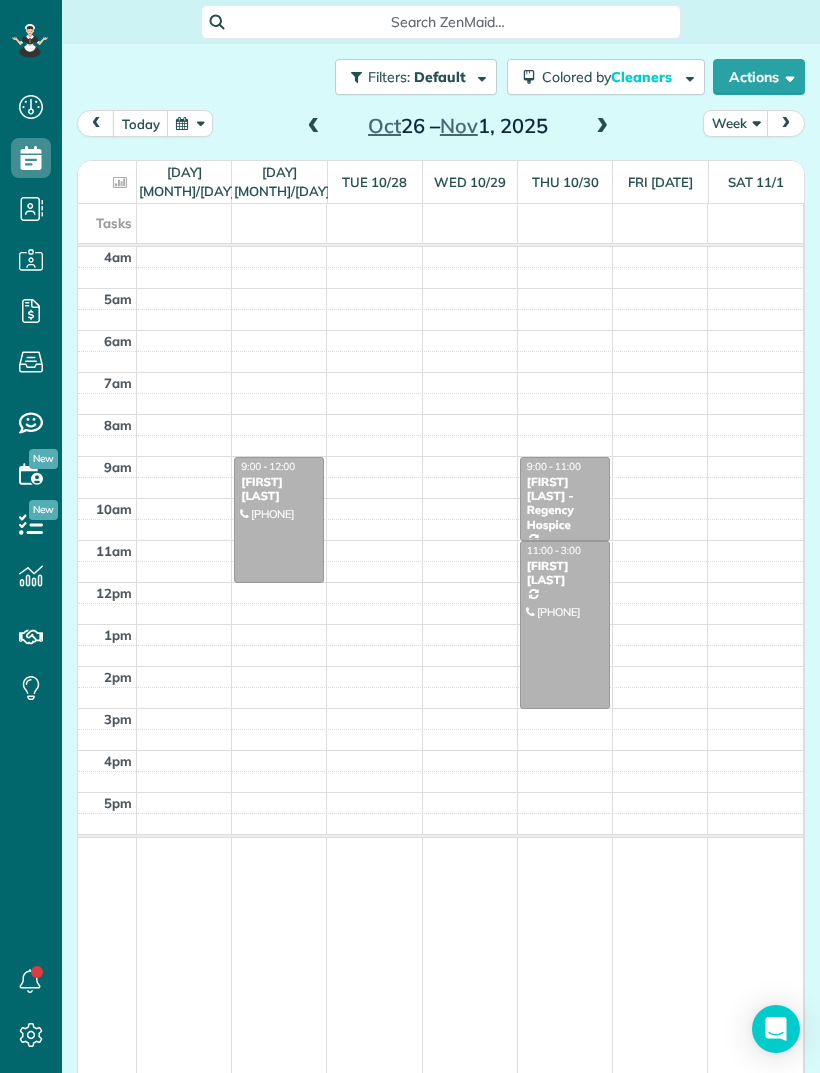 click on "Actions" at bounding box center (759, 77) 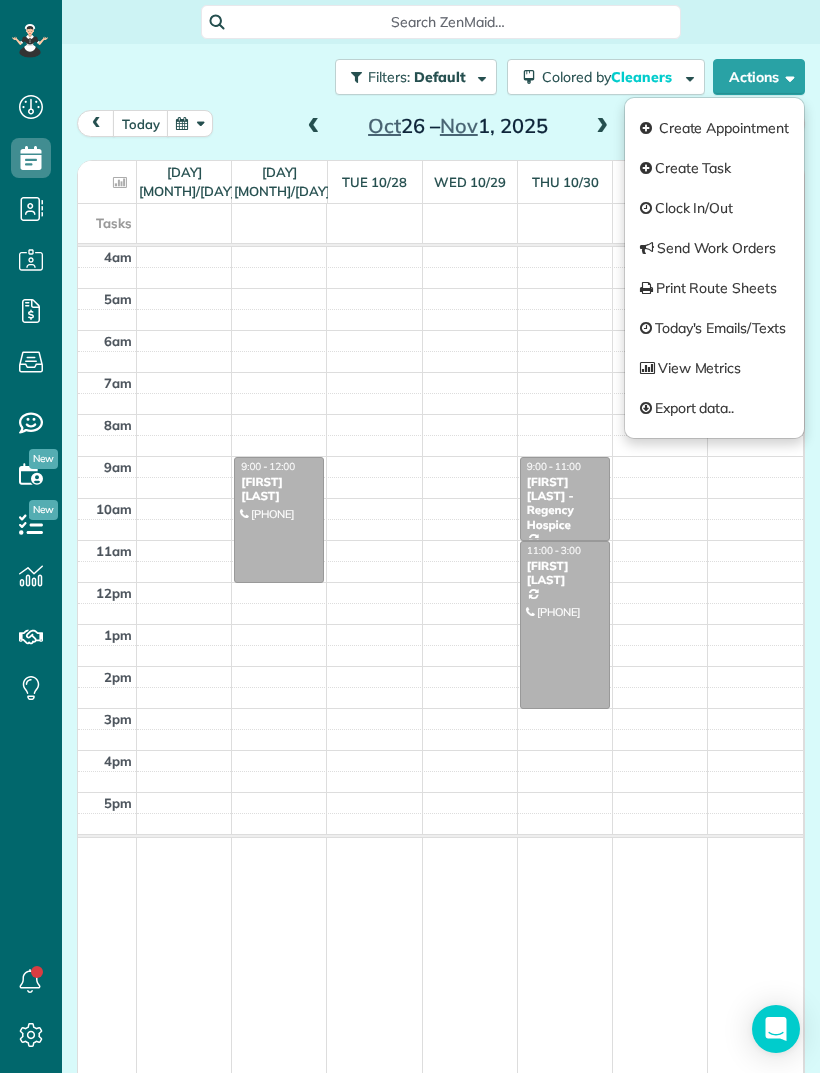 click on "Create Appointment" at bounding box center [714, 128] 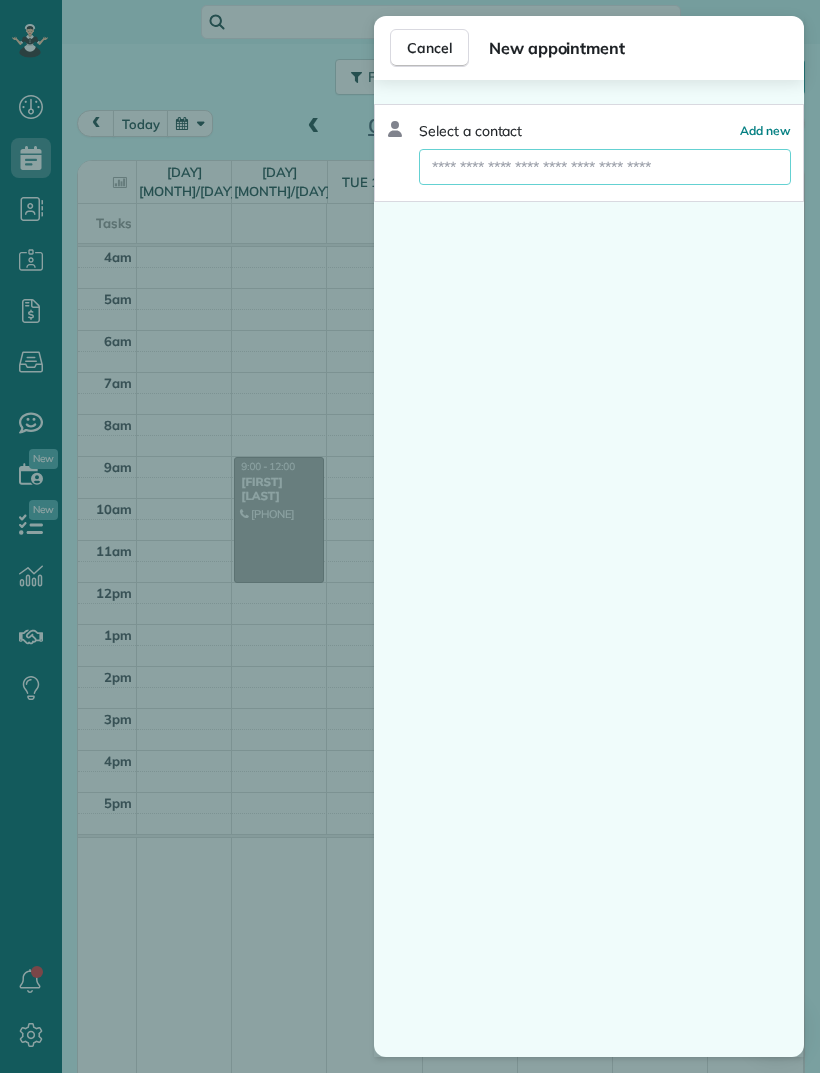 click at bounding box center [605, 167] 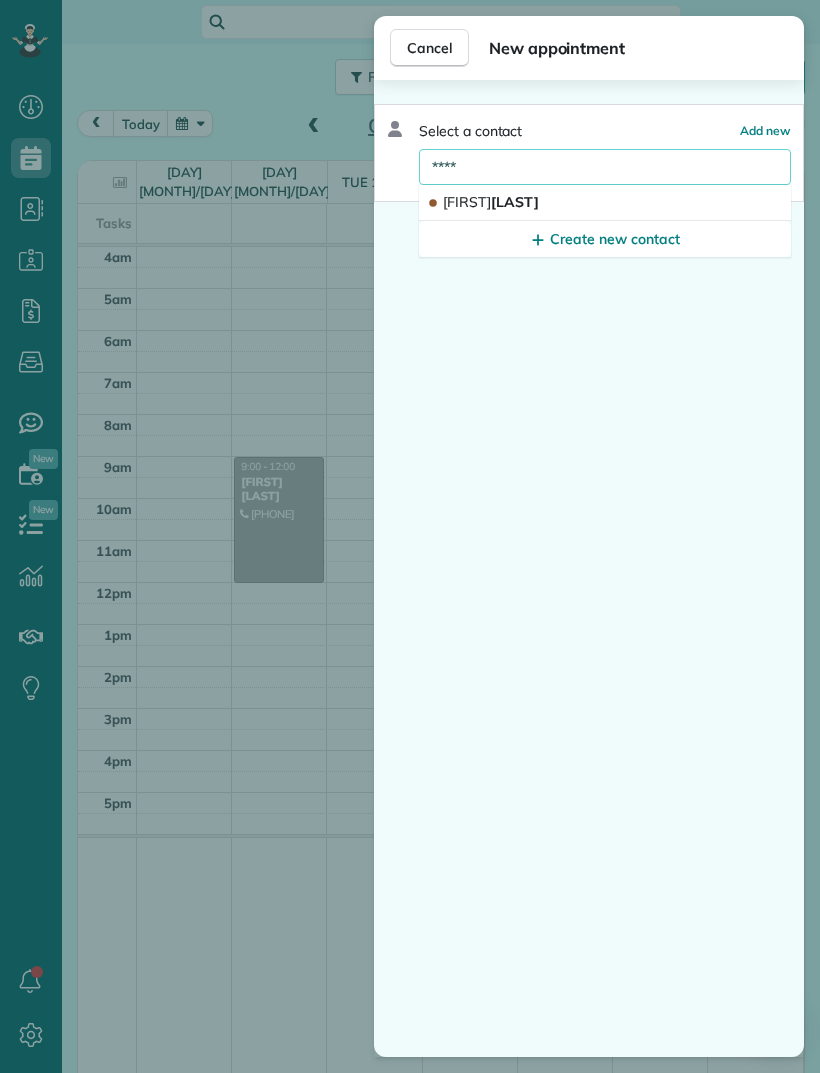 type on "****" 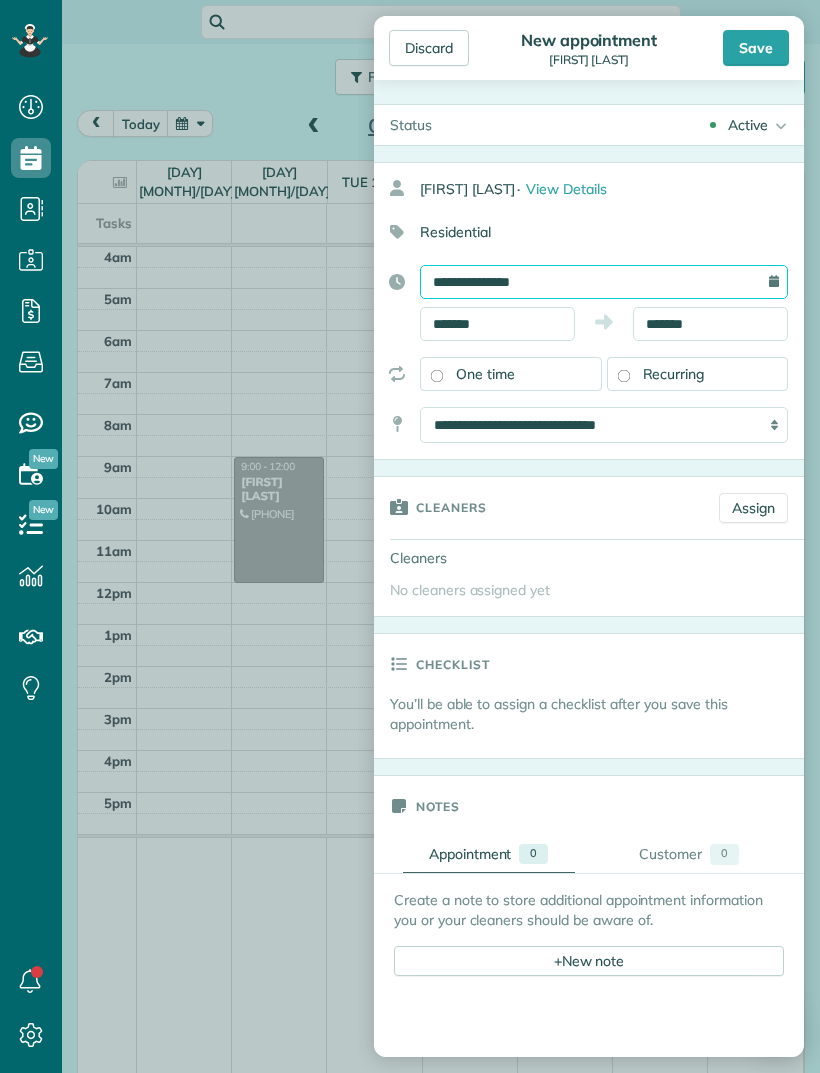 click on "**********" at bounding box center [604, 282] 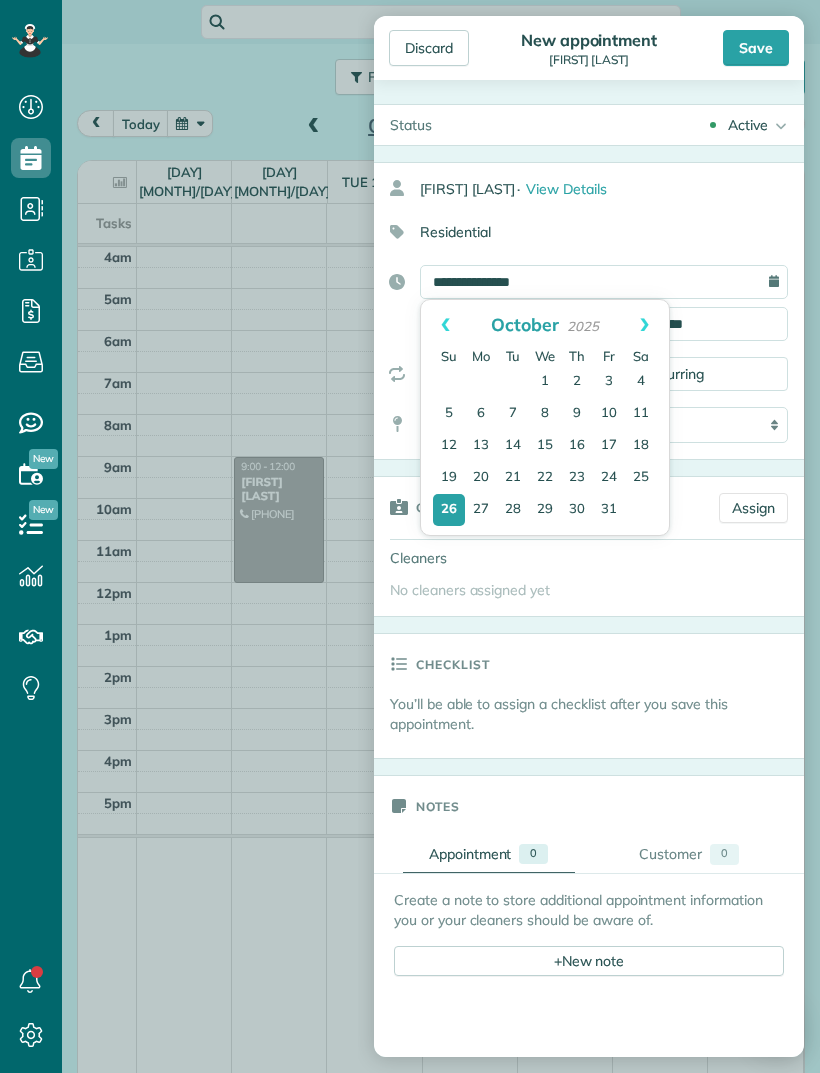 click on "Next" at bounding box center (644, 325) 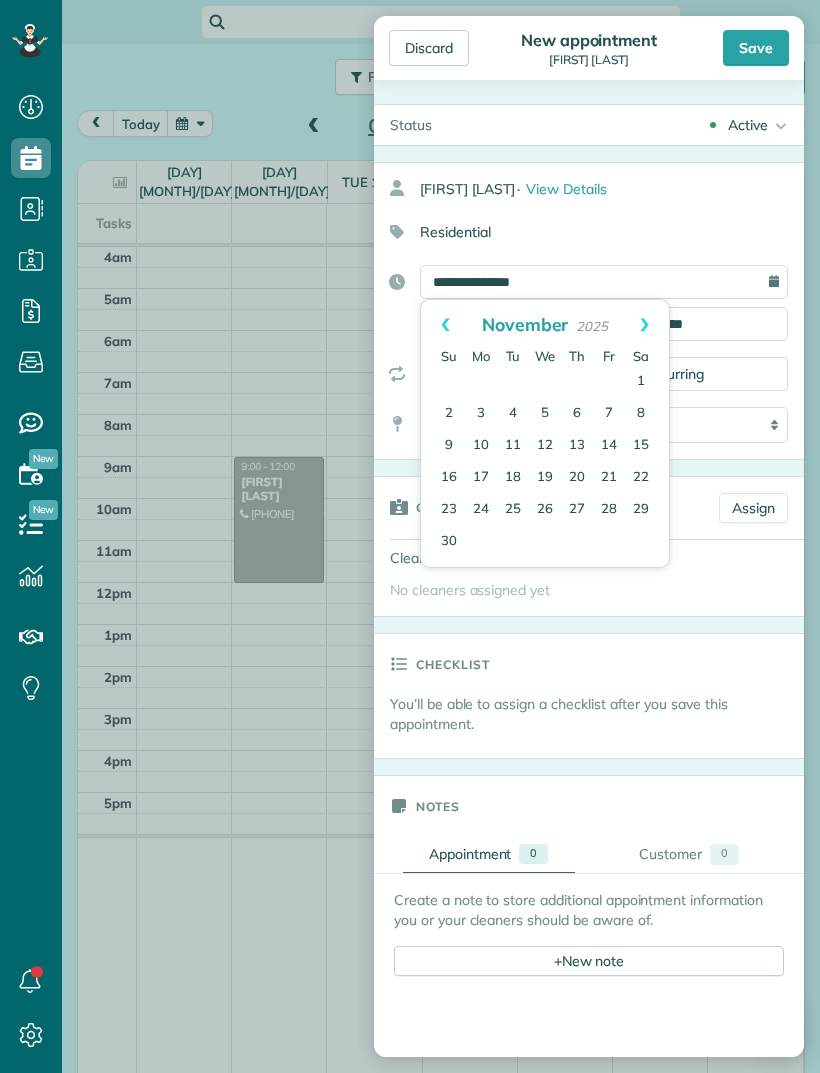 click on "10" at bounding box center [481, 446] 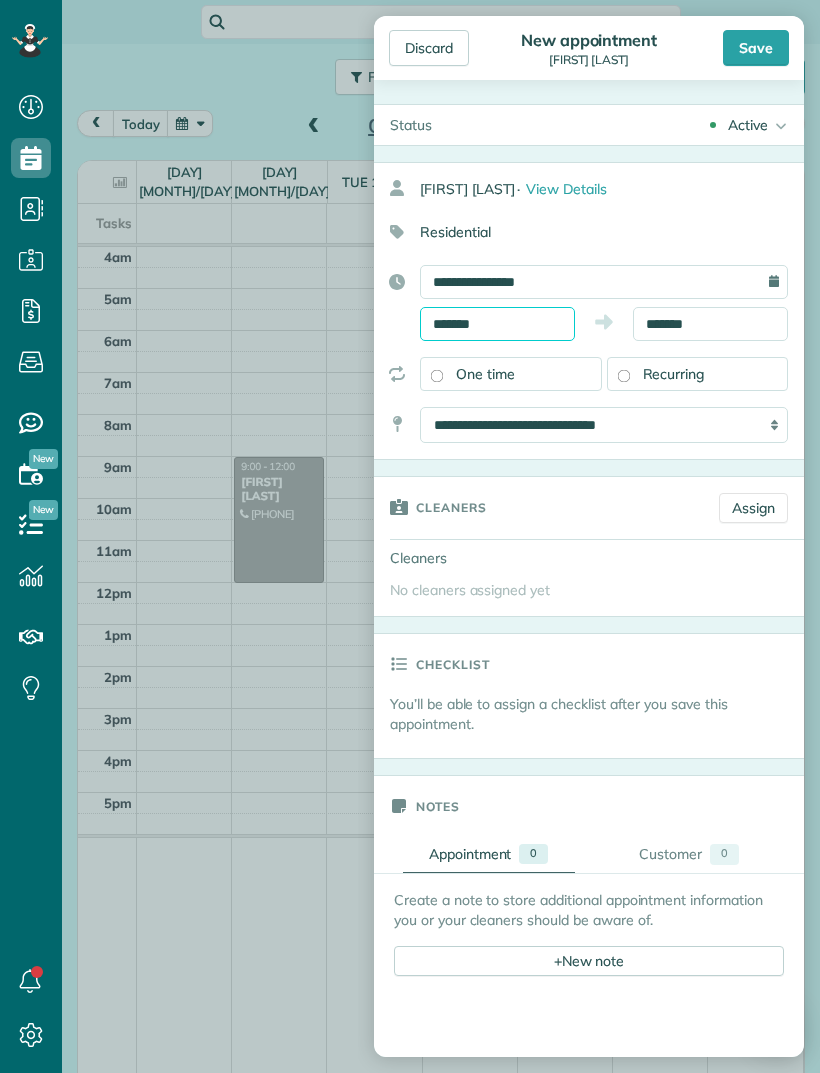click on "Dashboard
Scheduling
Calendar View
List View
Dispatch View - Weekly scheduling (Beta)" at bounding box center (410, 536) 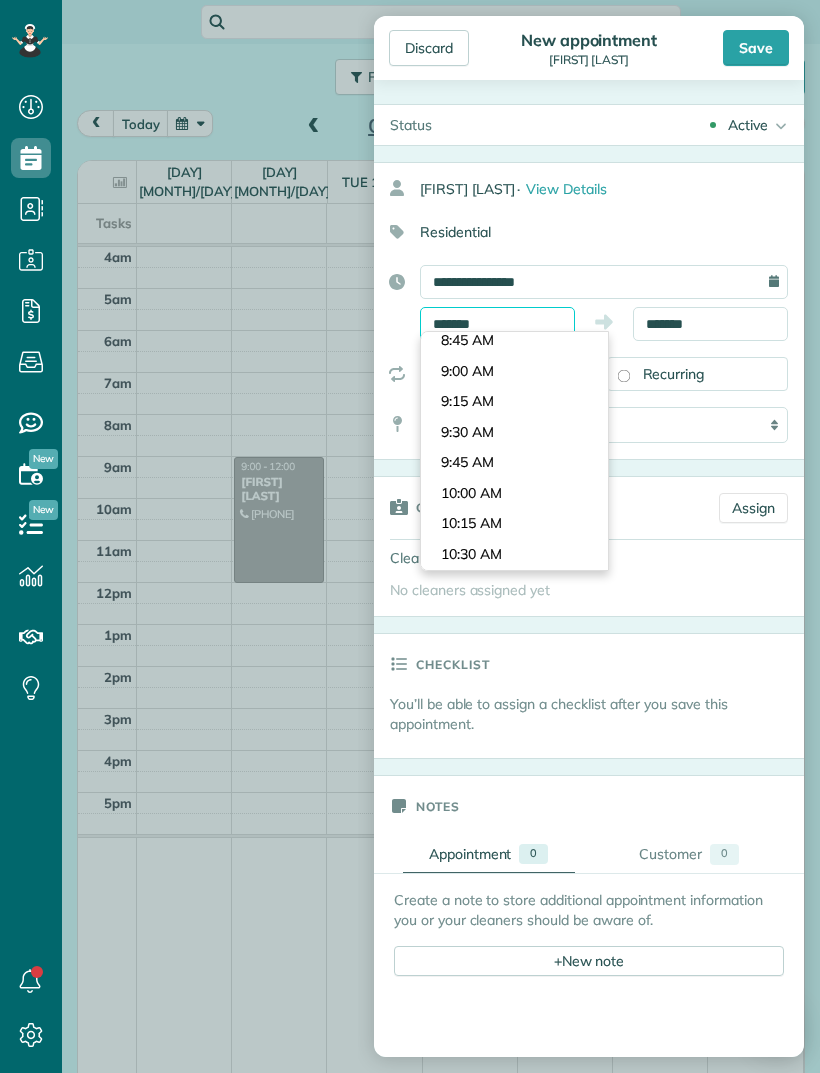 scroll, scrollTop: 1028, scrollLeft: 0, axis: vertical 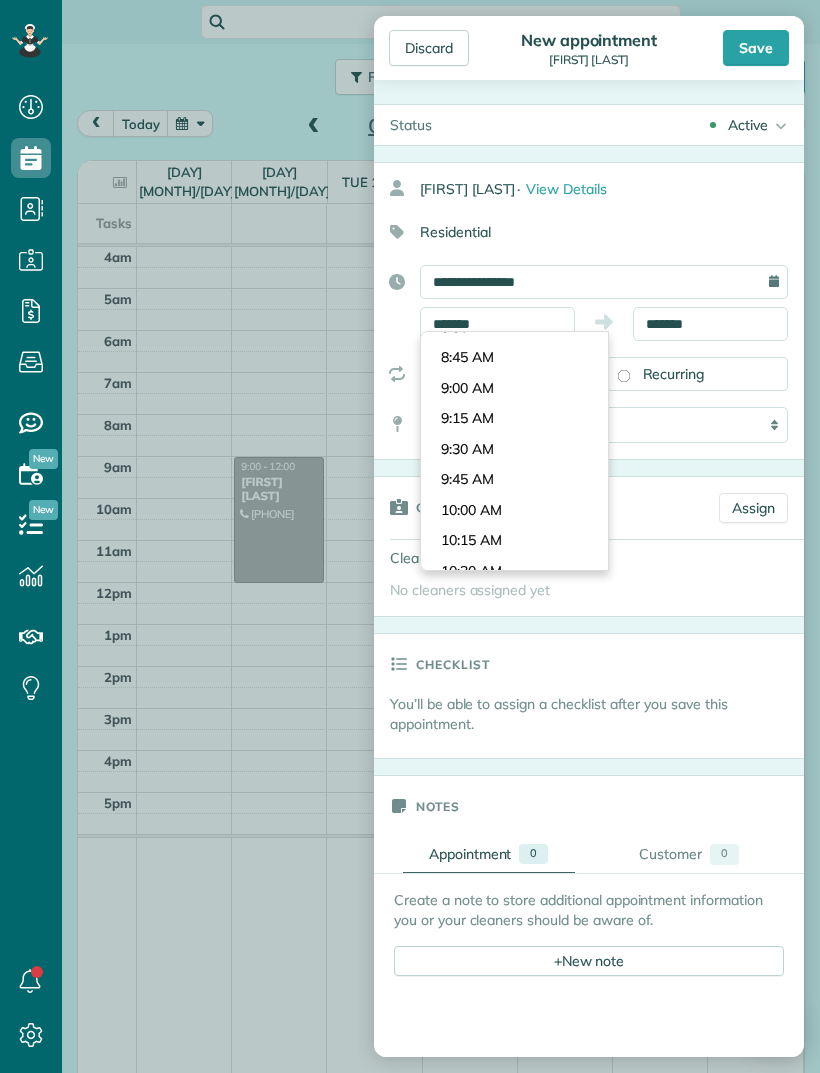 click on "Dashboard
Scheduling
Calendar View
List View
Dispatch View - Weekly scheduling (Beta)" at bounding box center (410, 536) 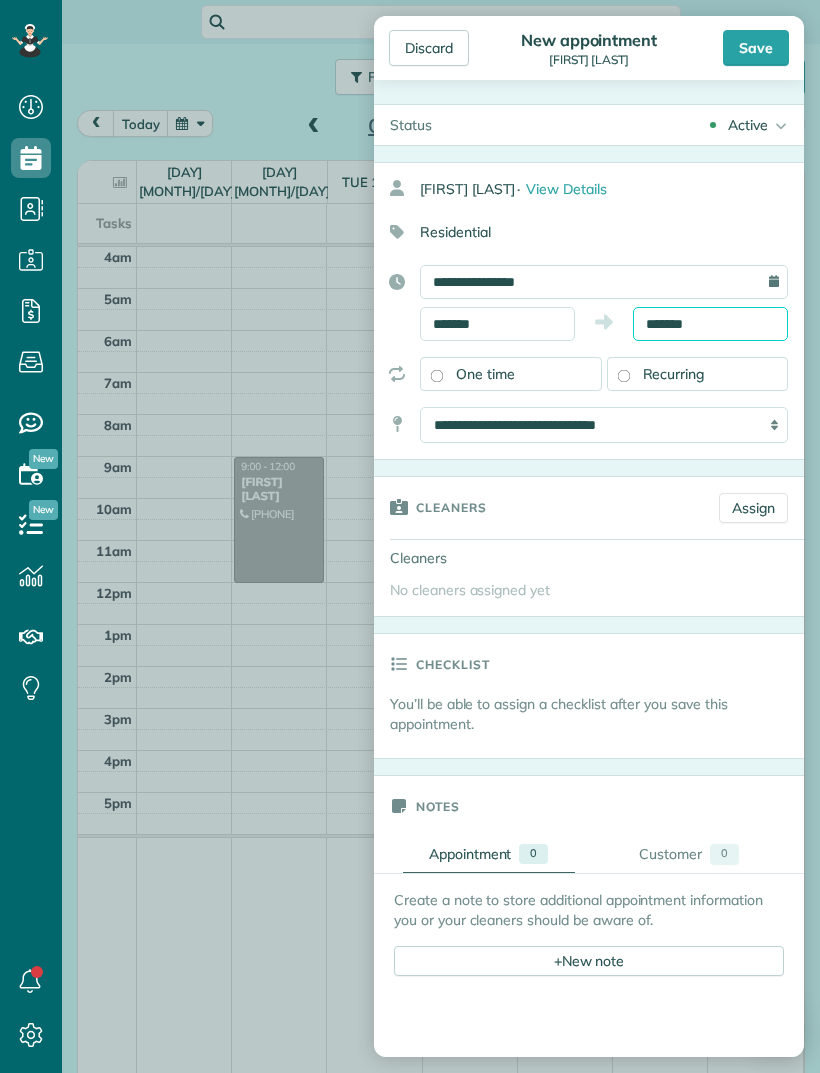 click on "Dashboard
Scheduling
Calendar View
List View
Dispatch View - Weekly scheduling (Beta)" at bounding box center [410, 536] 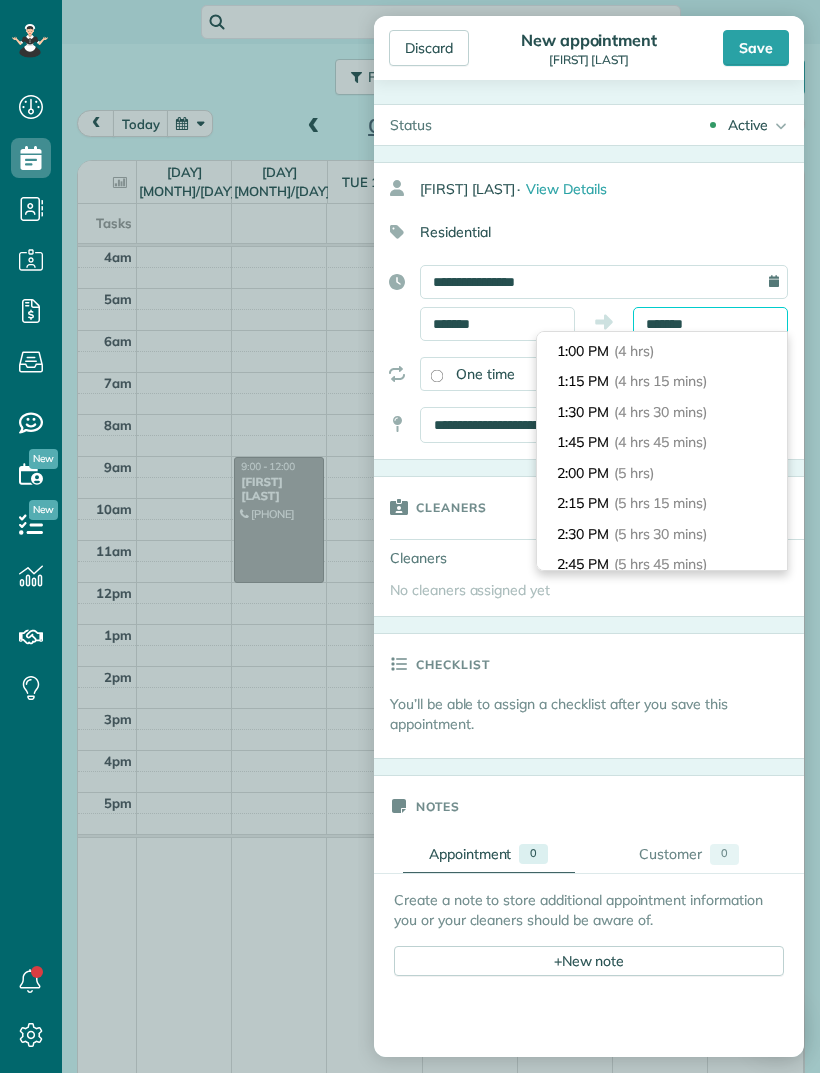 scroll, scrollTop: 478, scrollLeft: 0, axis: vertical 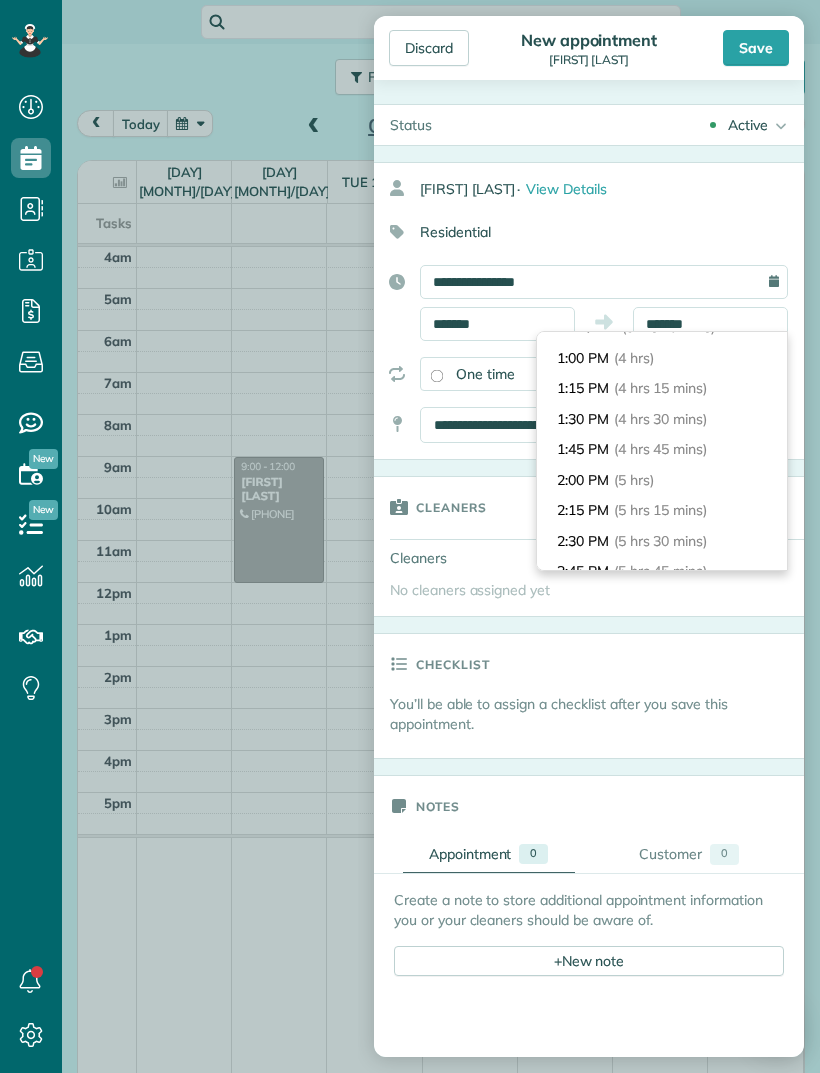 click on "1:00 PM  (4 hrs)" at bounding box center [662, 358] 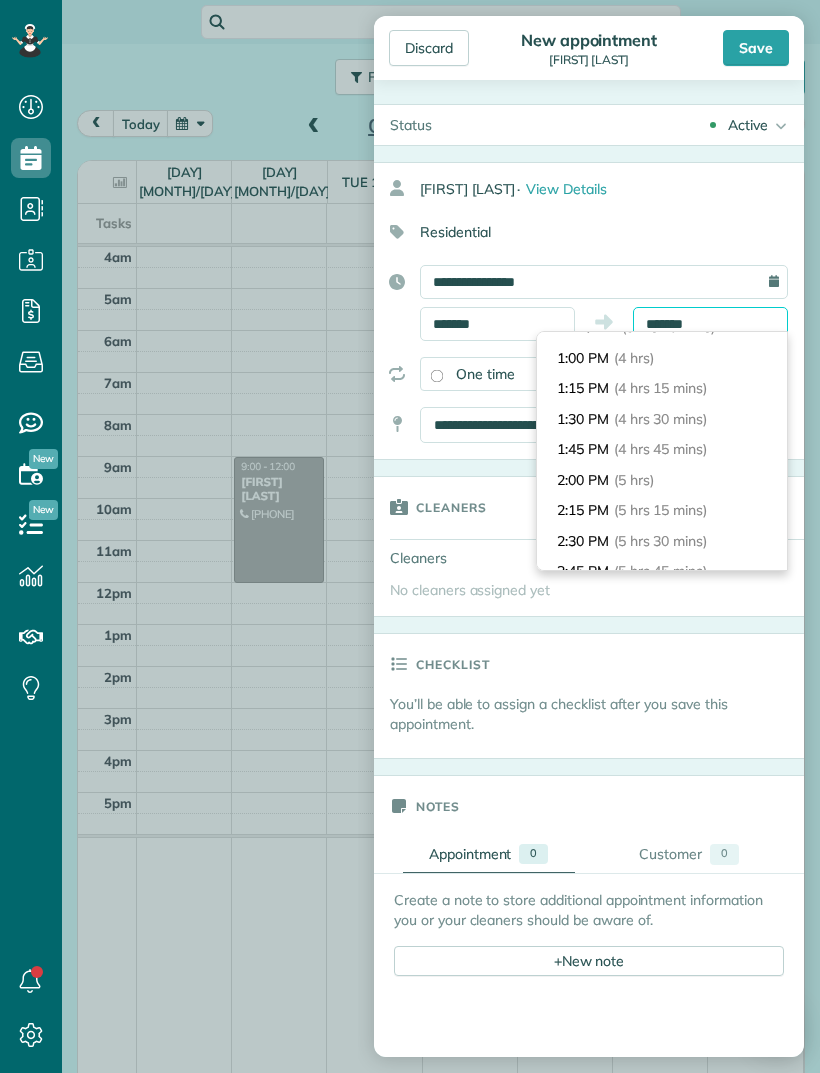 type on "*******" 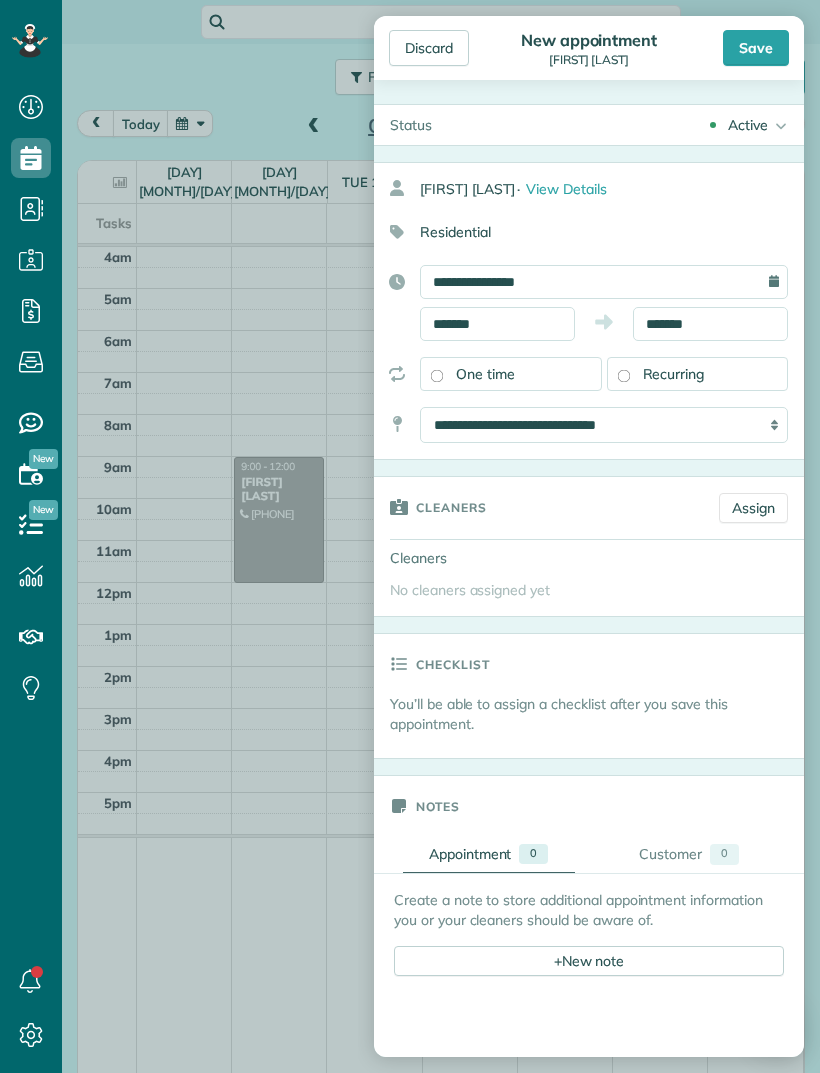 click on "Save" at bounding box center (756, 48) 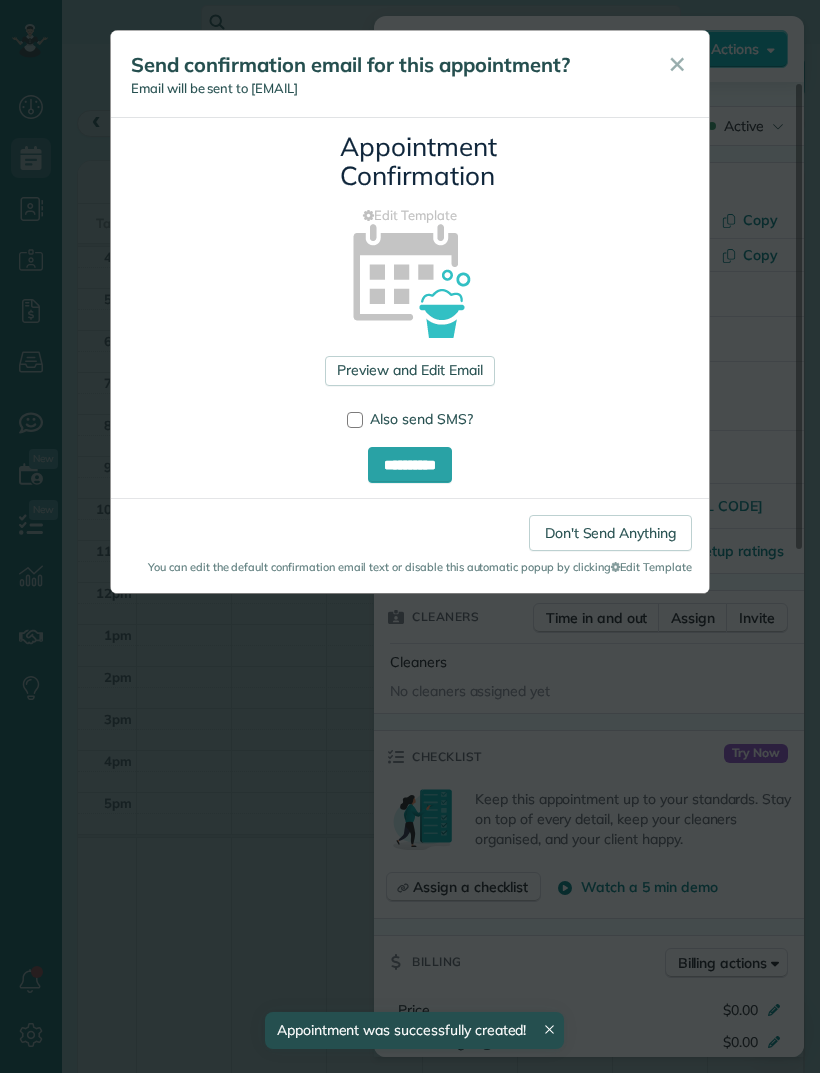 click on "**********" at bounding box center [410, 465] 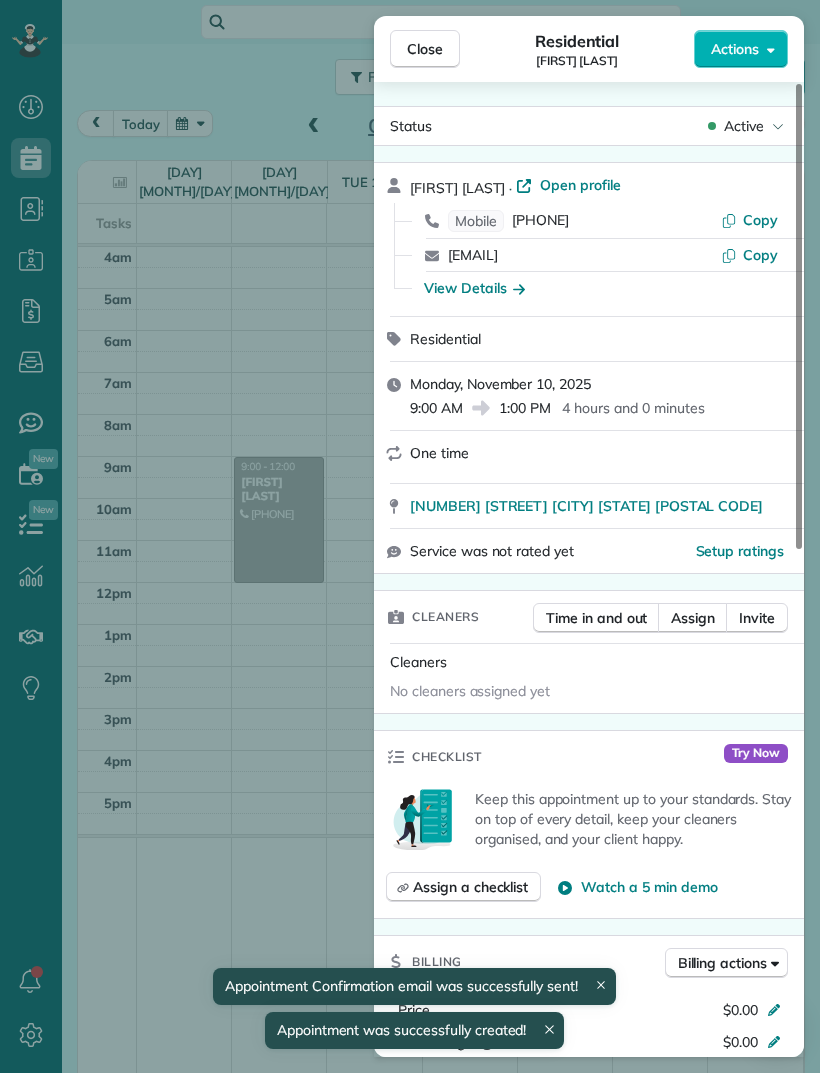 click on "Close" at bounding box center (425, 49) 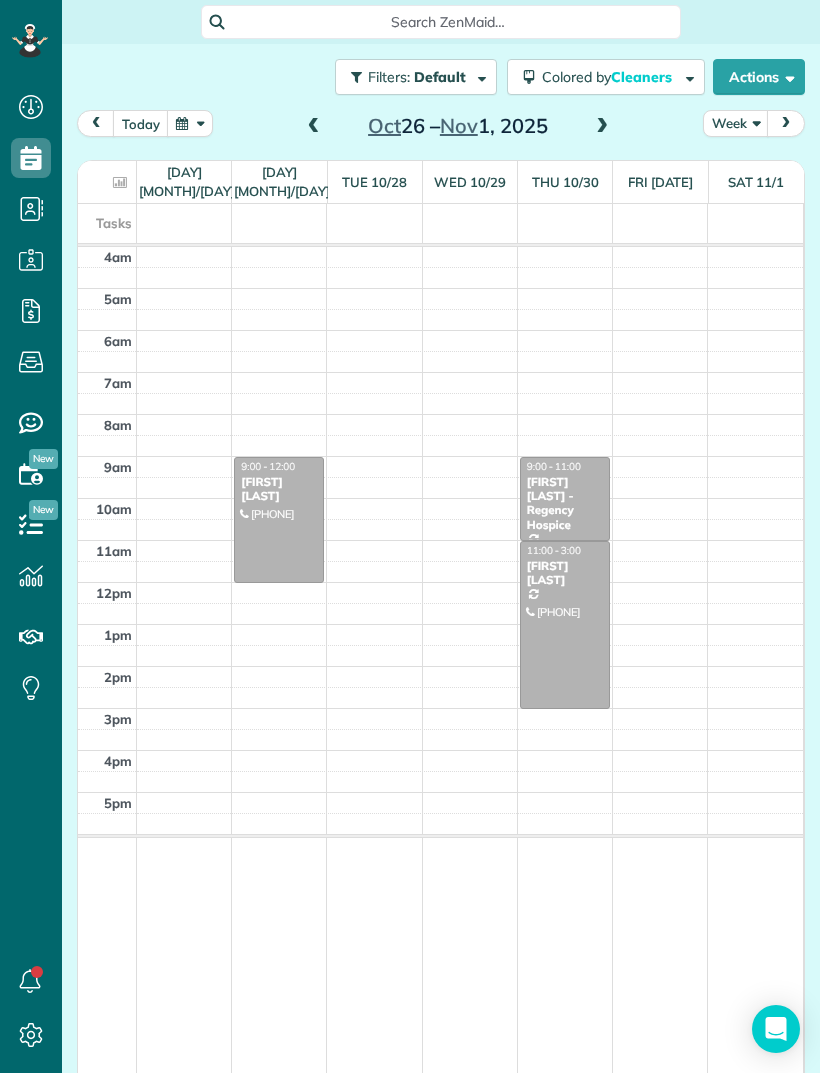 click on "Actions" at bounding box center [759, 77] 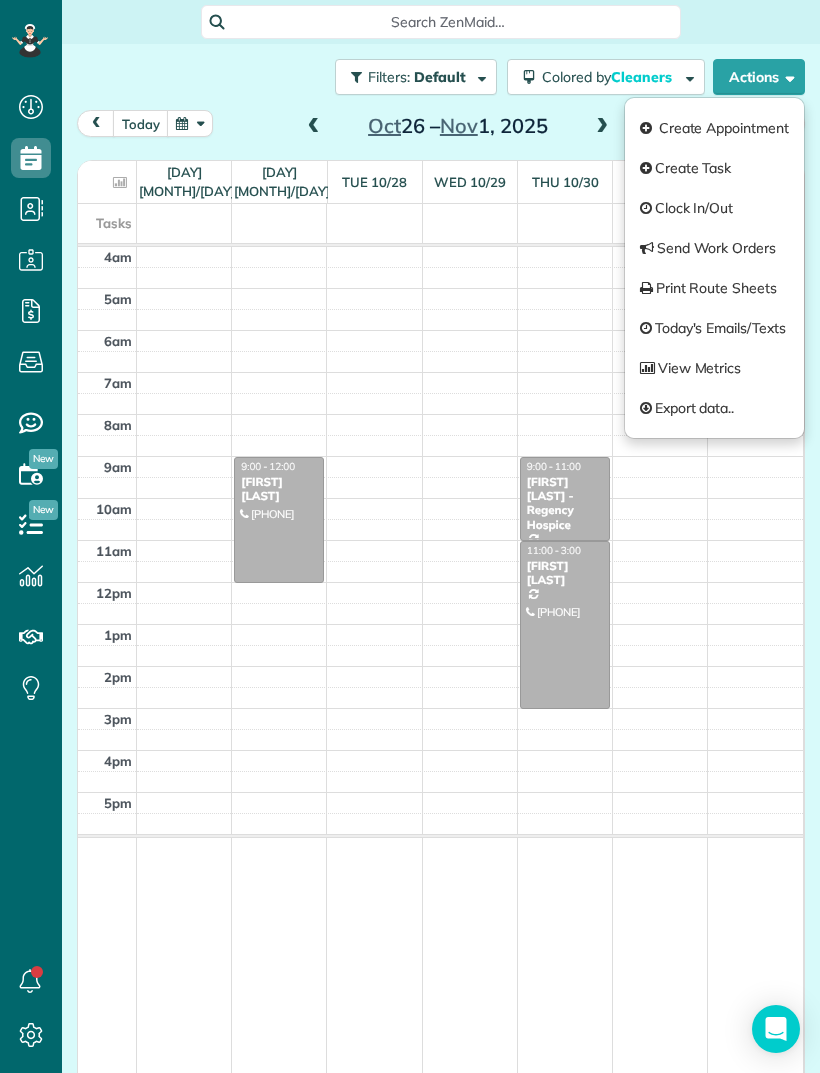 click on "Create Appointment" at bounding box center [714, 128] 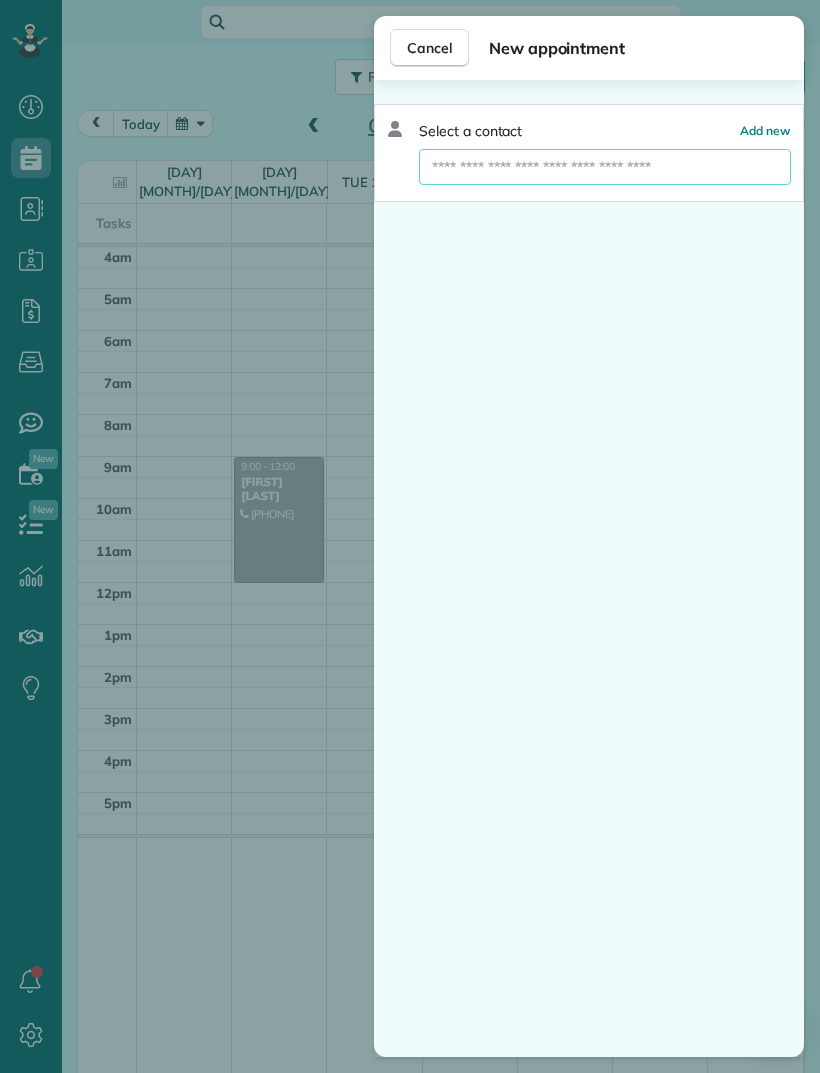 click at bounding box center [605, 167] 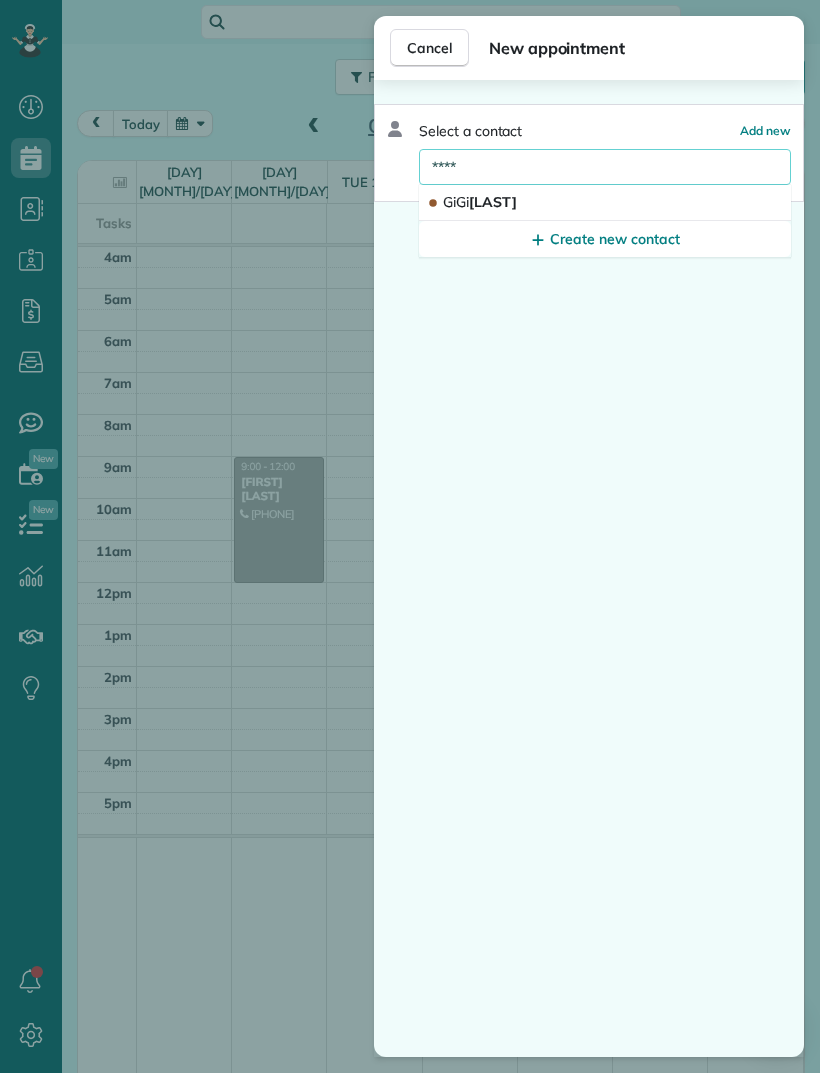 type on "****" 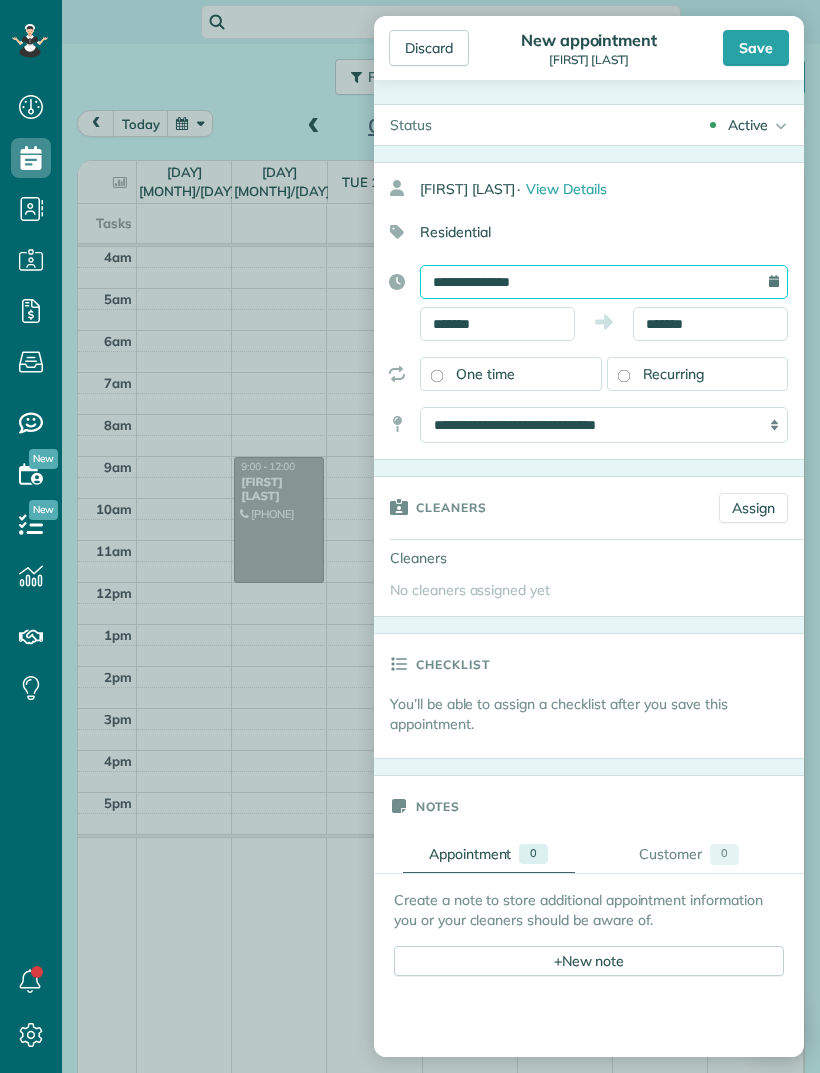 click on "**********" at bounding box center (604, 282) 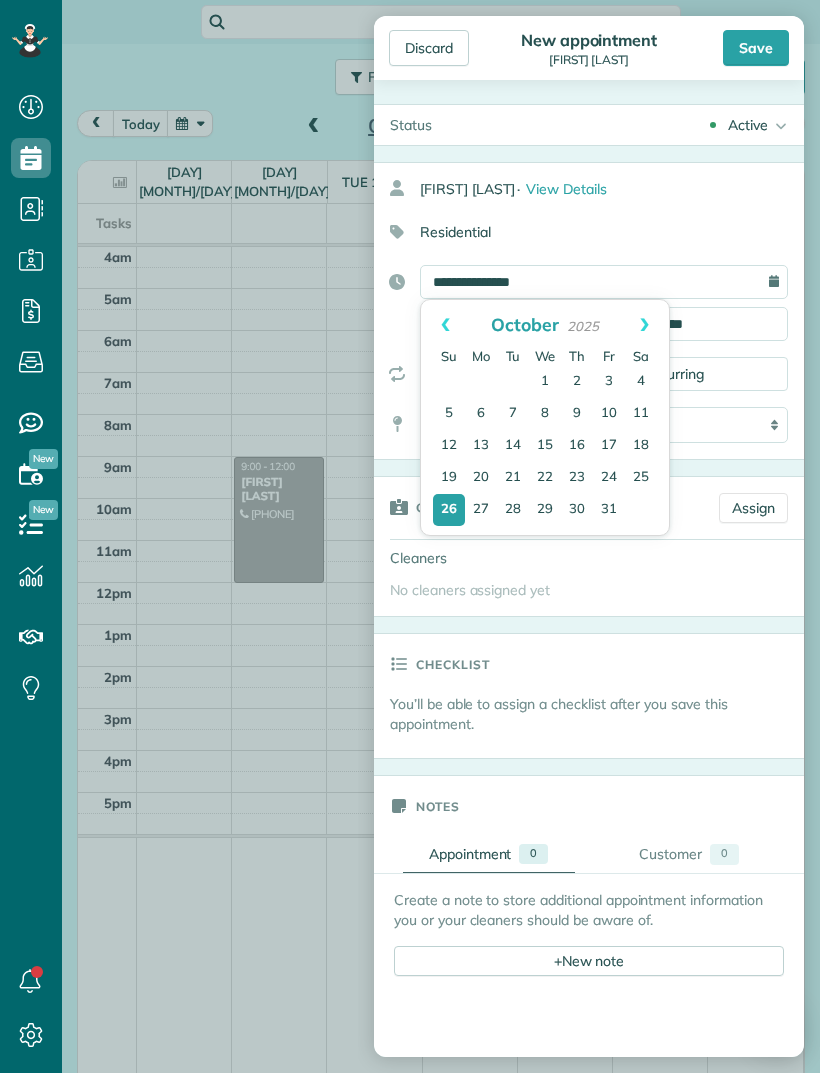 click on "Next" at bounding box center (644, 325) 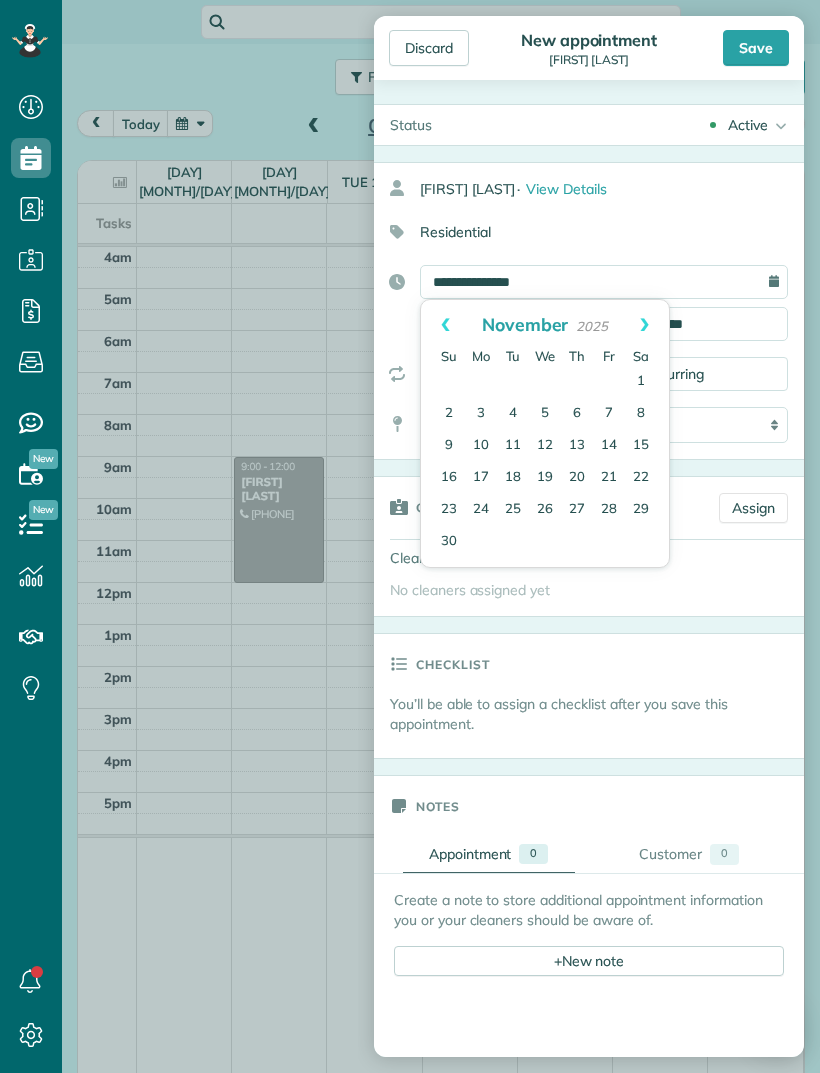 click on "Next" at bounding box center (644, 325) 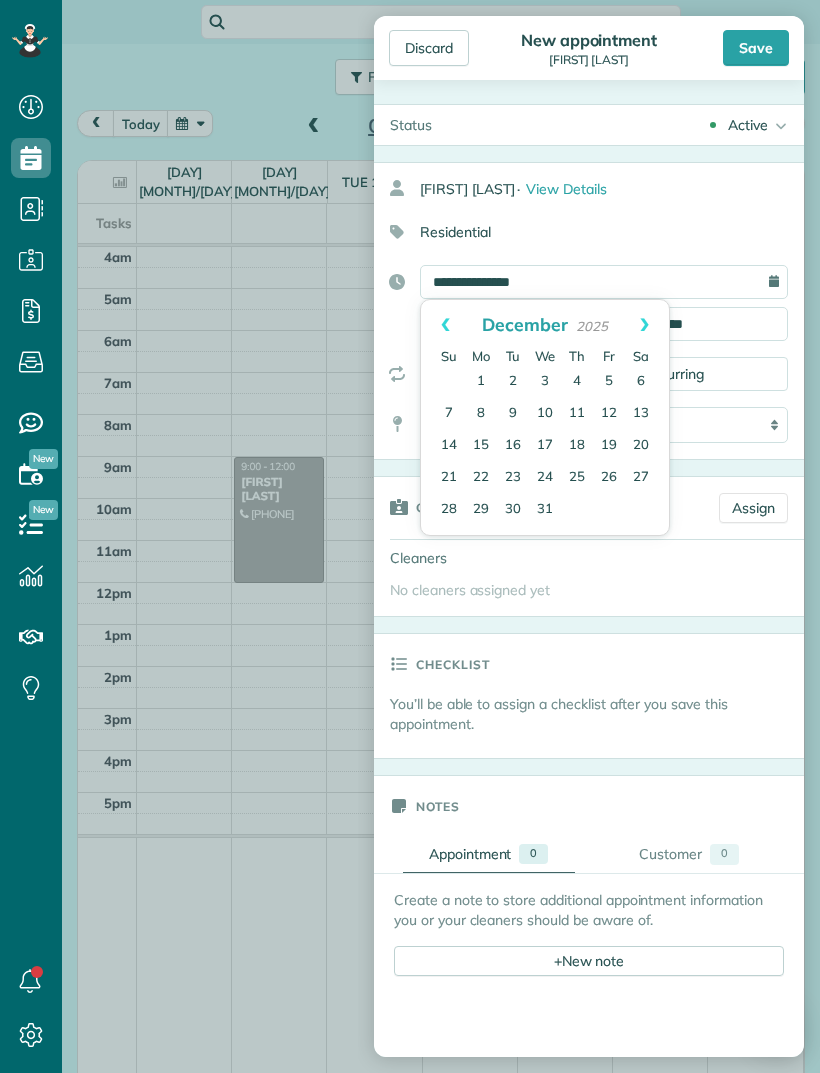 click on "13" at bounding box center (641, 414) 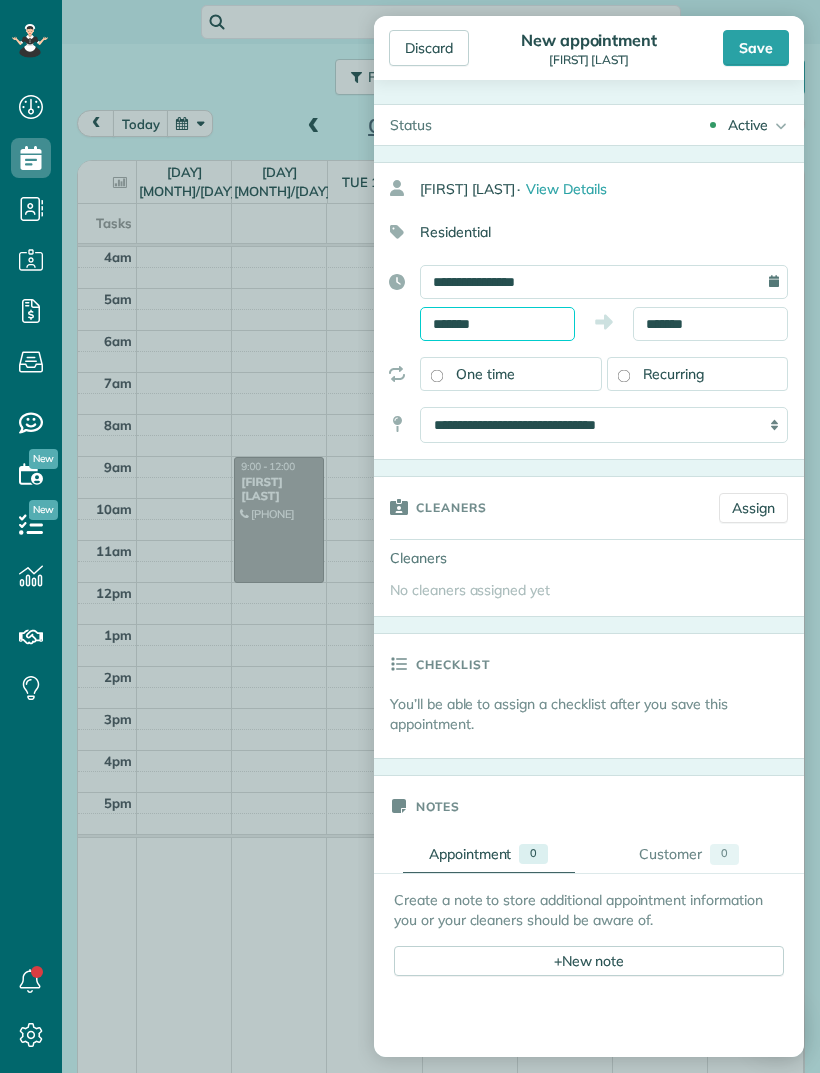 click on "Dashboard
Scheduling
Calendar View
List View
Dispatch View - Weekly scheduling (Beta)" at bounding box center (410, 536) 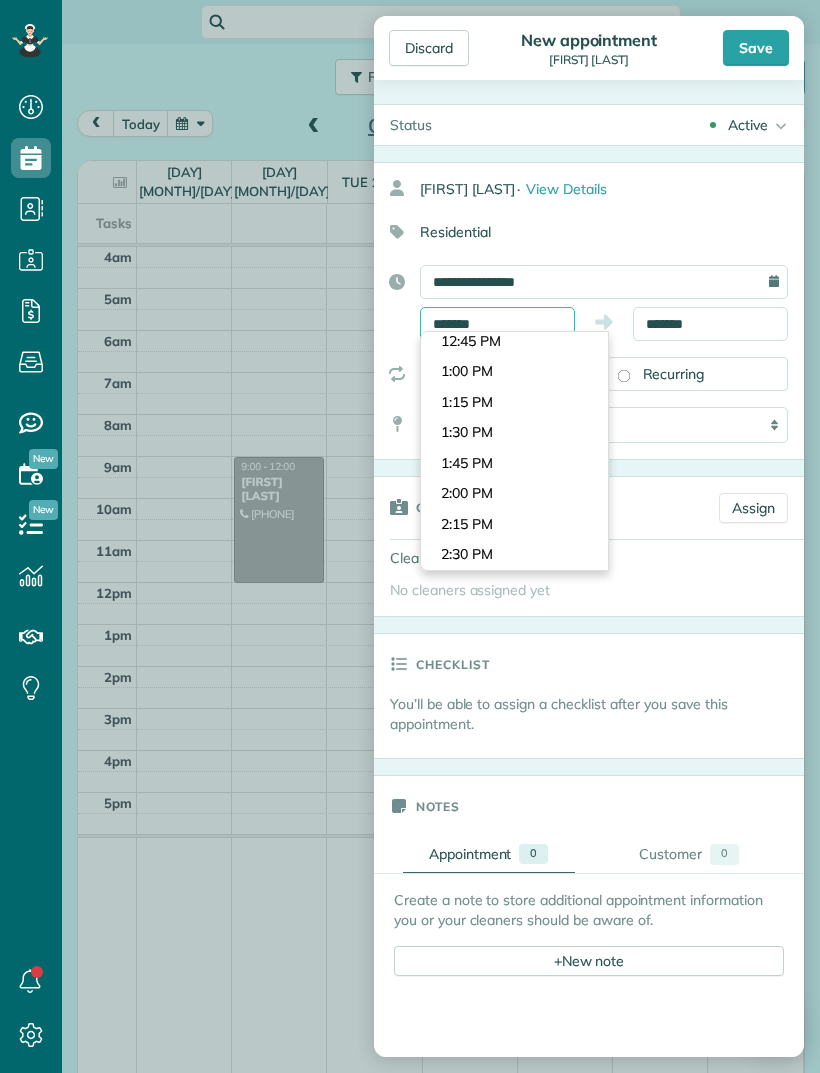 scroll, scrollTop: 1525, scrollLeft: 0, axis: vertical 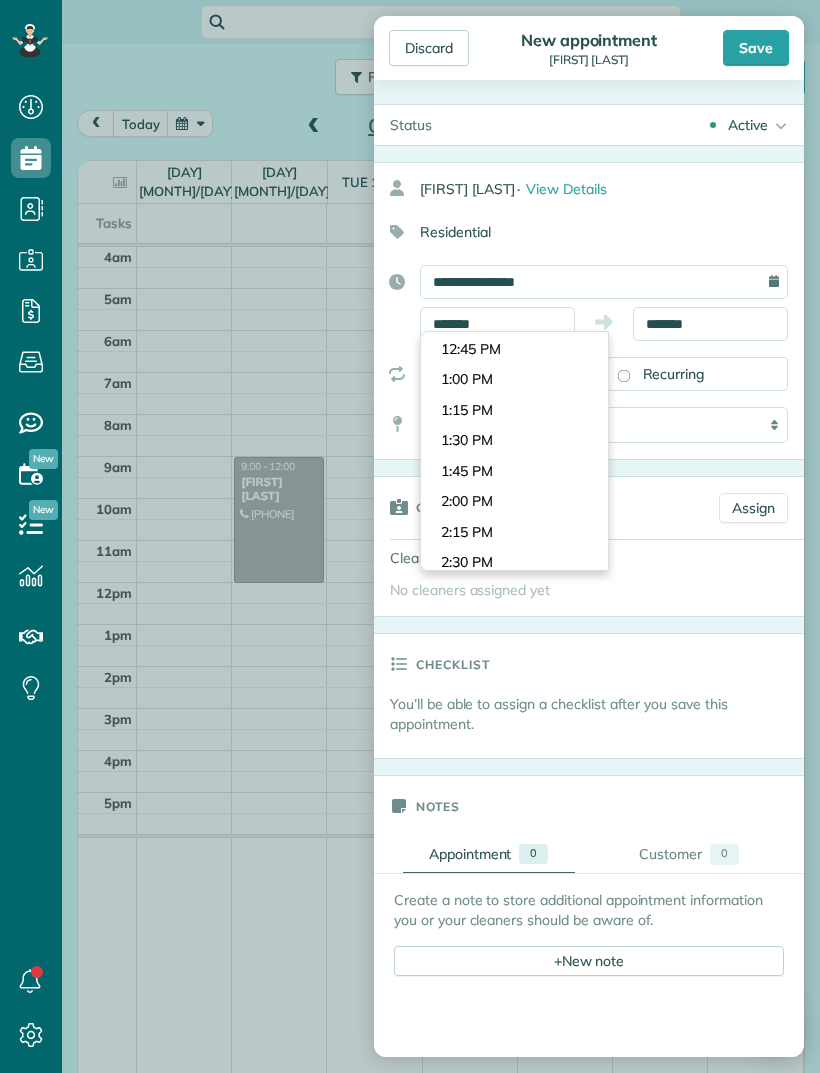click on "Dashboard
Scheduling
Calendar View
List View
Dispatch View - Weekly scheduling (Beta)" at bounding box center [410, 536] 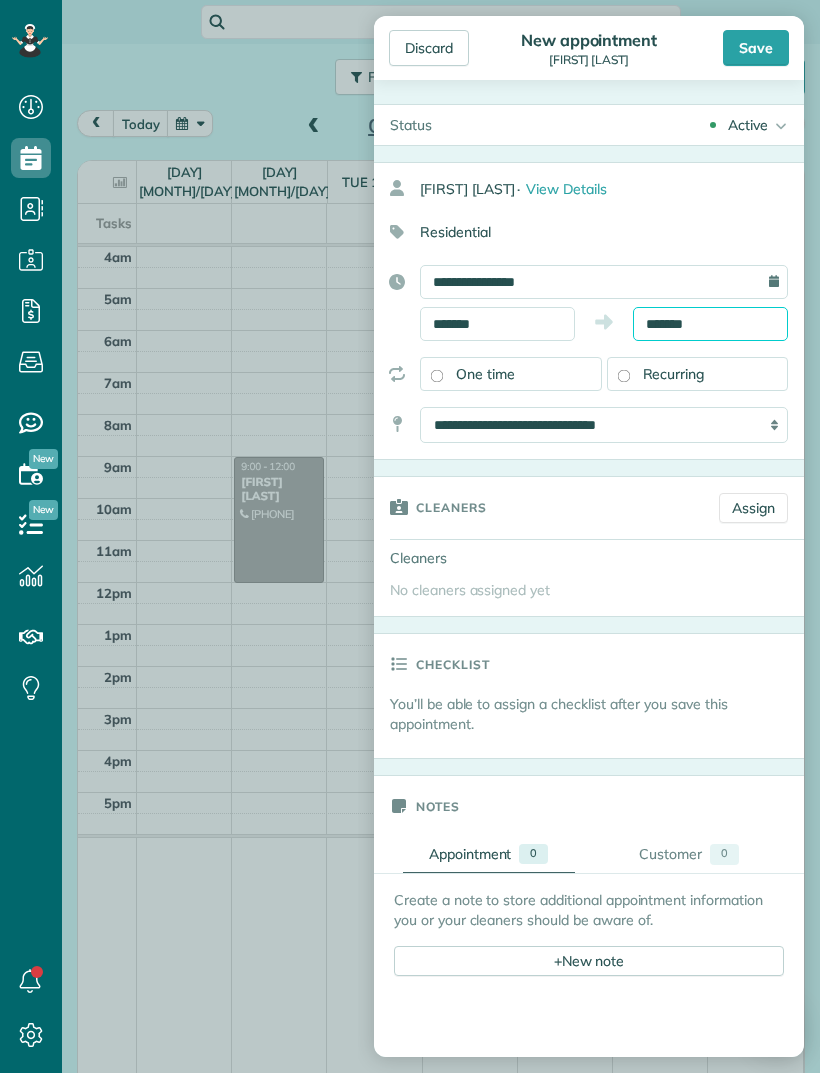 click on "Dashboard
Scheduling
Calendar View
List View
Dispatch View - Weekly scheduling (Beta)" at bounding box center [410, 536] 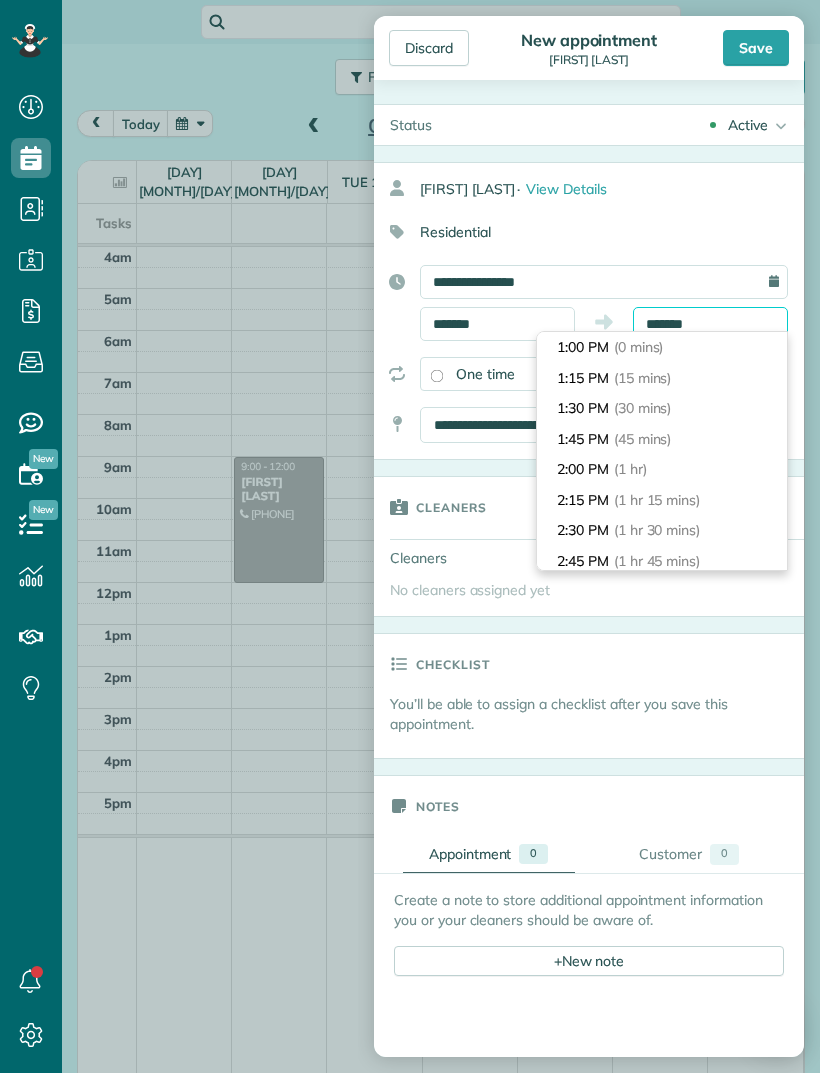 scroll, scrollTop: 330, scrollLeft: 0, axis: vertical 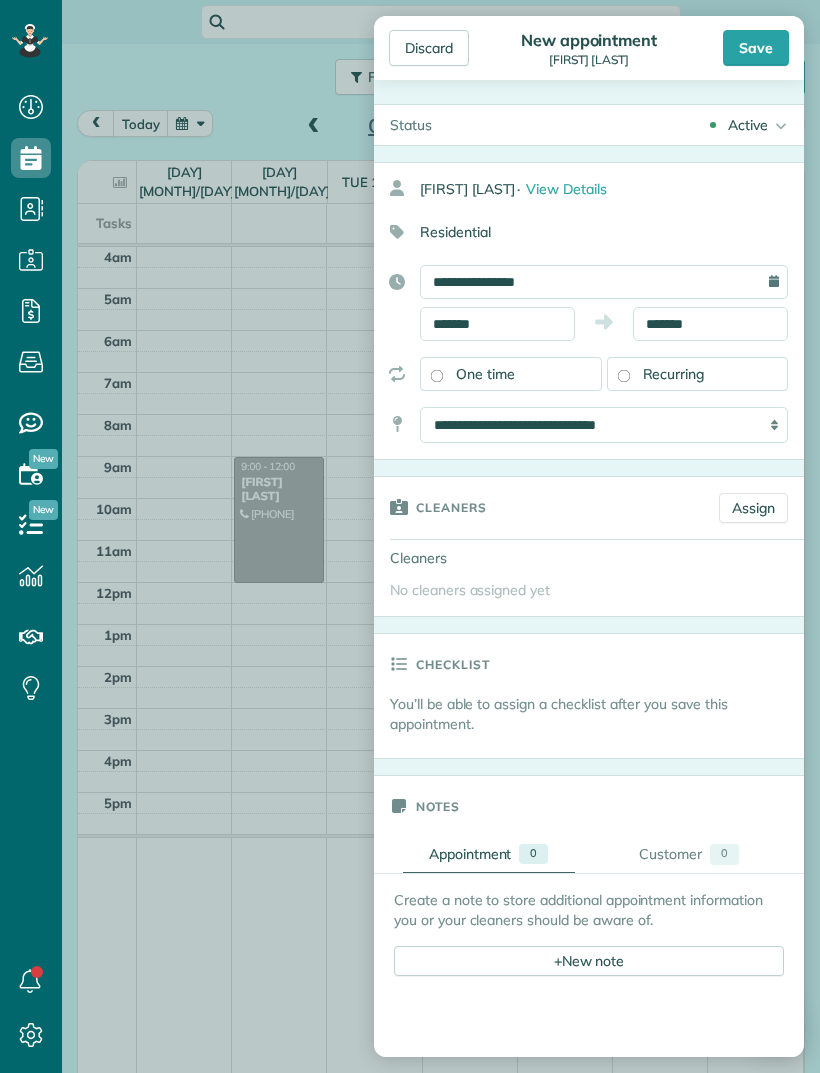 click on "Residential" at bounding box center (581, 232) 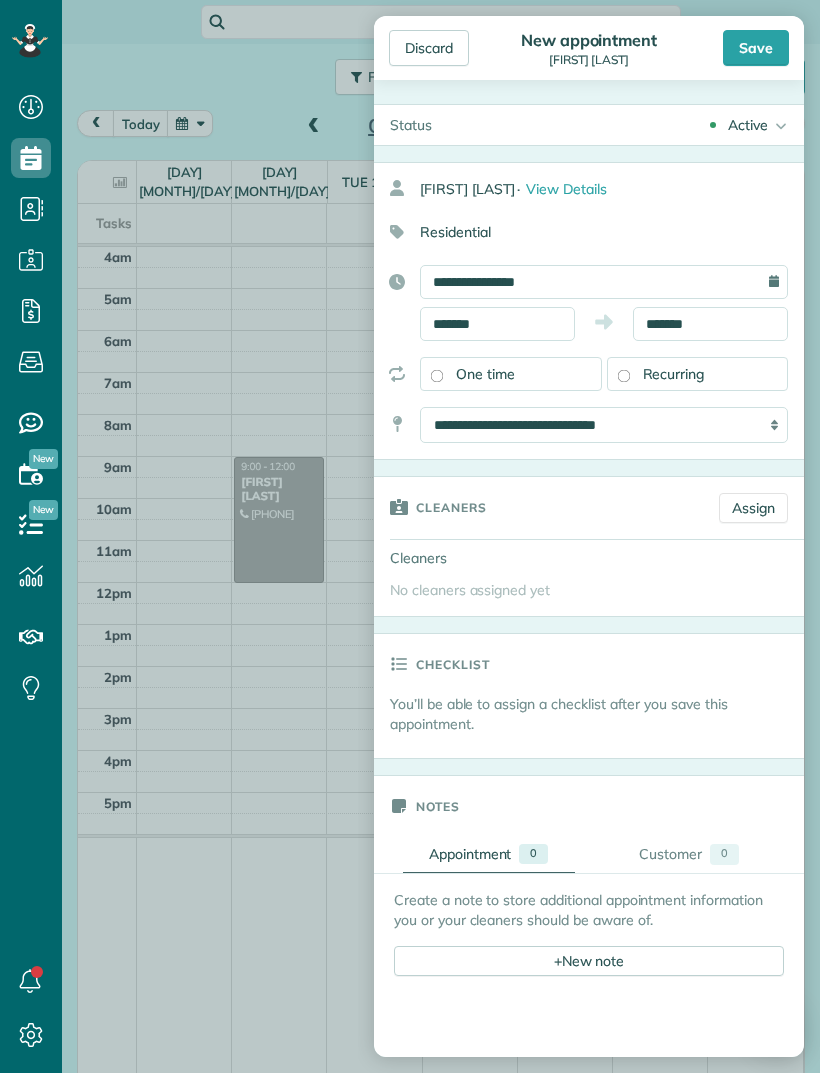click on "Save" at bounding box center (756, 48) 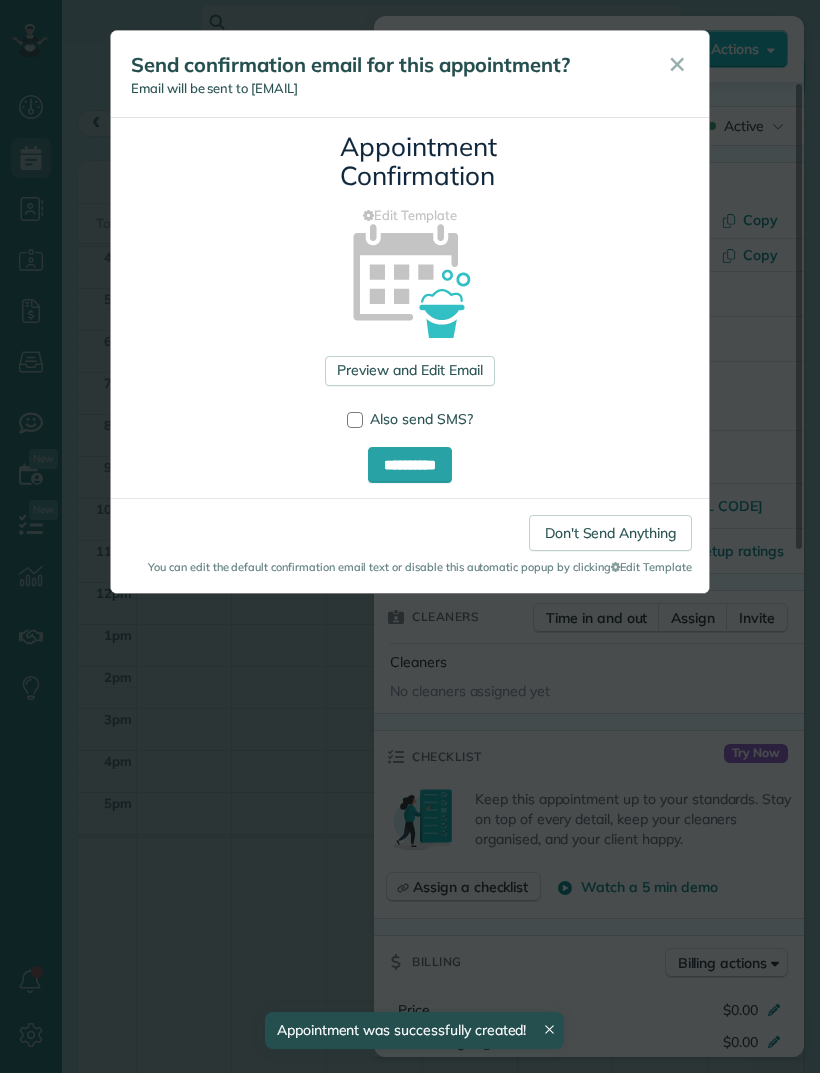 click on "**********" at bounding box center (410, 465) 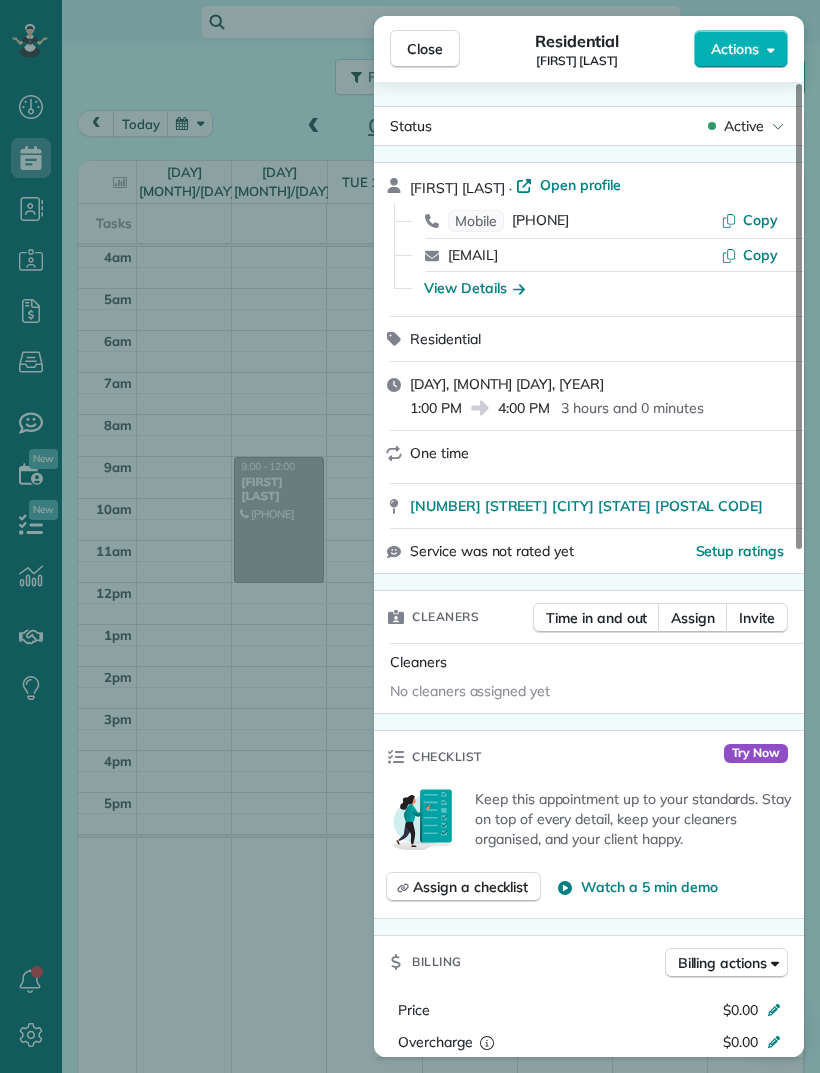 click on "Close" at bounding box center (425, 49) 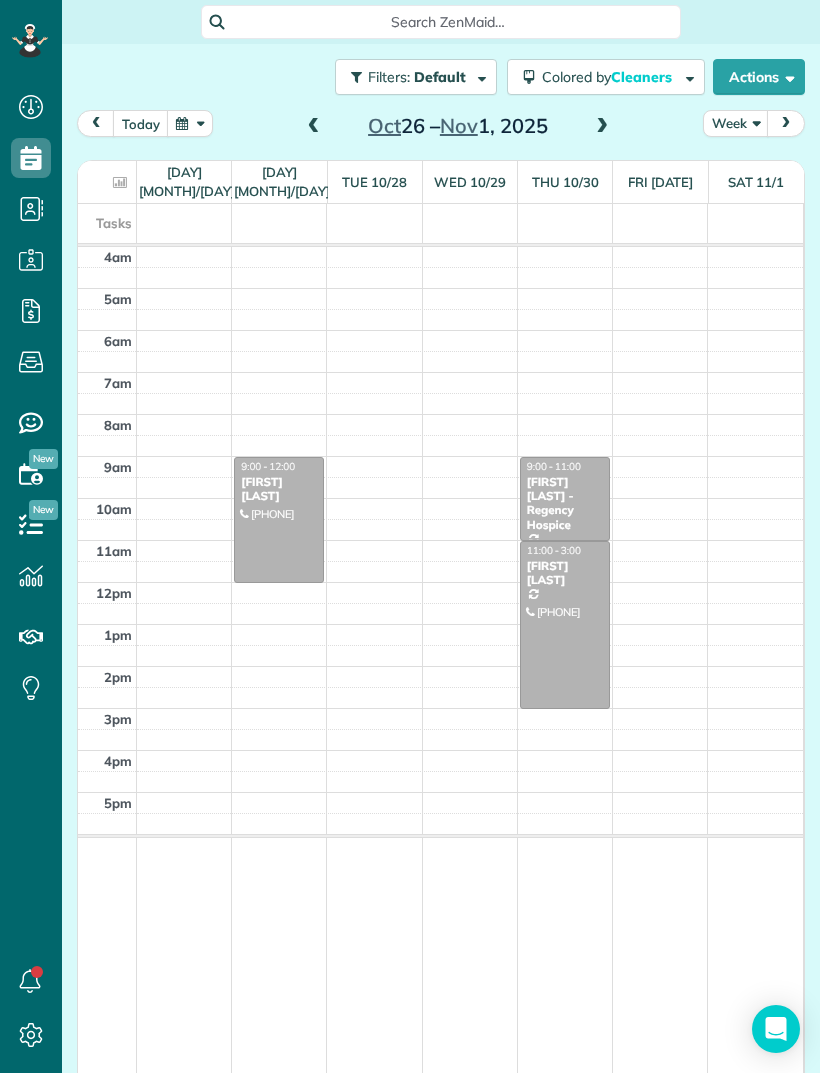 click at bounding box center [786, 123] 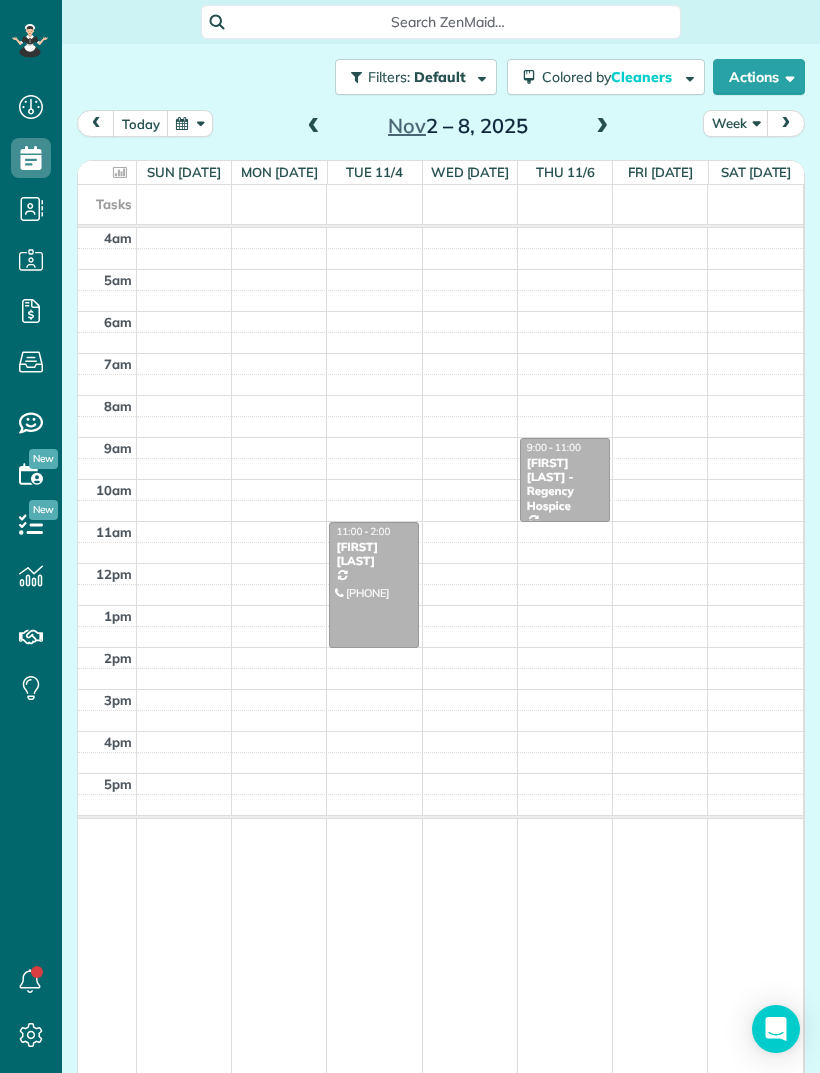 click at bounding box center [786, 123] 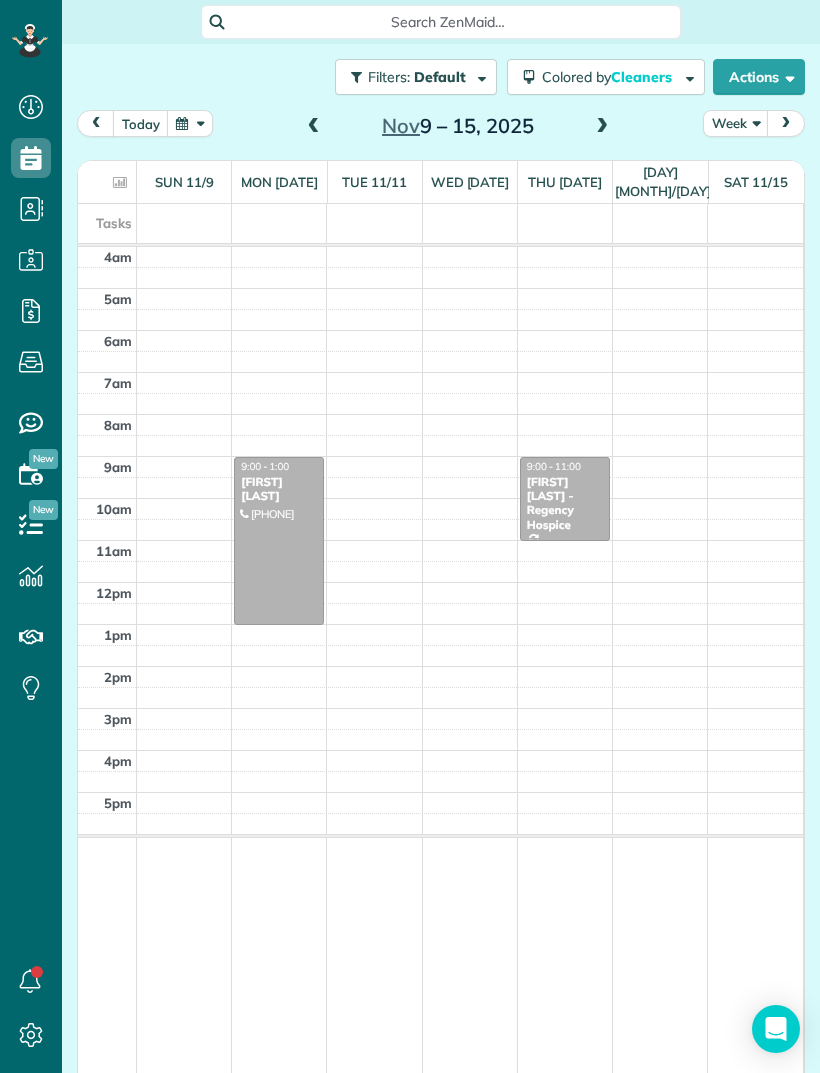 click at bounding box center (786, 123) 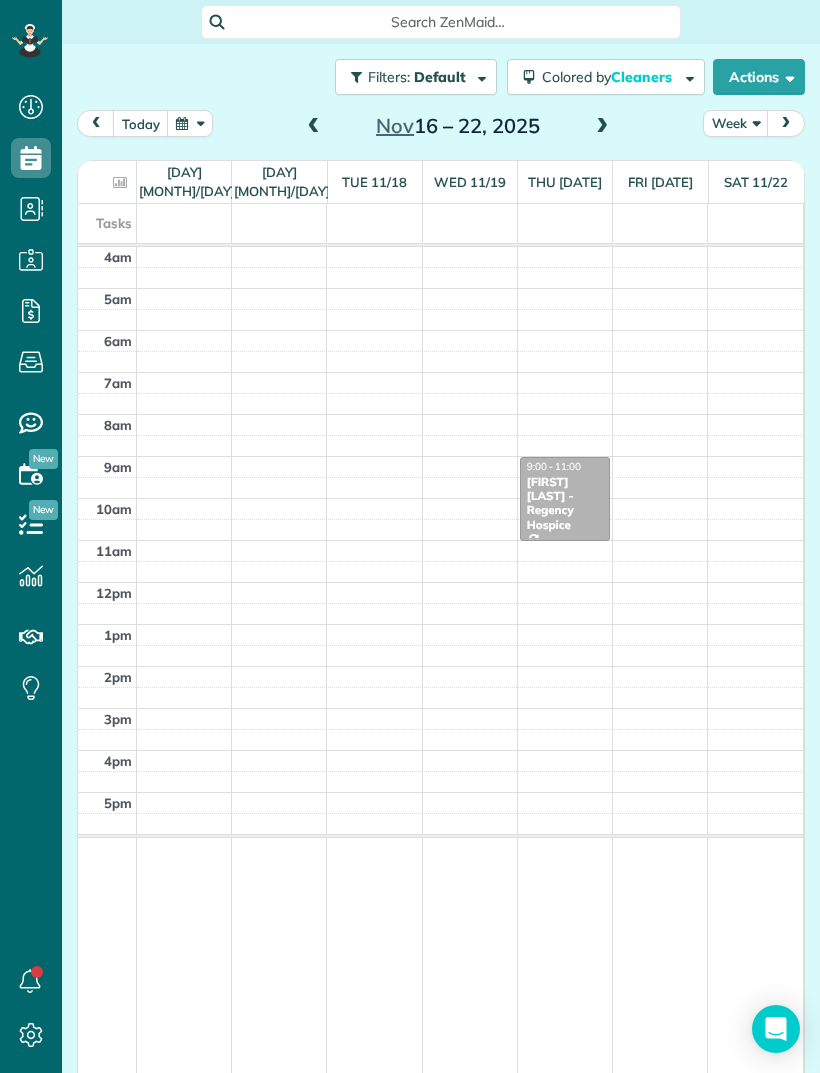 click at bounding box center [786, 123] 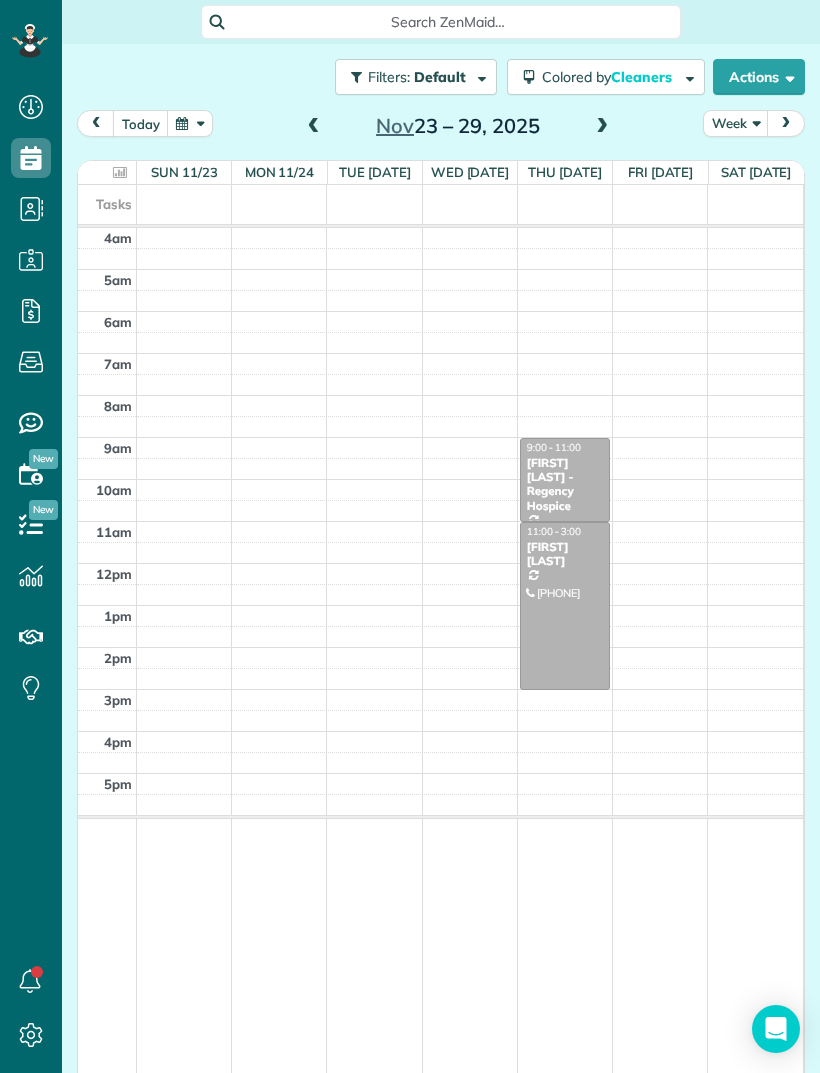 click at bounding box center (786, 123) 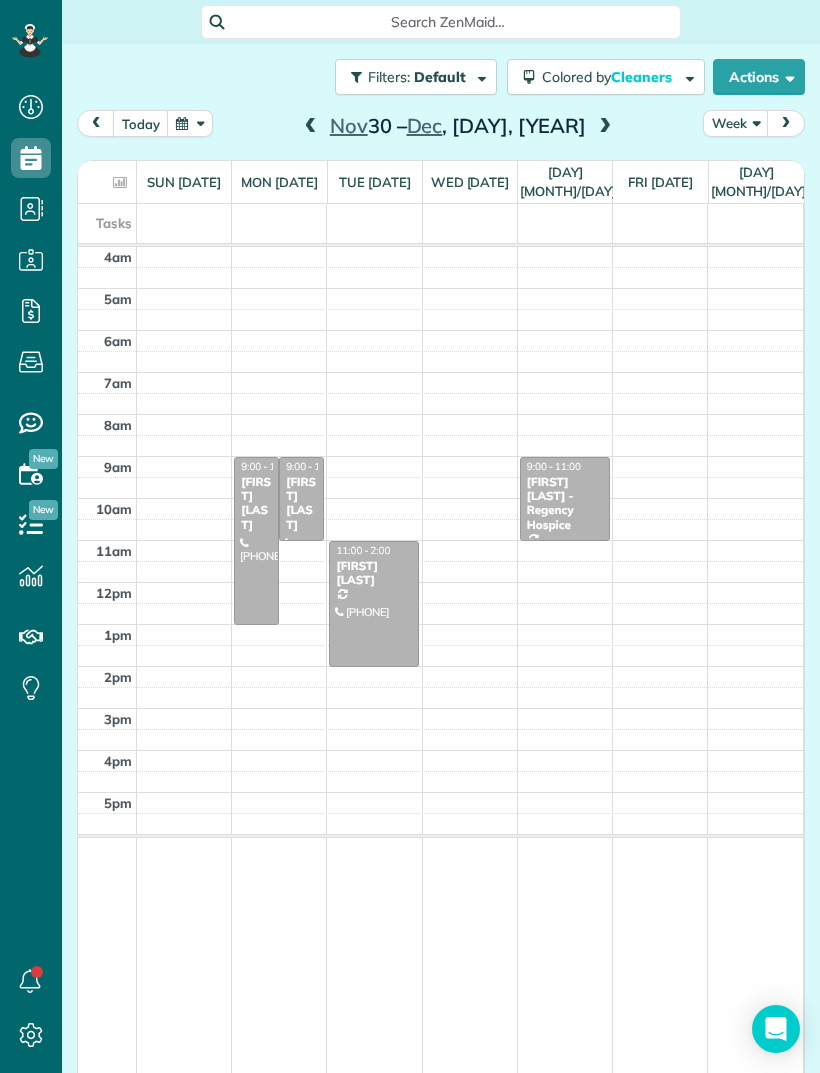 click at bounding box center (786, 123) 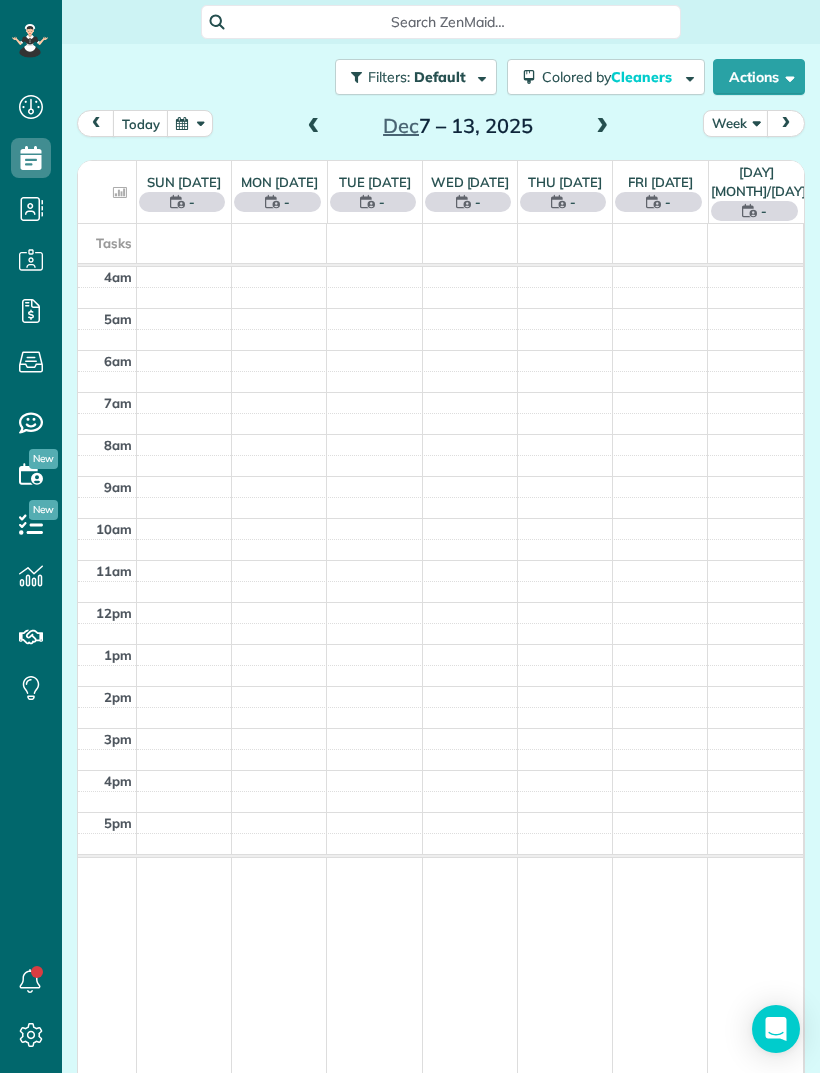 click at bounding box center [786, 123] 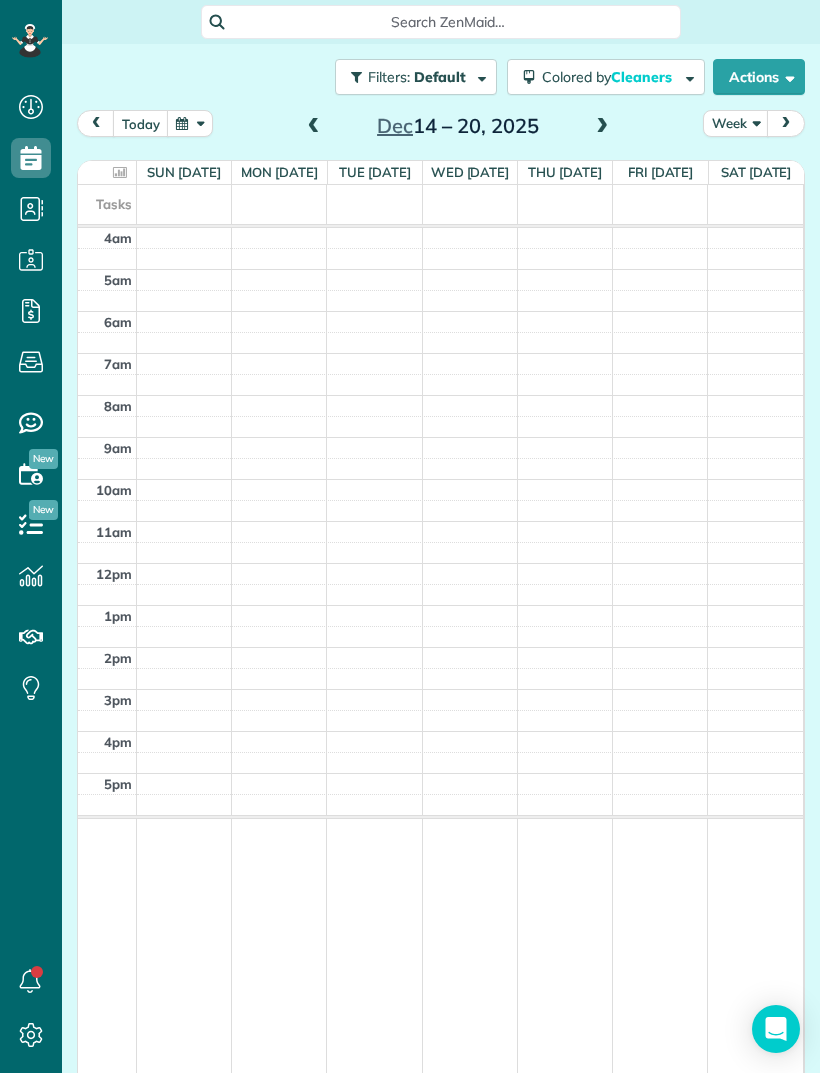 click at bounding box center [786, 123] 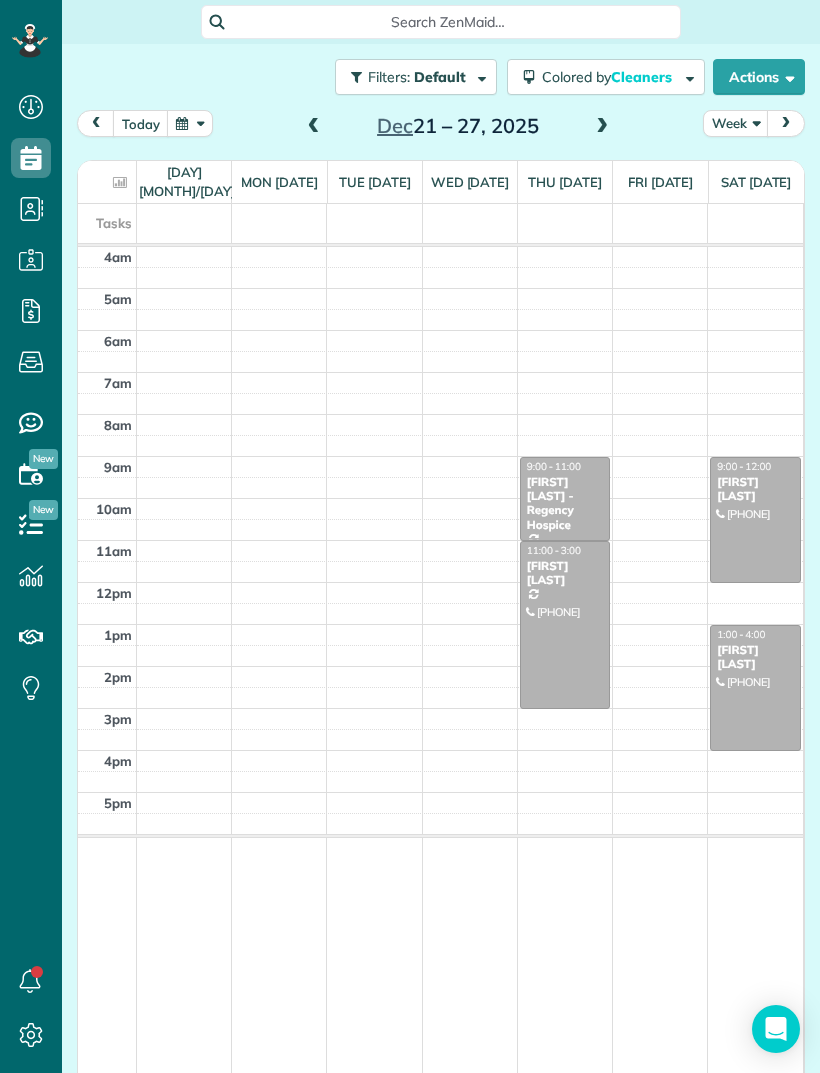 click at bounding box center [314, 127] 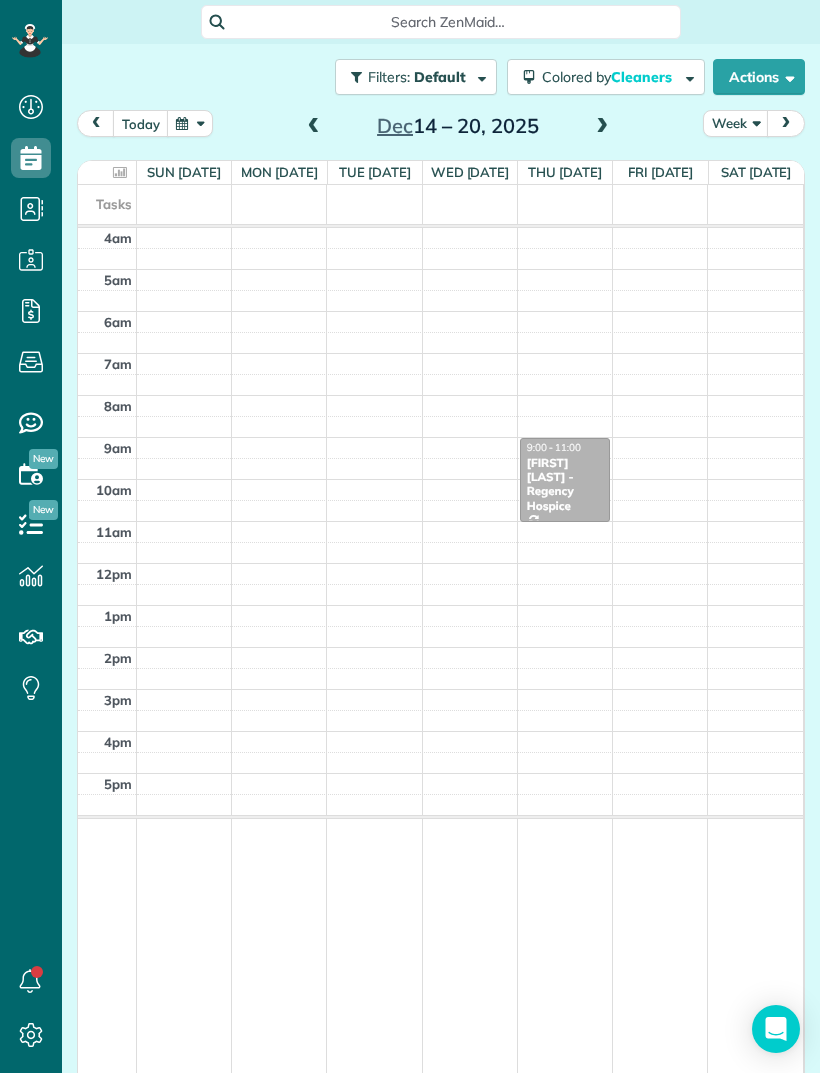 click at bounding box center [602, 127] 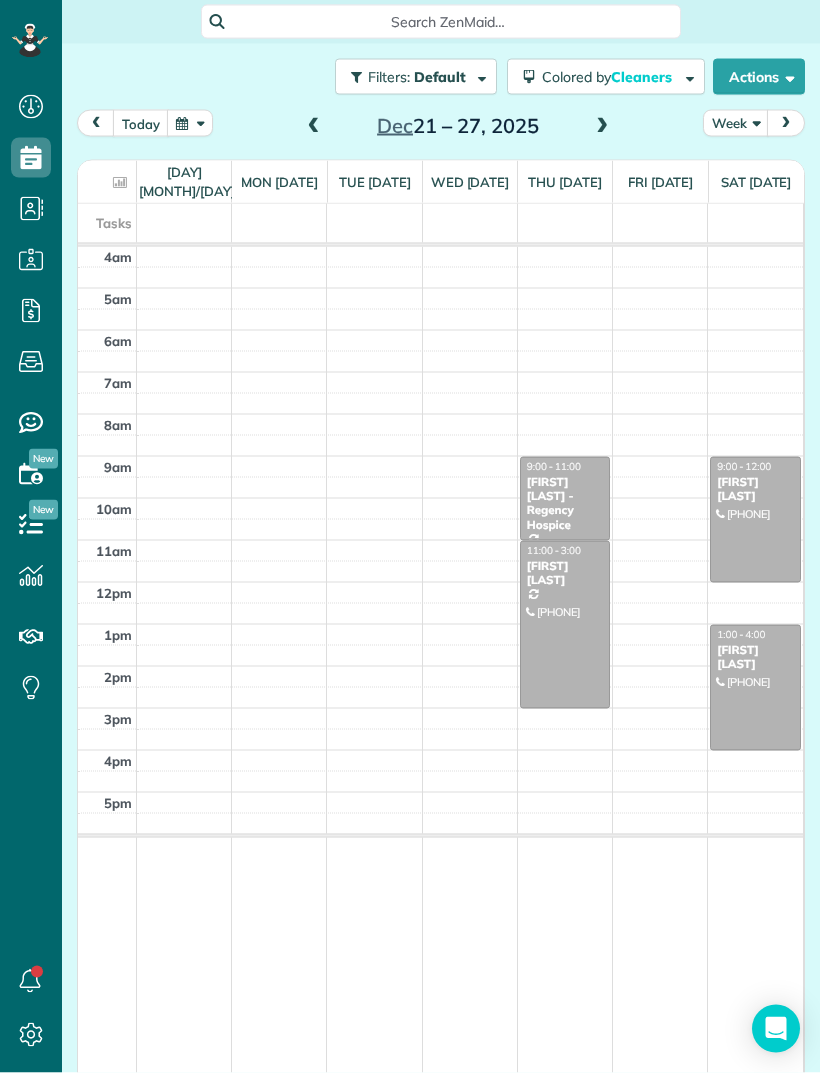 scroll, scrollTop: 5, scrollLeft: 0, axis: vertical 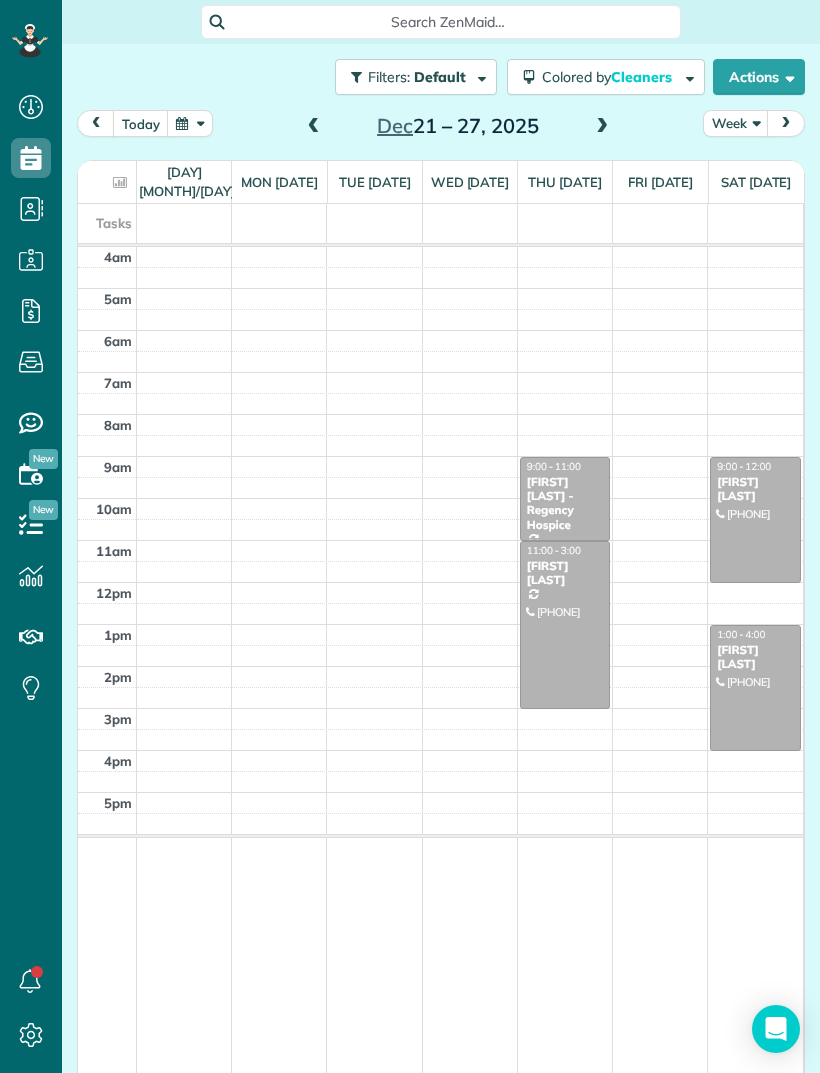 click at bounding box center [755, 520] 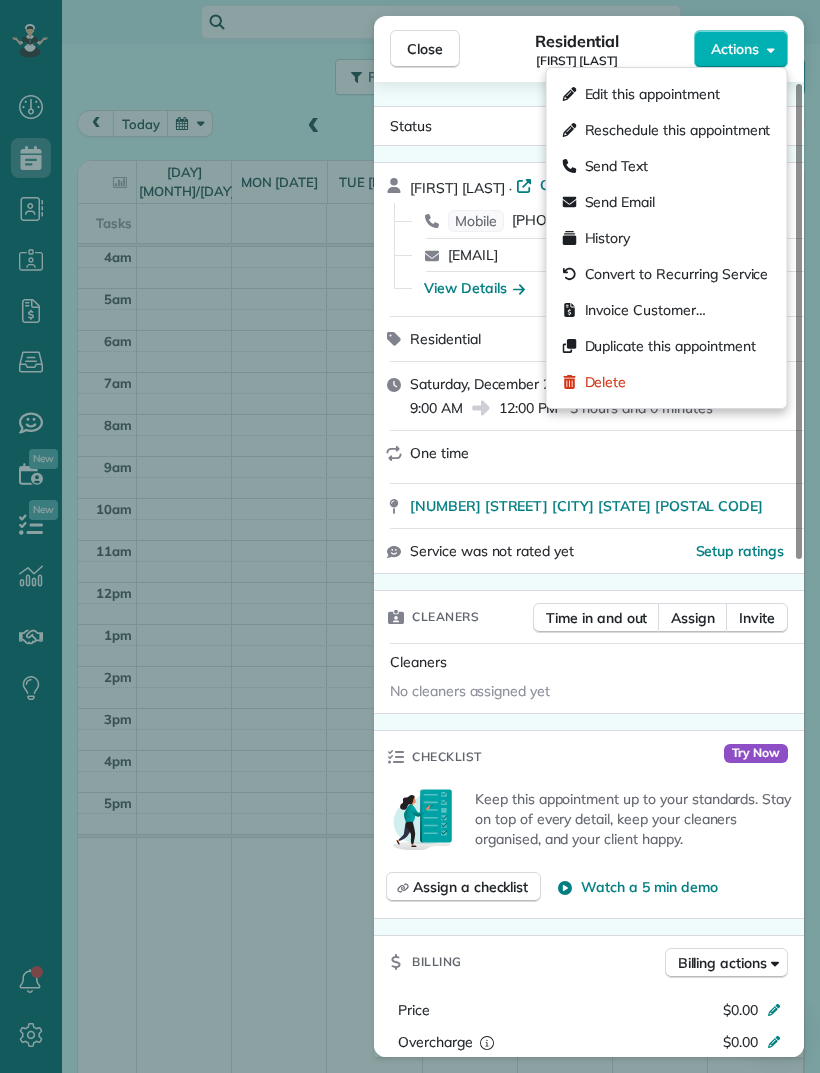 click on "Delete" at bounding box center [606, 382] 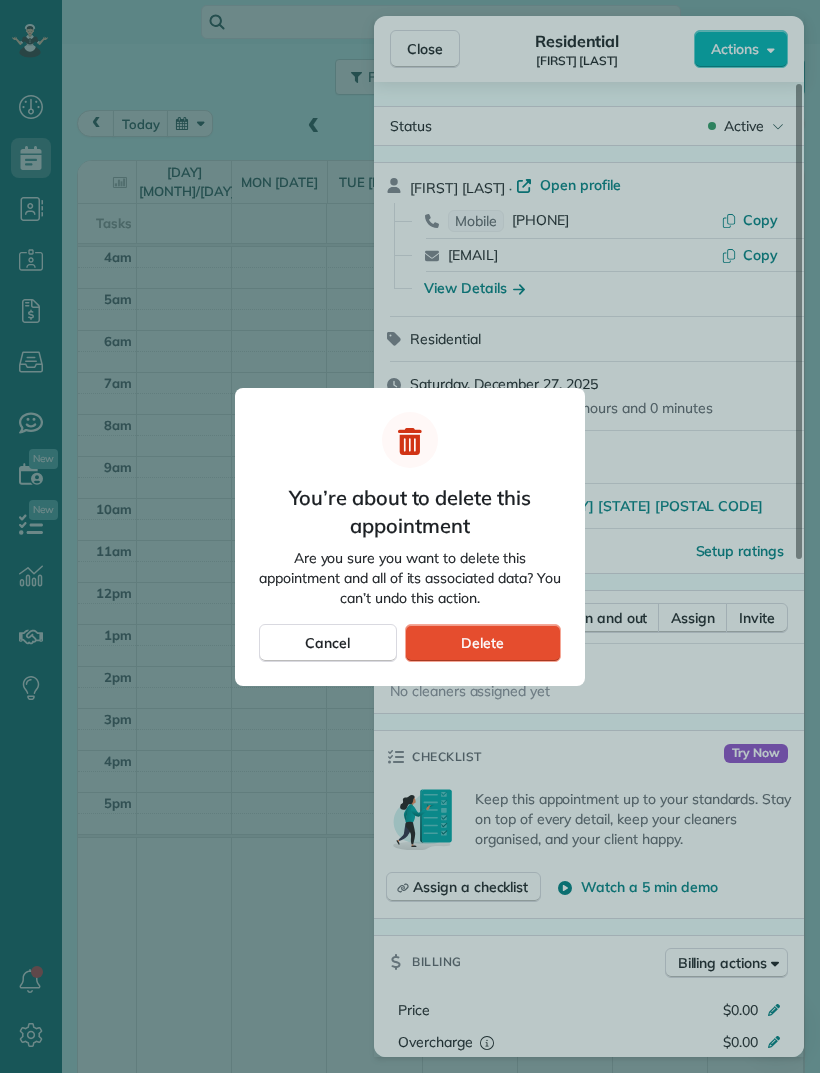 click on "Delete" at bounding box center [482, 643] 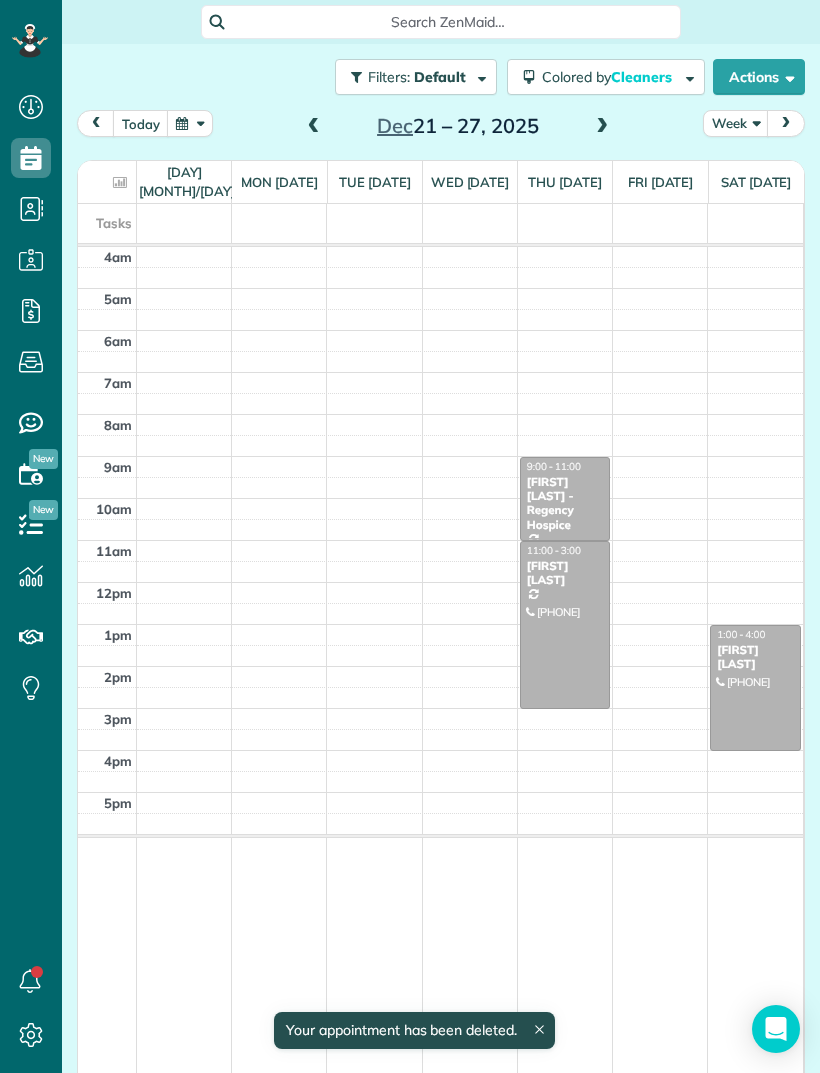click at bounding box center (755, 688) 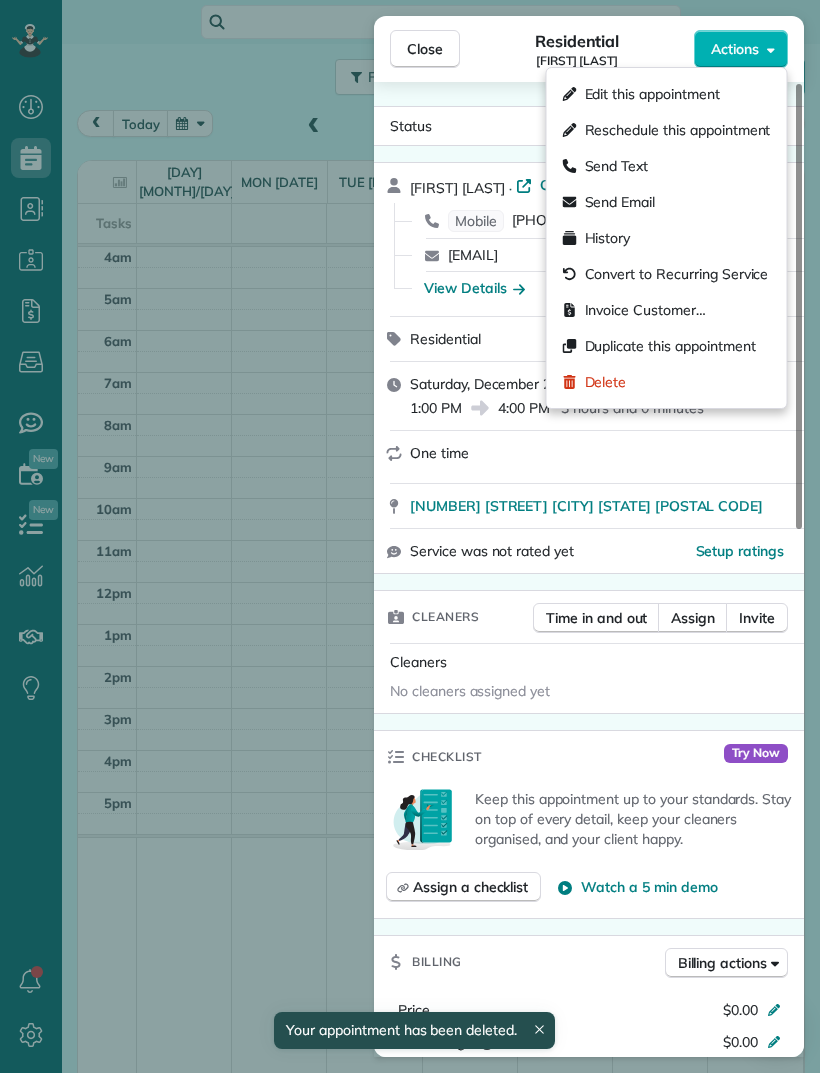 click on "Delete" at bounding box center [667, 382] 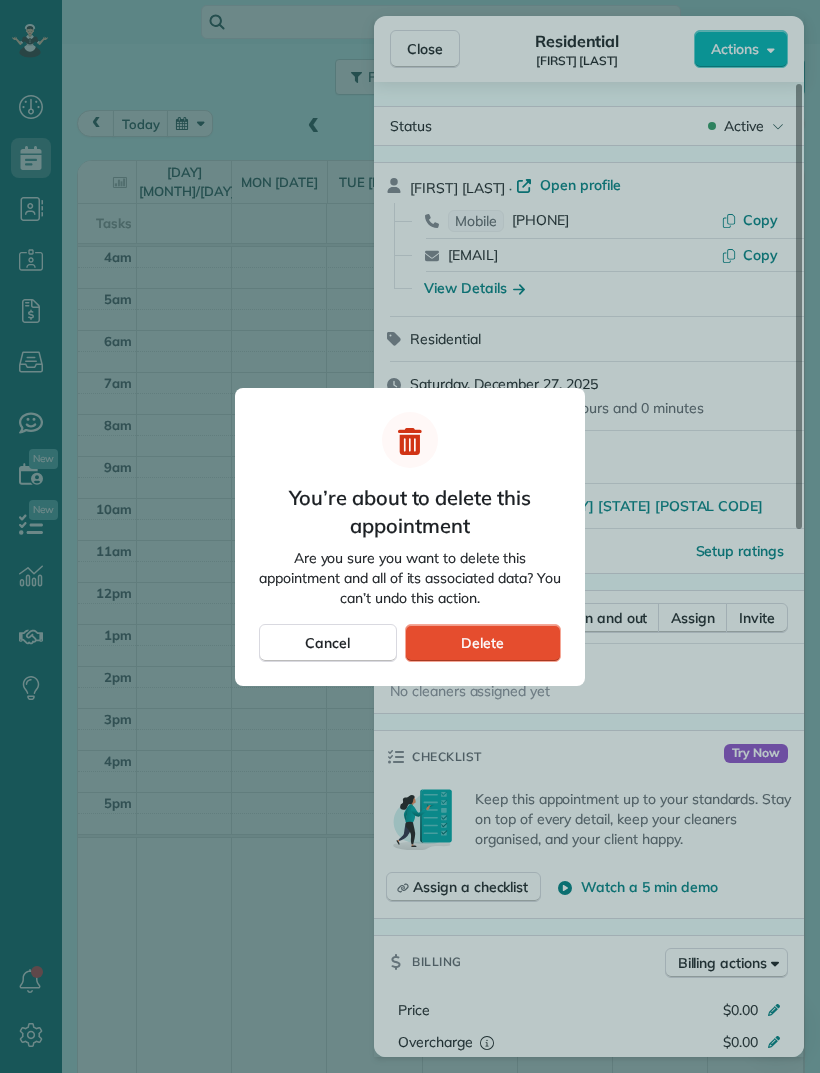 click on "Delete" at bounding box center (483, 643) 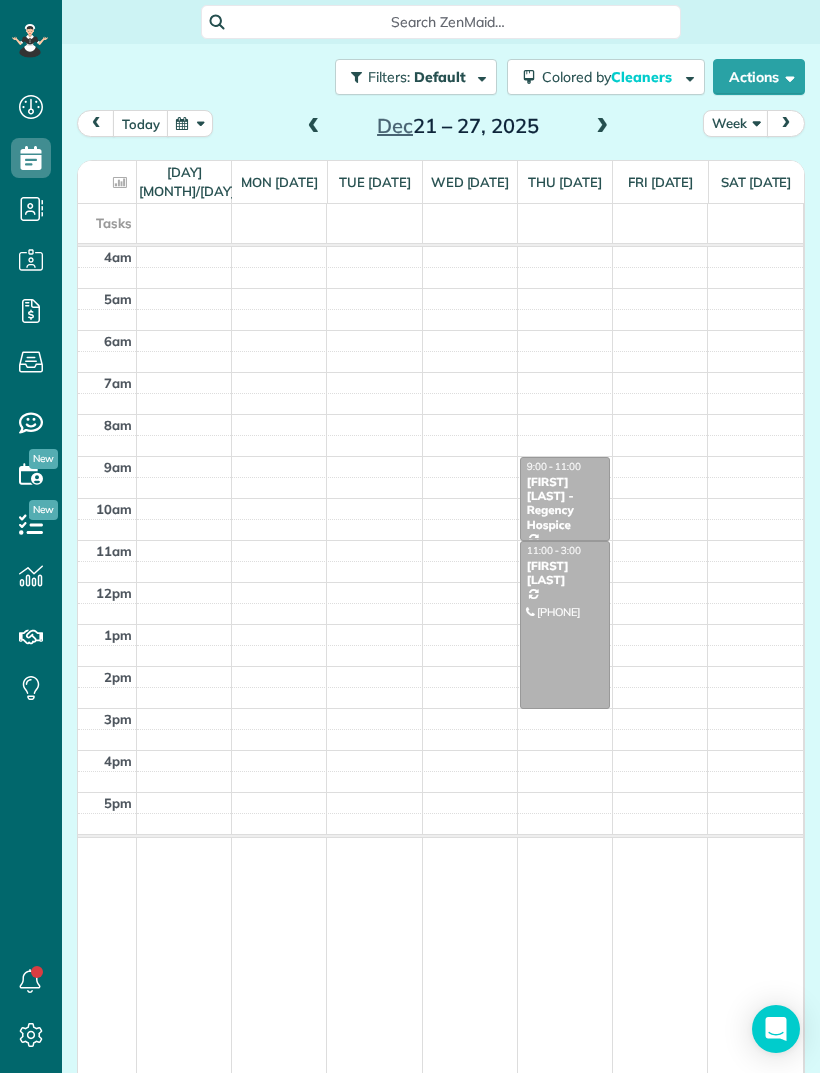 click at bounding box center (602, 127) 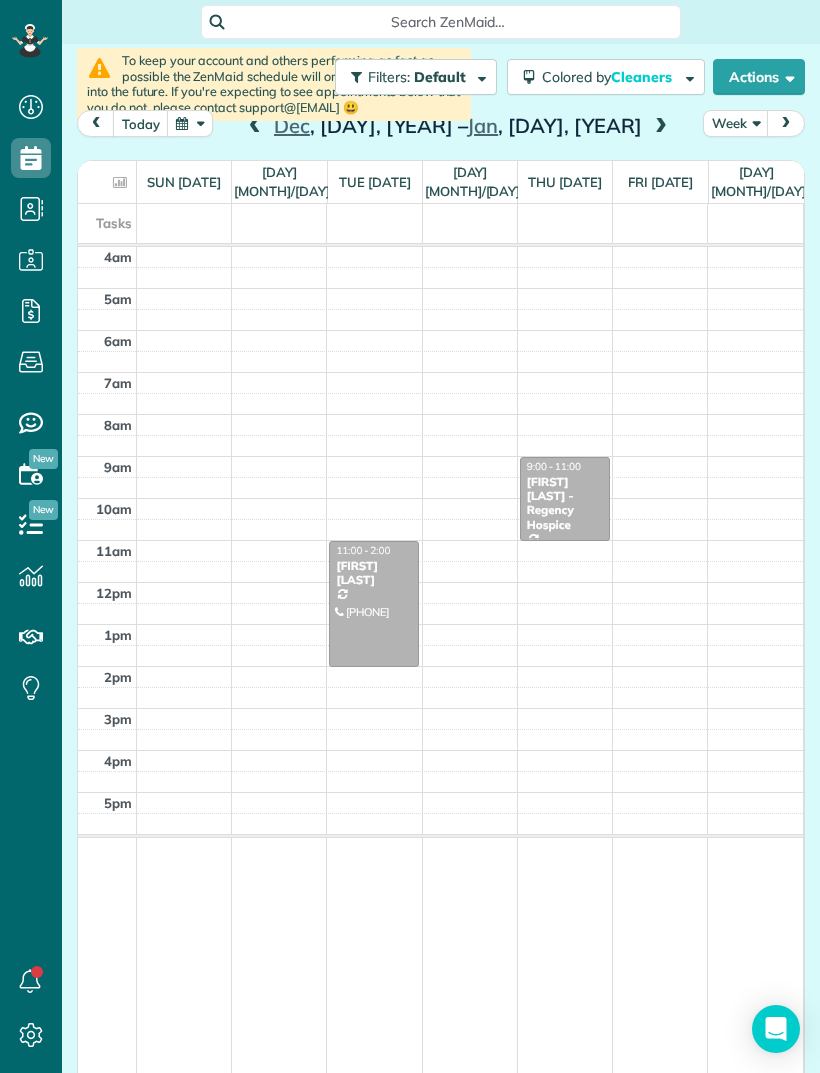 click on "Actions" at bounding box center (759, 77) 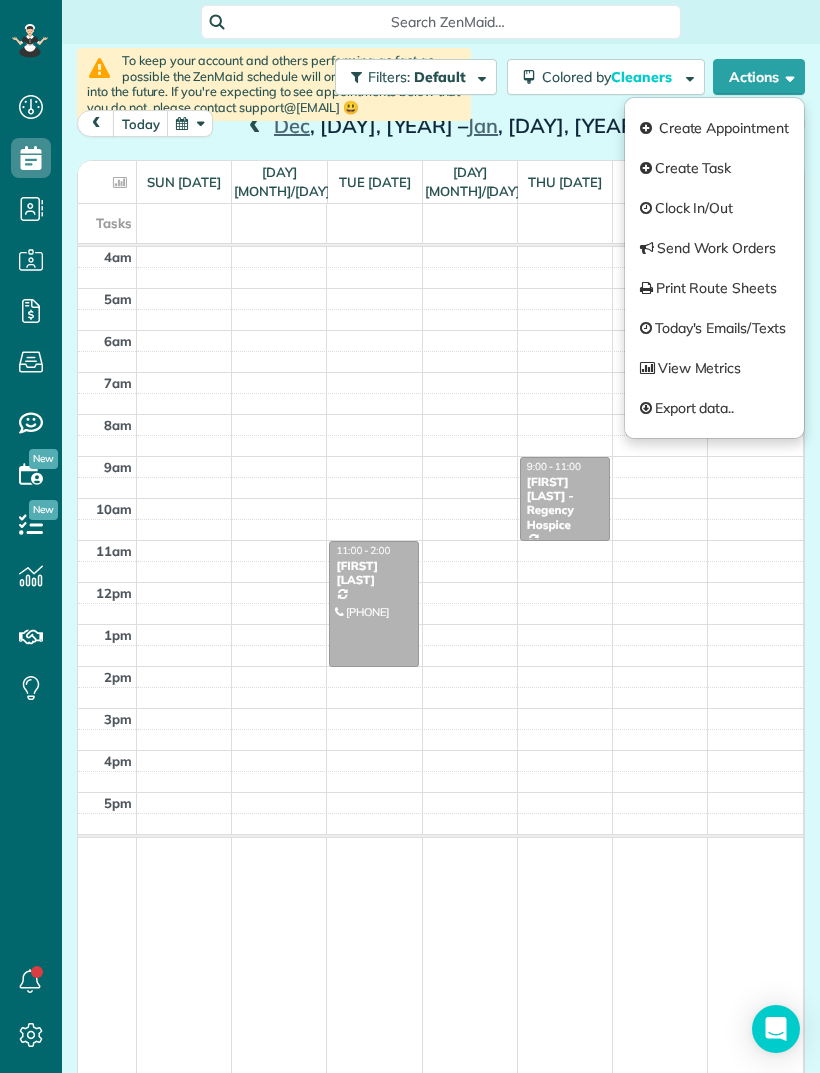 click on "Create Appointment" at bounding box center (714, 128) 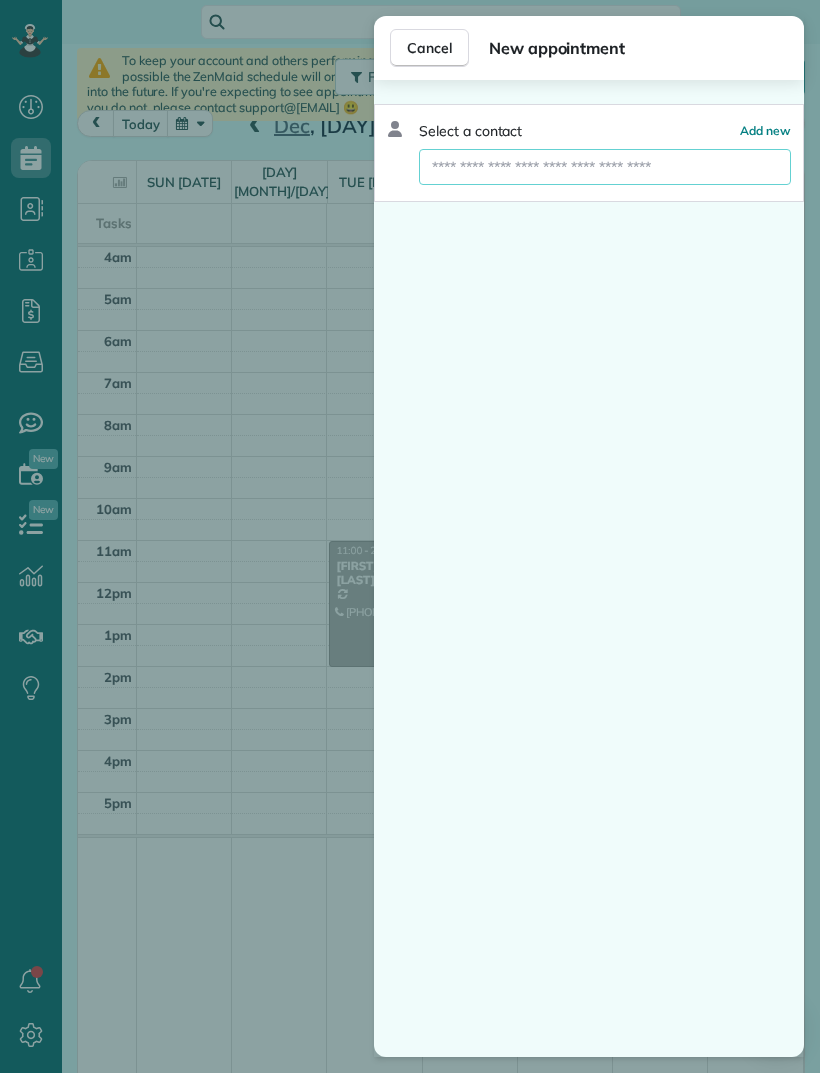 click at bounding box center (605, 167) 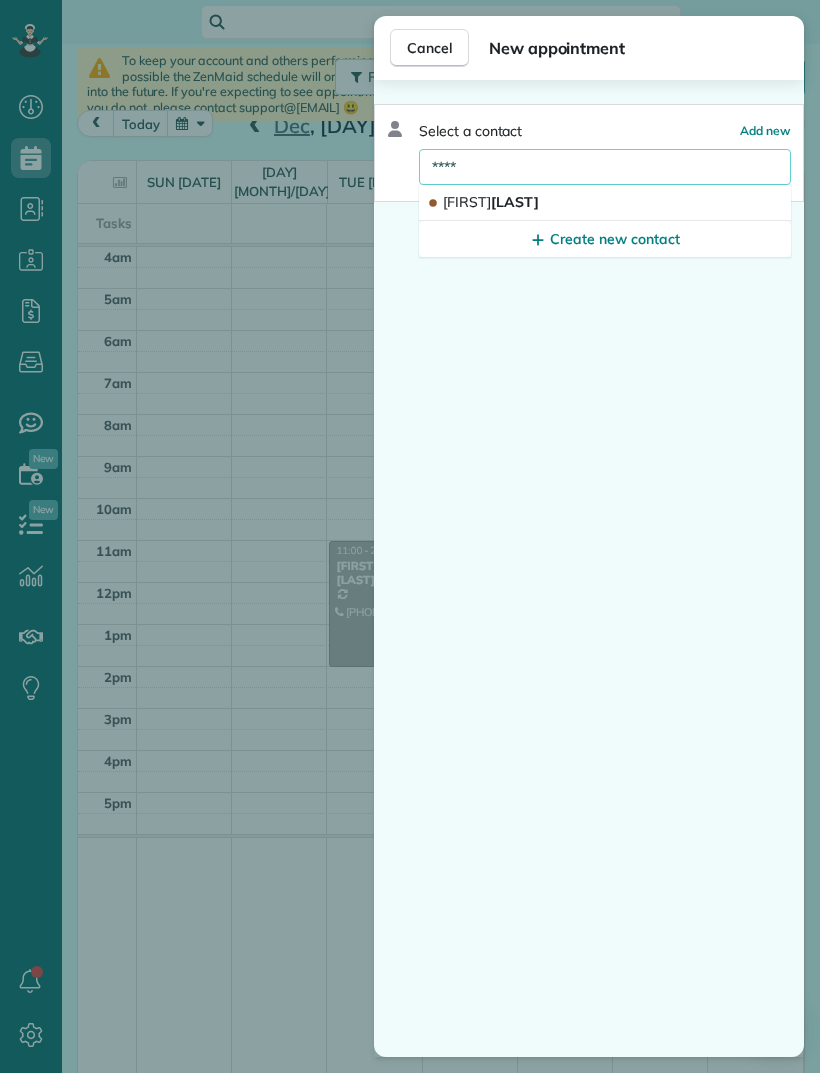 type on "****" 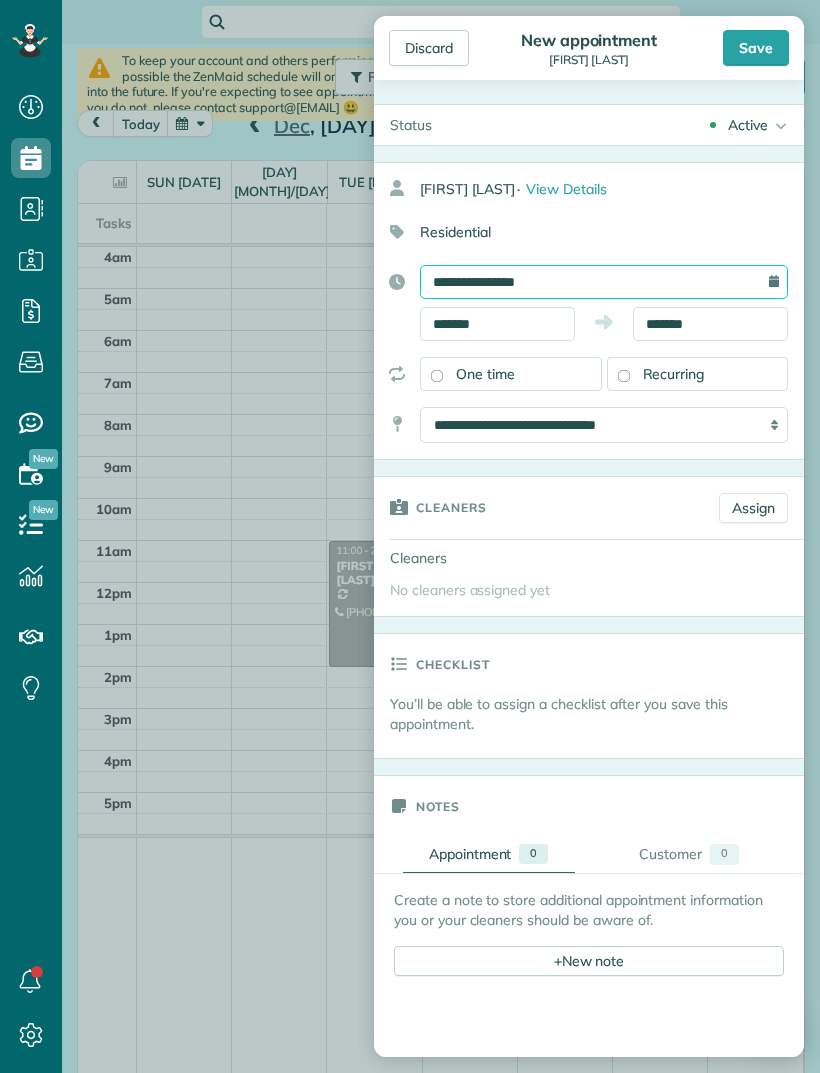 click on "**********" at bounding box center [604, 282] 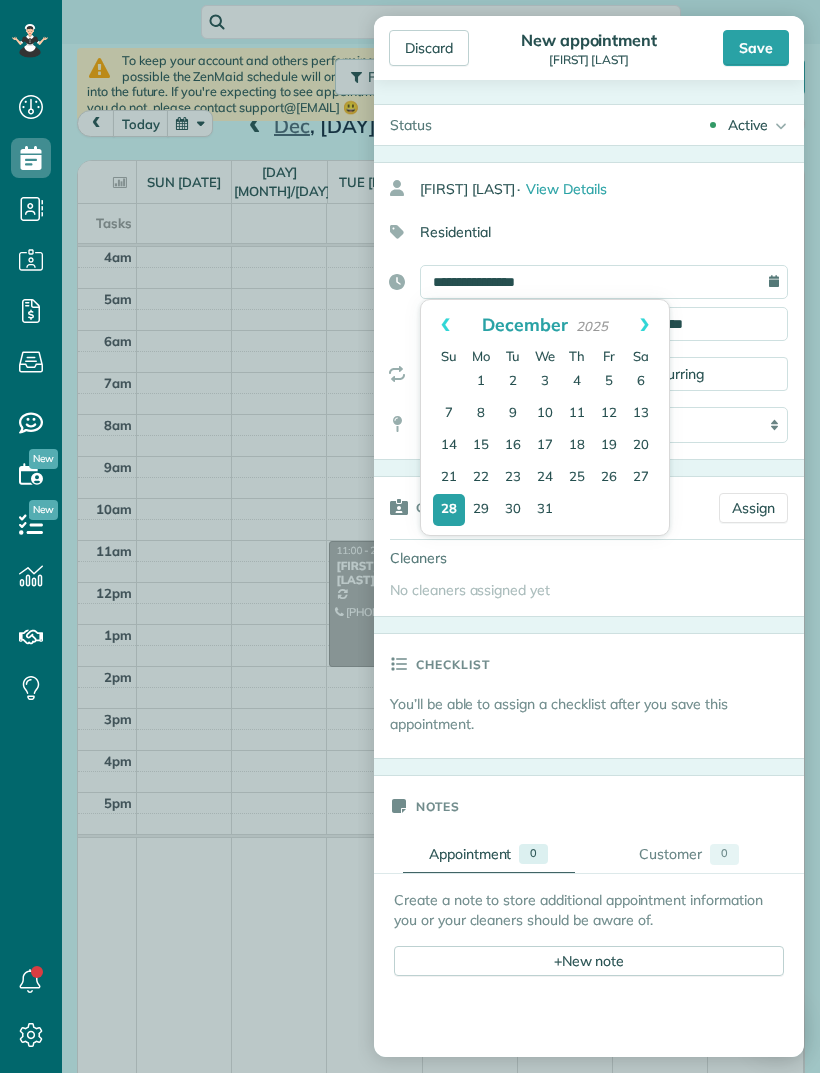 click on "Next" at bounding box center [644, 325] 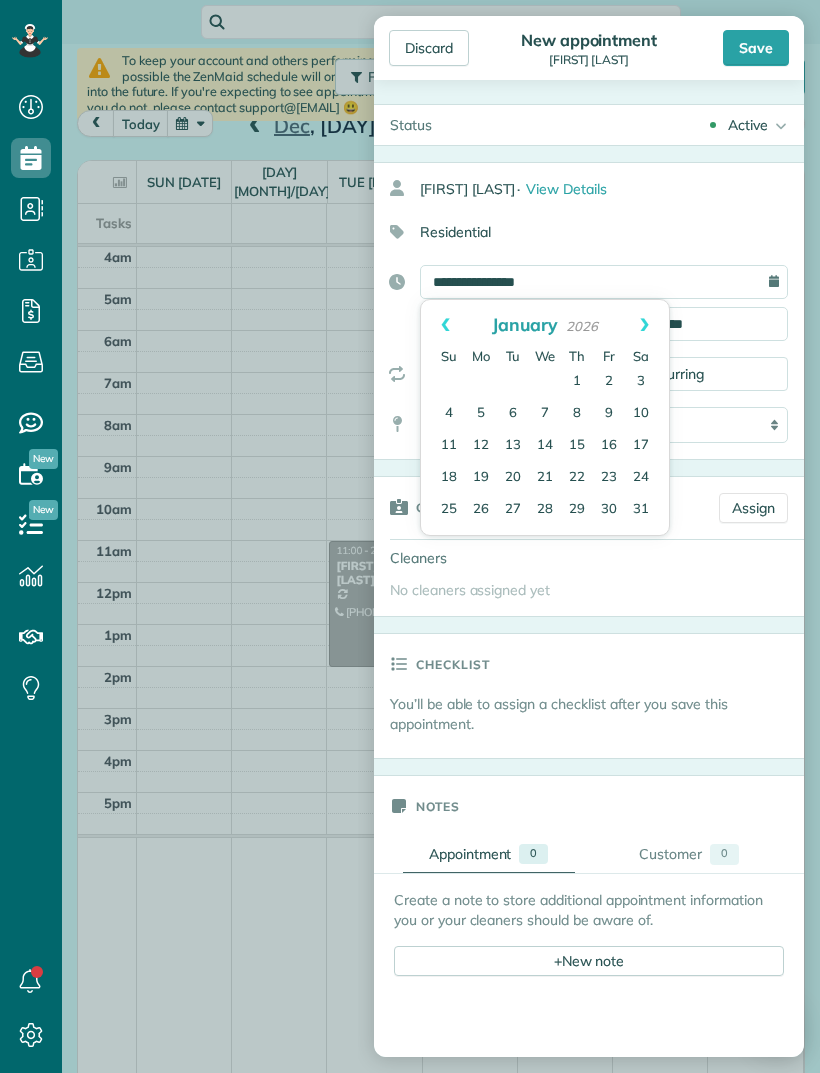 click on "Next" at bounding box center [644, 325] 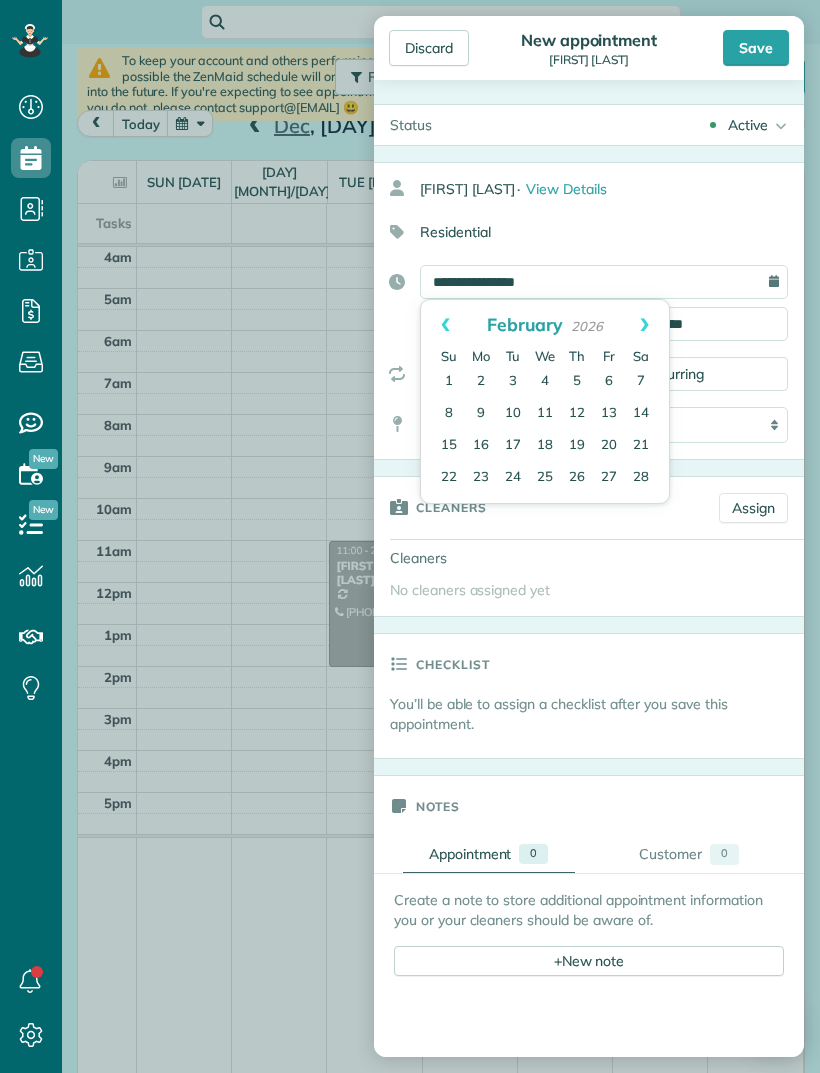 click on "Next" at bounding box center (644, 325) 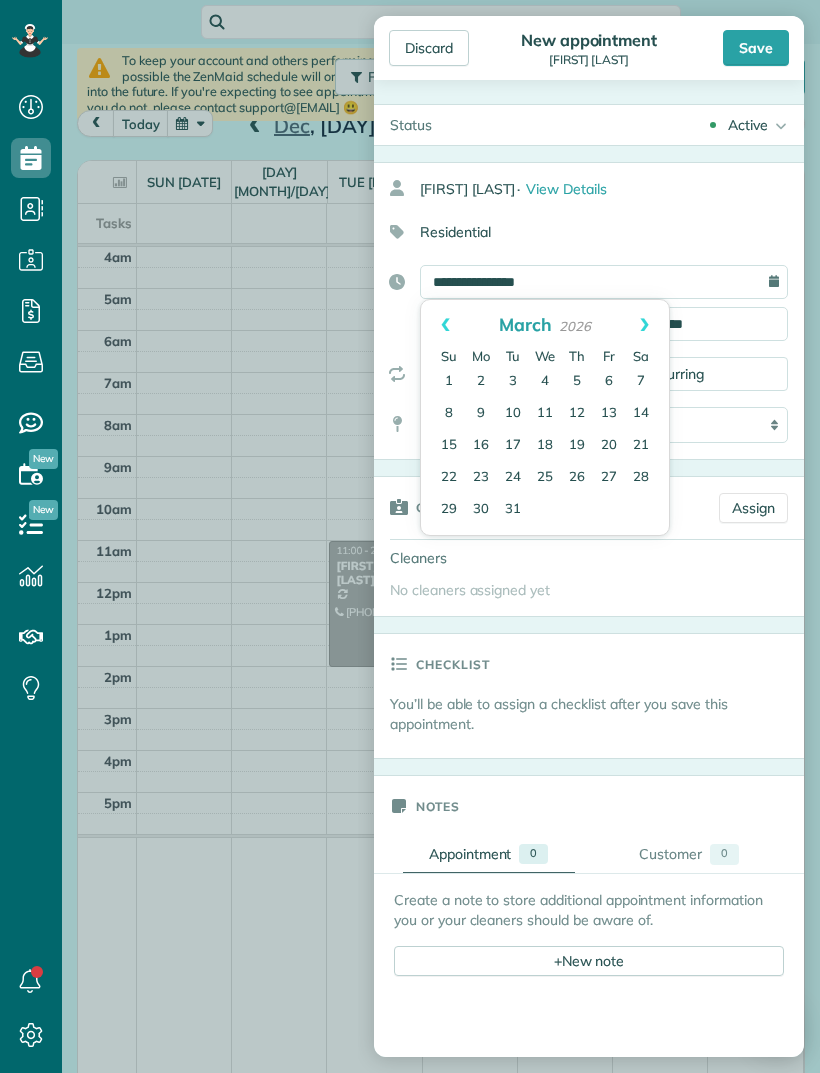 click on "2" at bounding box center [481, 382] 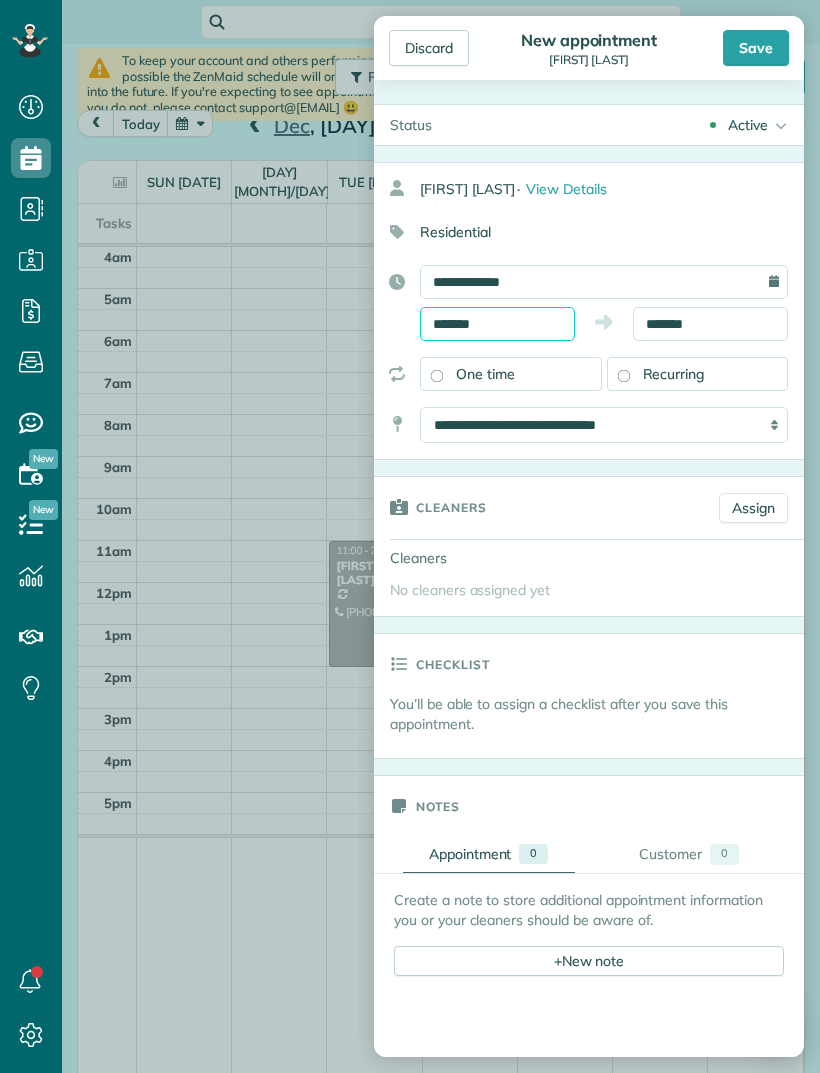 click on "*******" at bounding box center (497, 324) 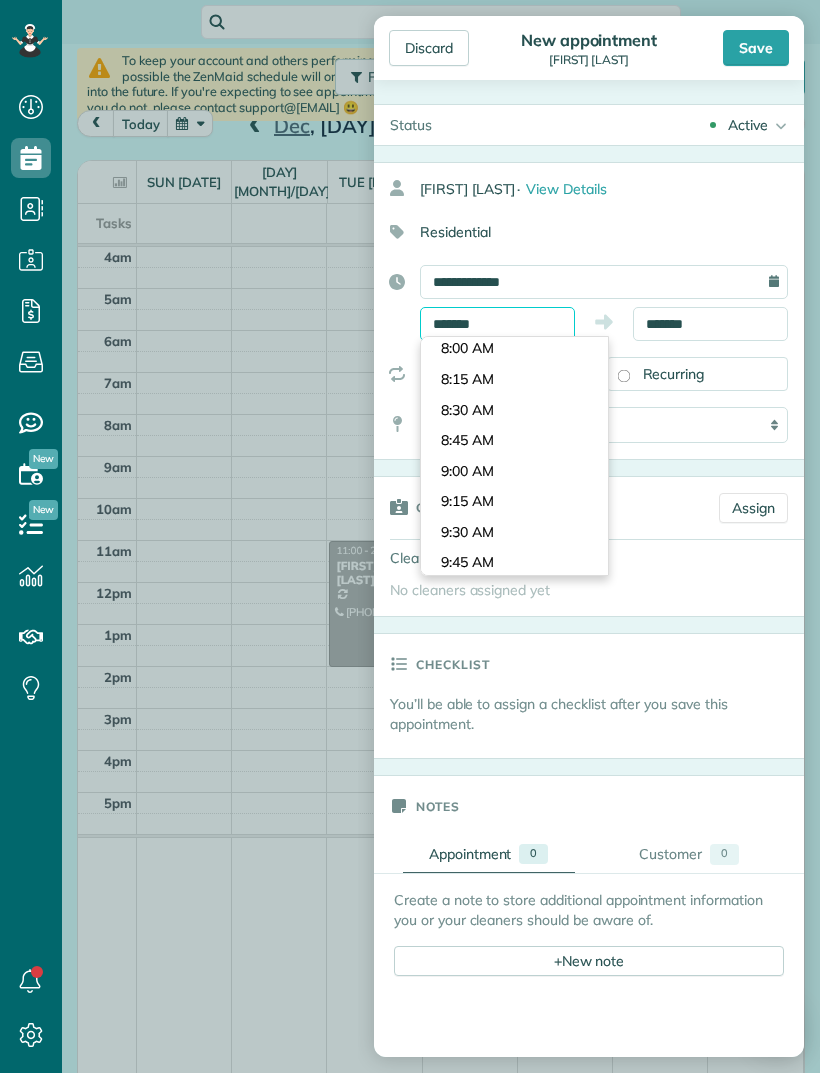 scroll, scrollTop: 944, scrollLeft: 0, axis: vertical 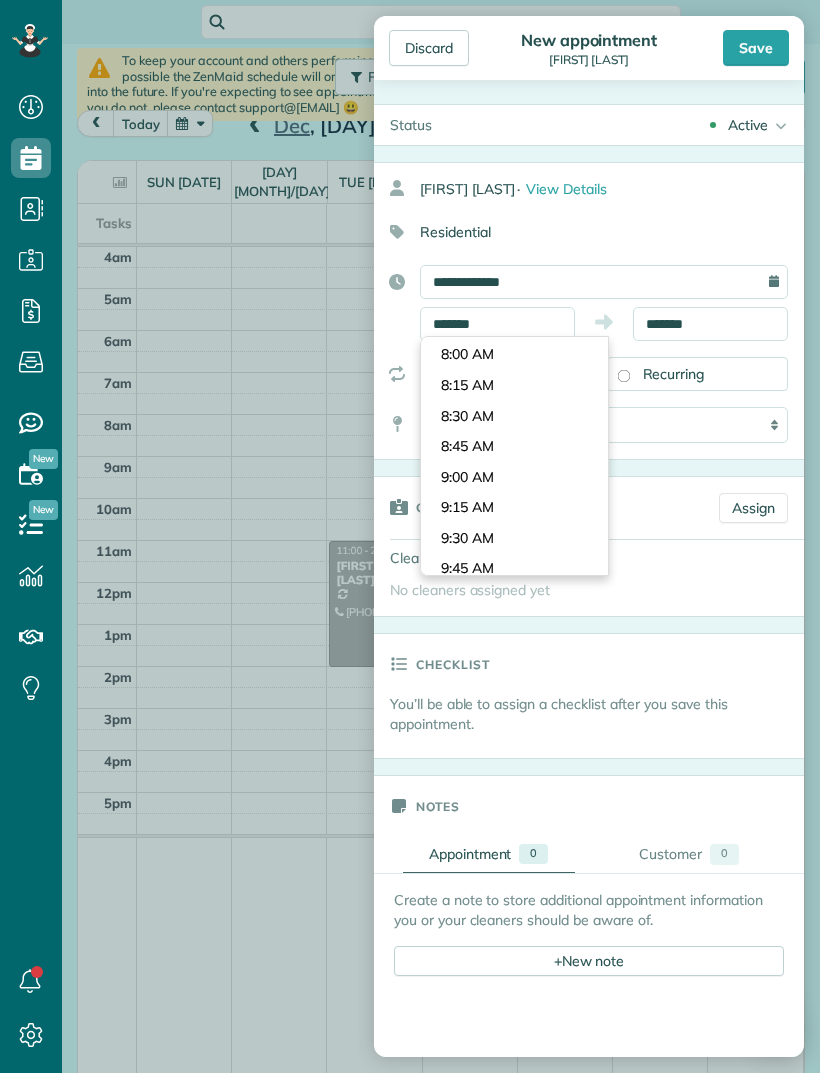 click on "Dashboard
Scheduling
Calendar View
List View
Dispatch View - Weekly scheduling (Beta)" at bounding box center [410, 536] 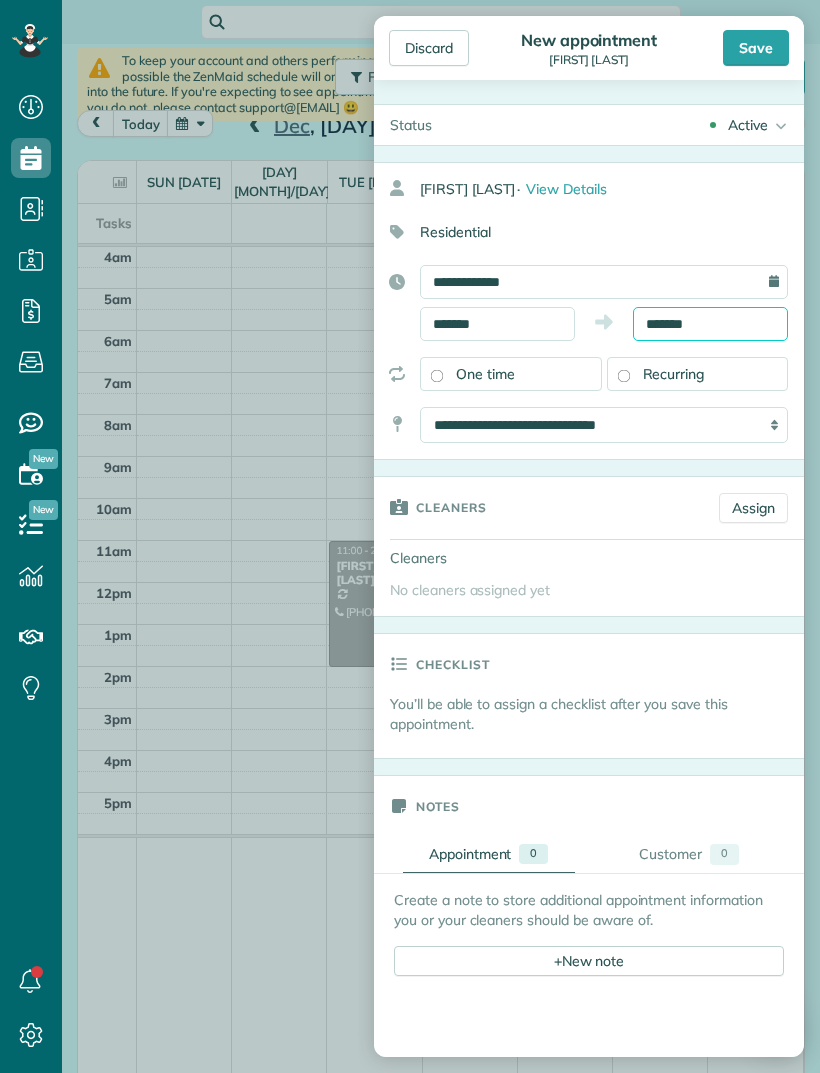click on "*******" at bounding box center (710, 324) 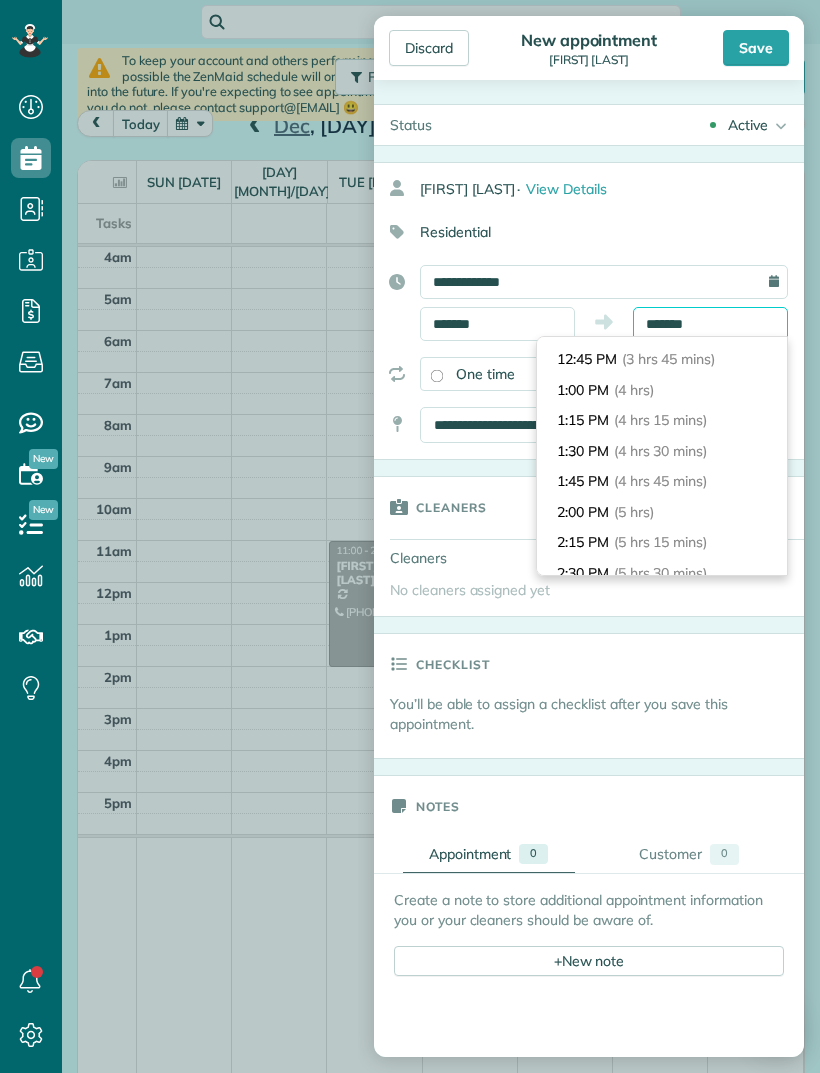 scroll, scrollTop: 450, scrollLeft: 0, axis: vertical 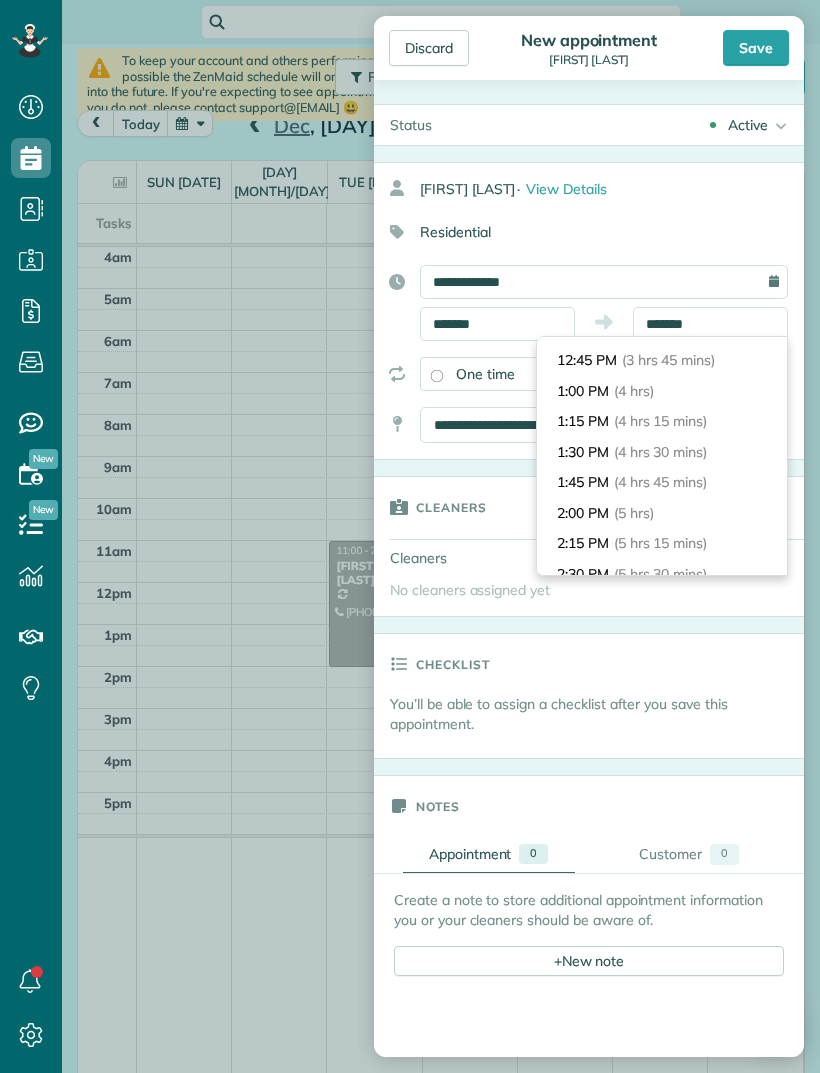 click on "(4 hrs)" at bounding box center (634, 391) 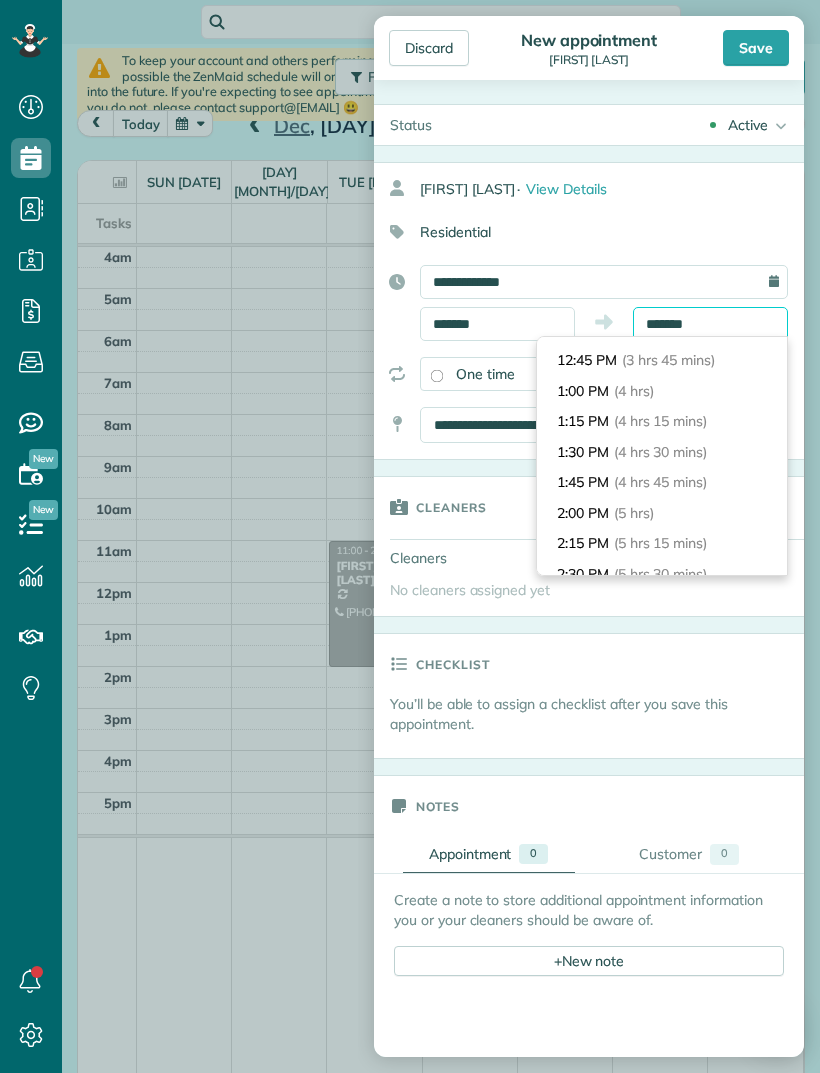 type on "*******" 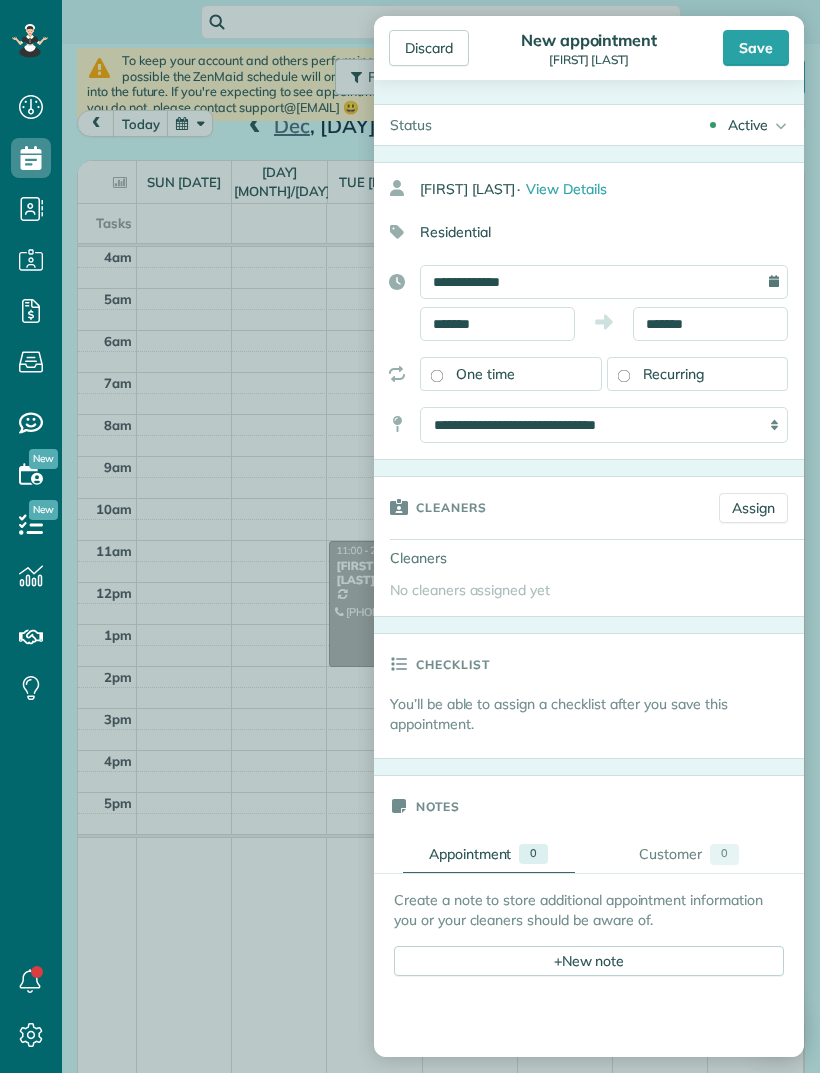 click on "Save" at bounding box center (756, 48) 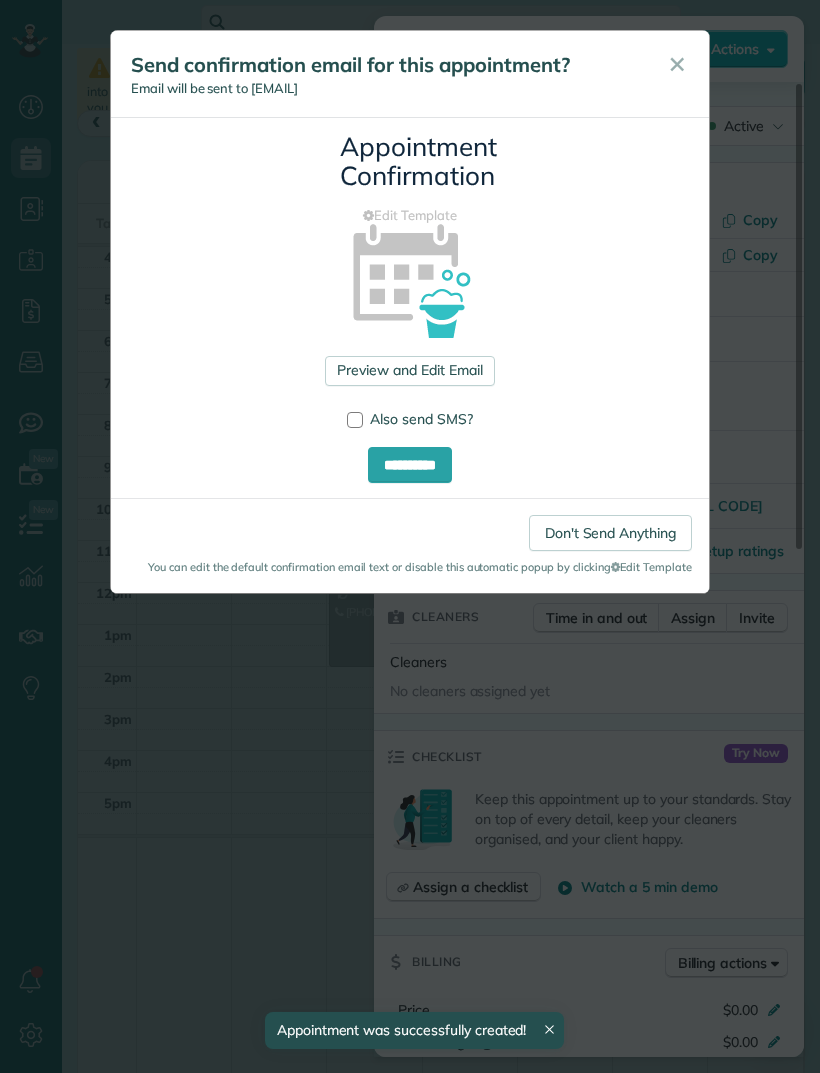 click on "**********" at bounding box center [410, 465] 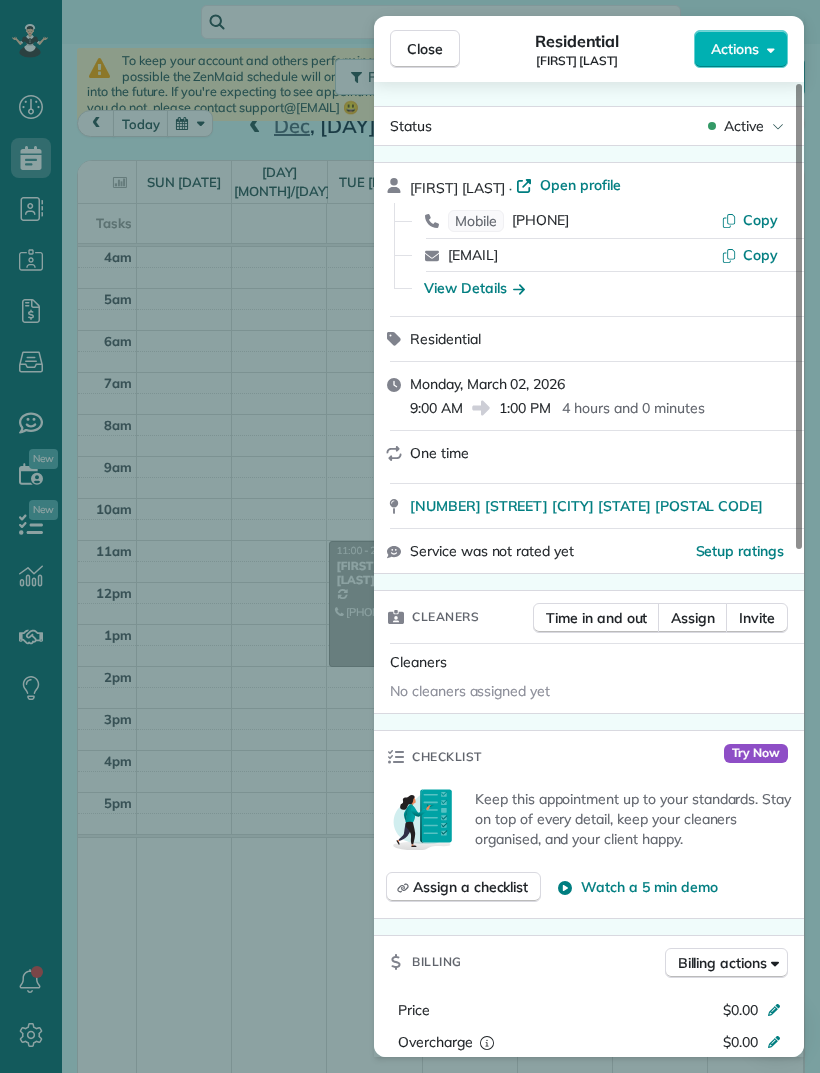 click on "Close" at bounding box center [425, 49] 